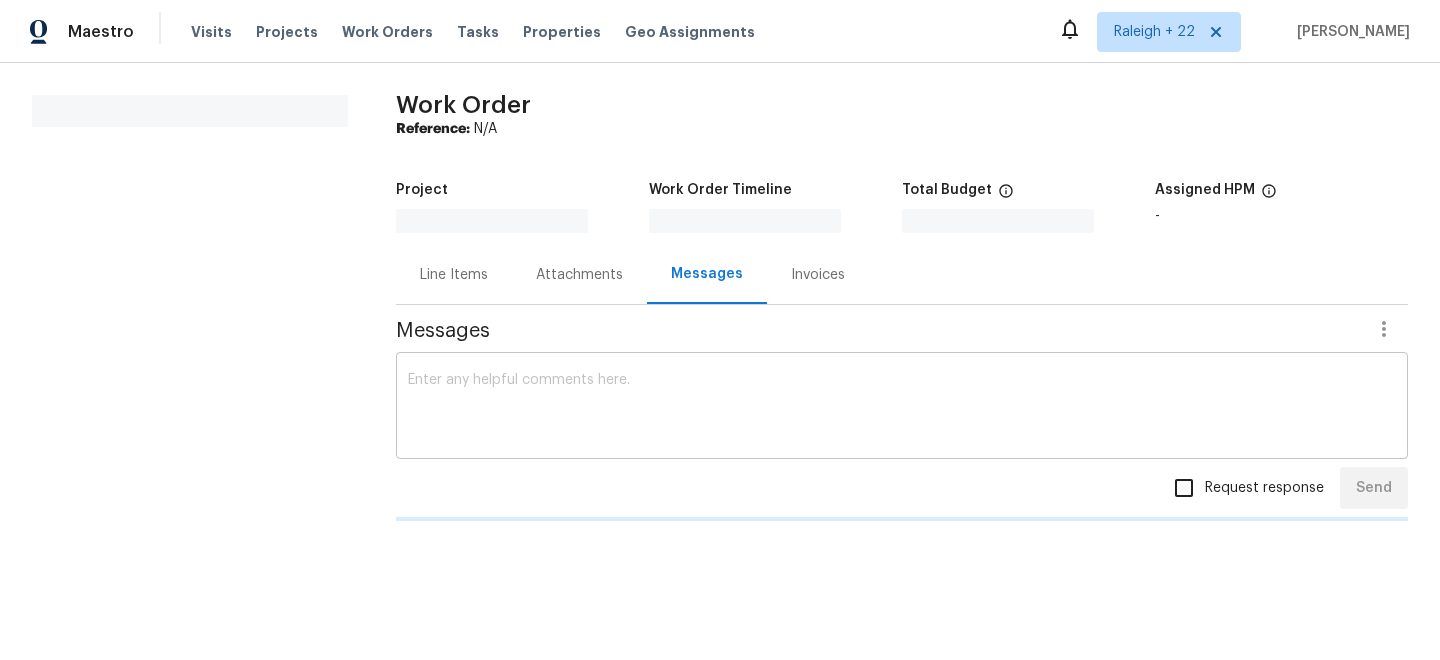 scroll, scrollTop: 0, scrollLeft: 0, axis: both 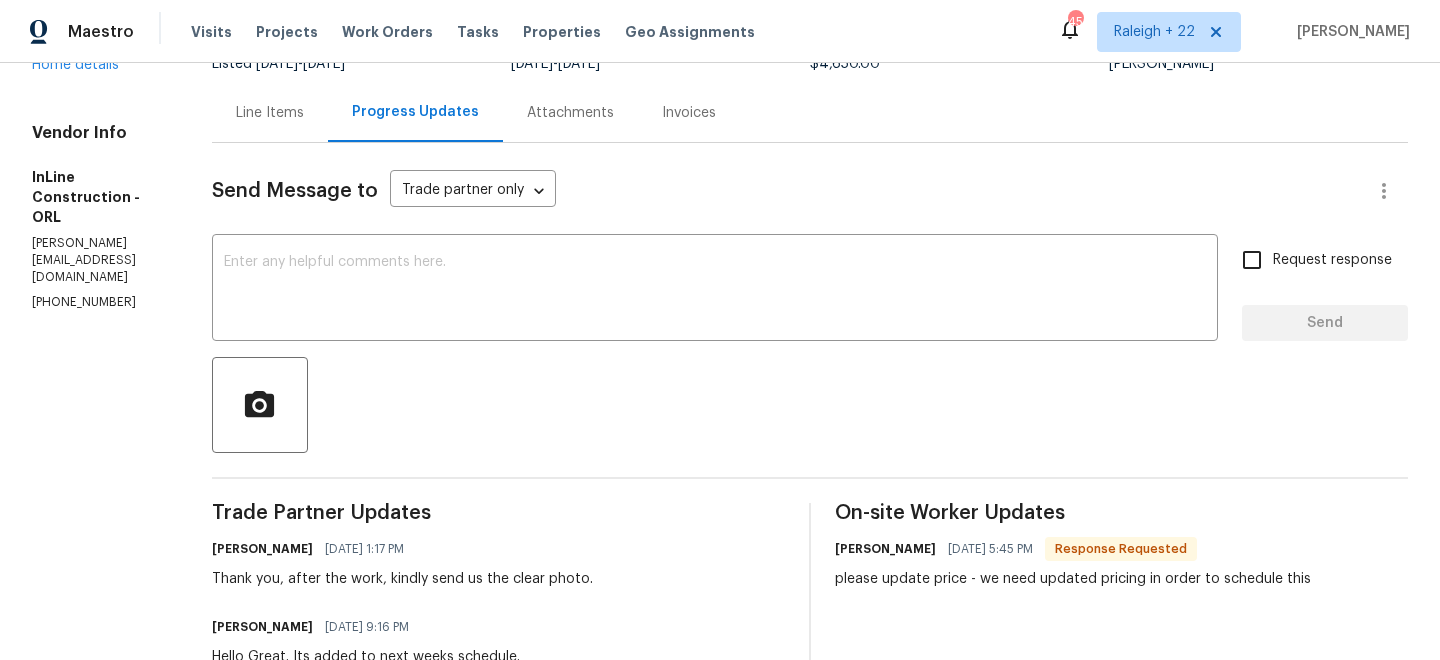 click on "Line Items" at bounding box center (270, 113) 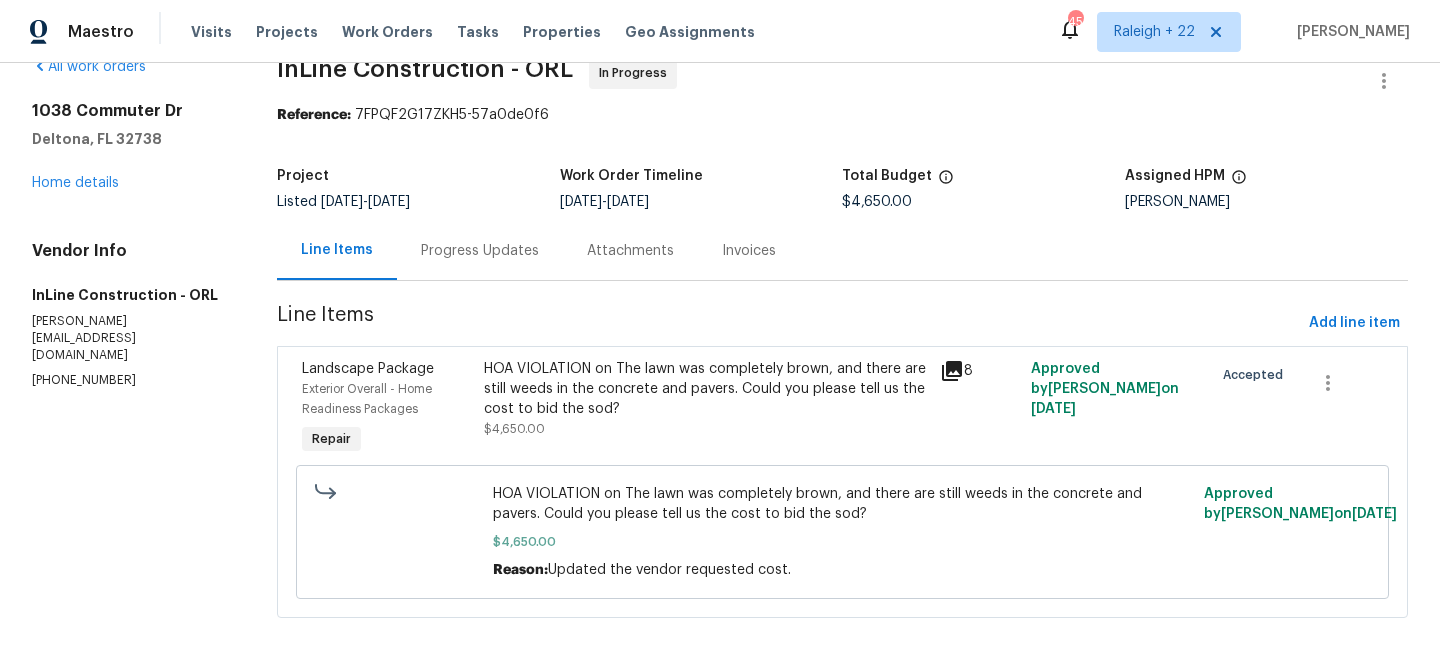scroll, scrollTop: 53, scrollLeft: 0, axis: vertical 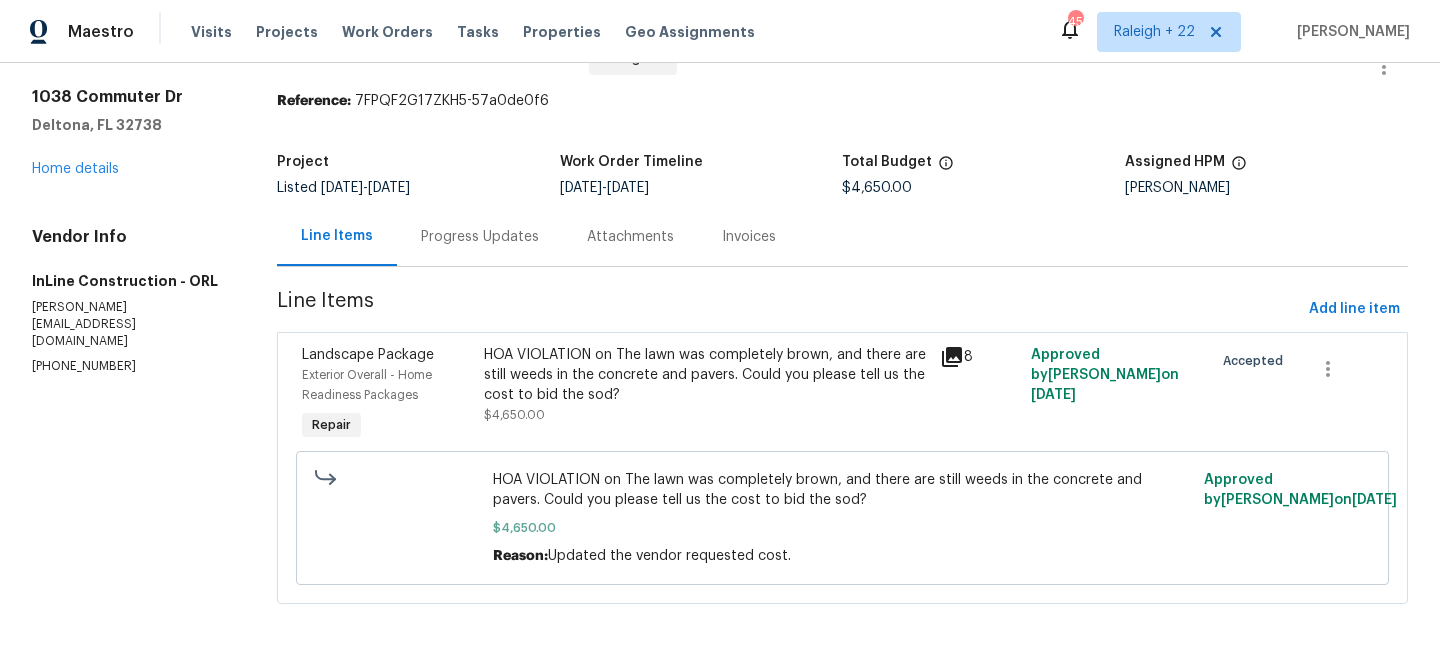 click on "HOA VIOLATION on The lawn was completely brown, and there are still weeds in the concrete and pavers. Could you please tell us the cost to bid the sod? $4,650.00" at bounding box center (705, 385) 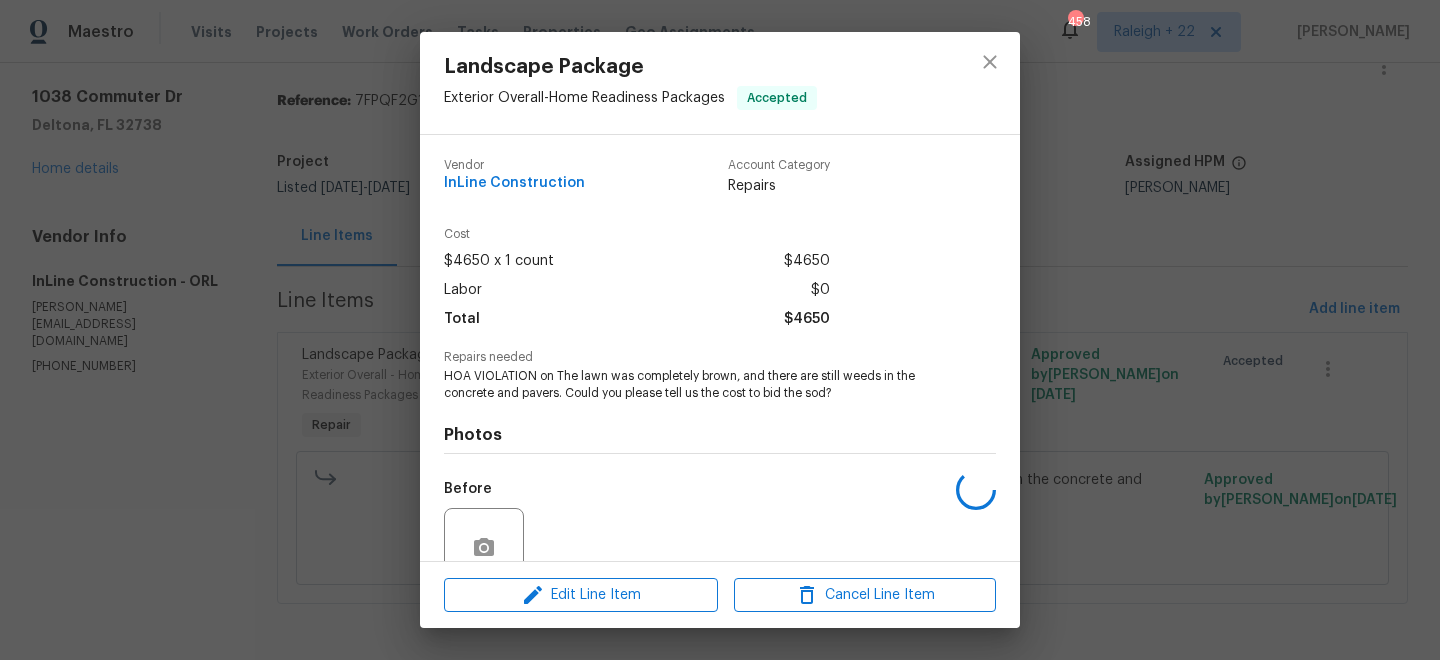 scroll, scrollTop: 177, scrollLeft: 0, axis: vertical 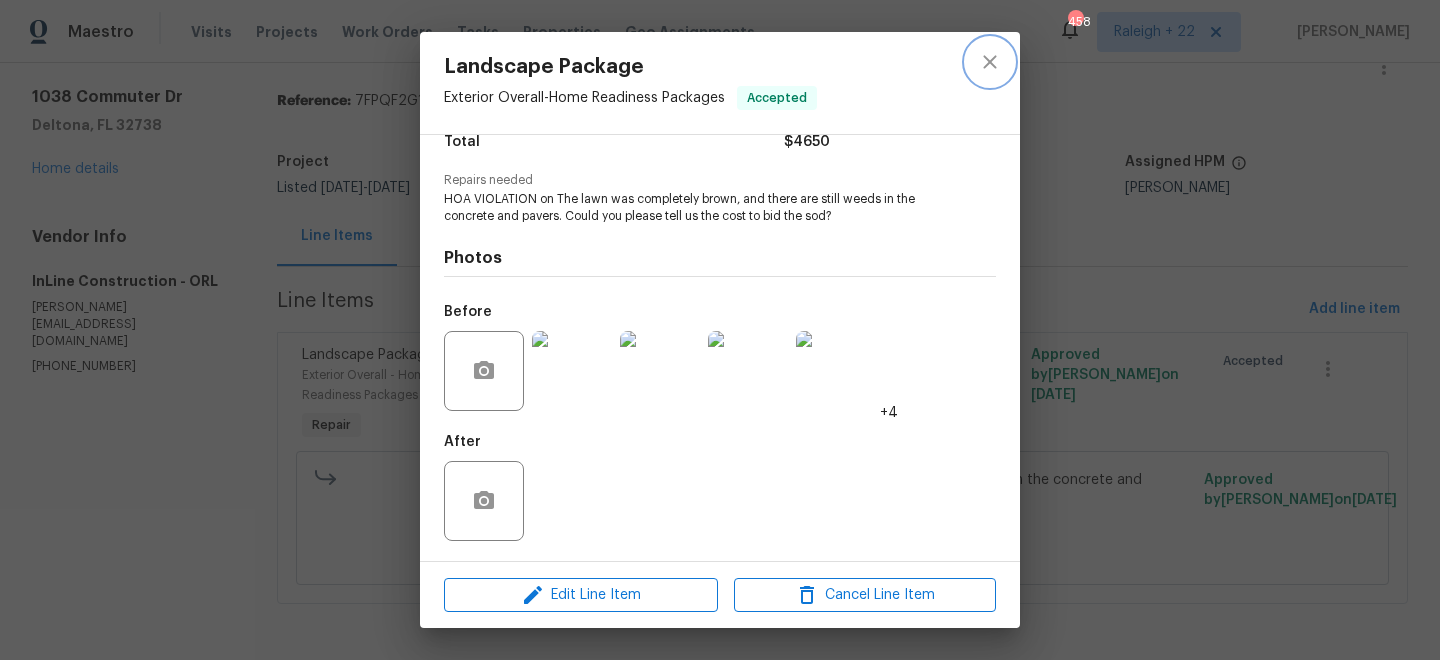 click at bounding box center [990, 62] 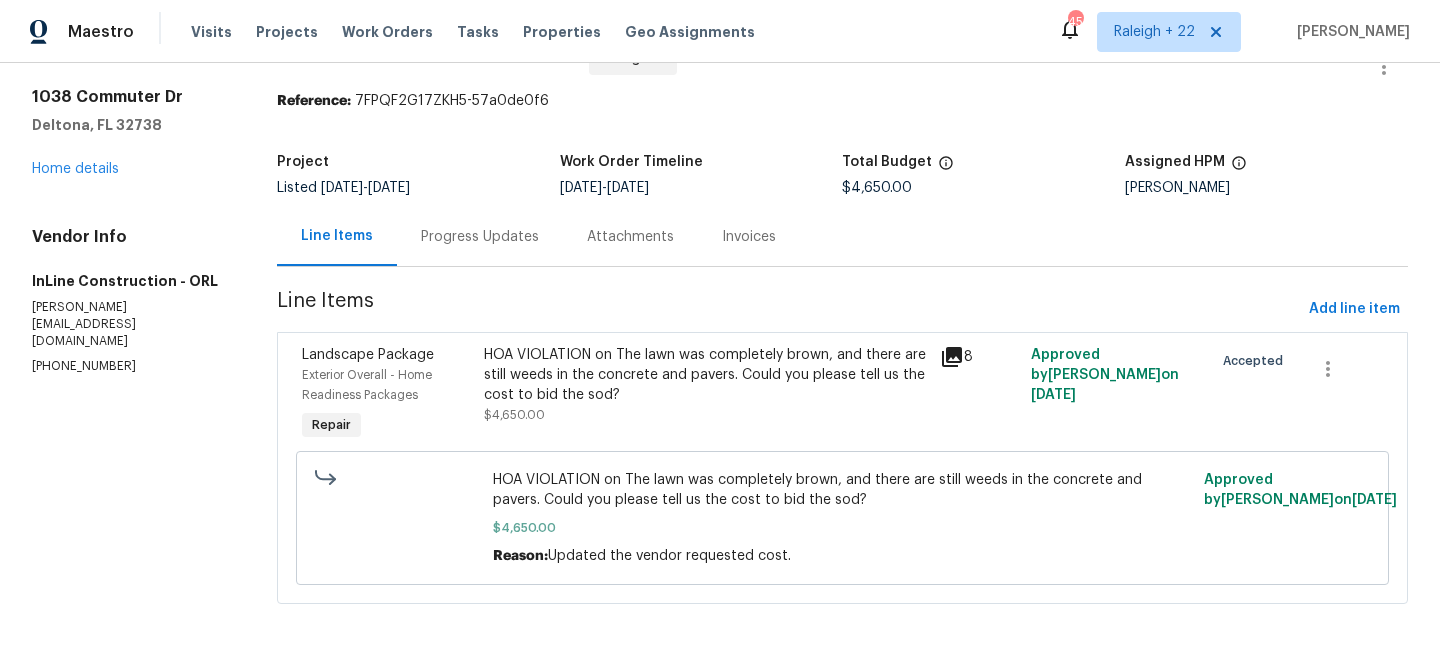 click on "Progress Updates" at bounding box center [480, 236] 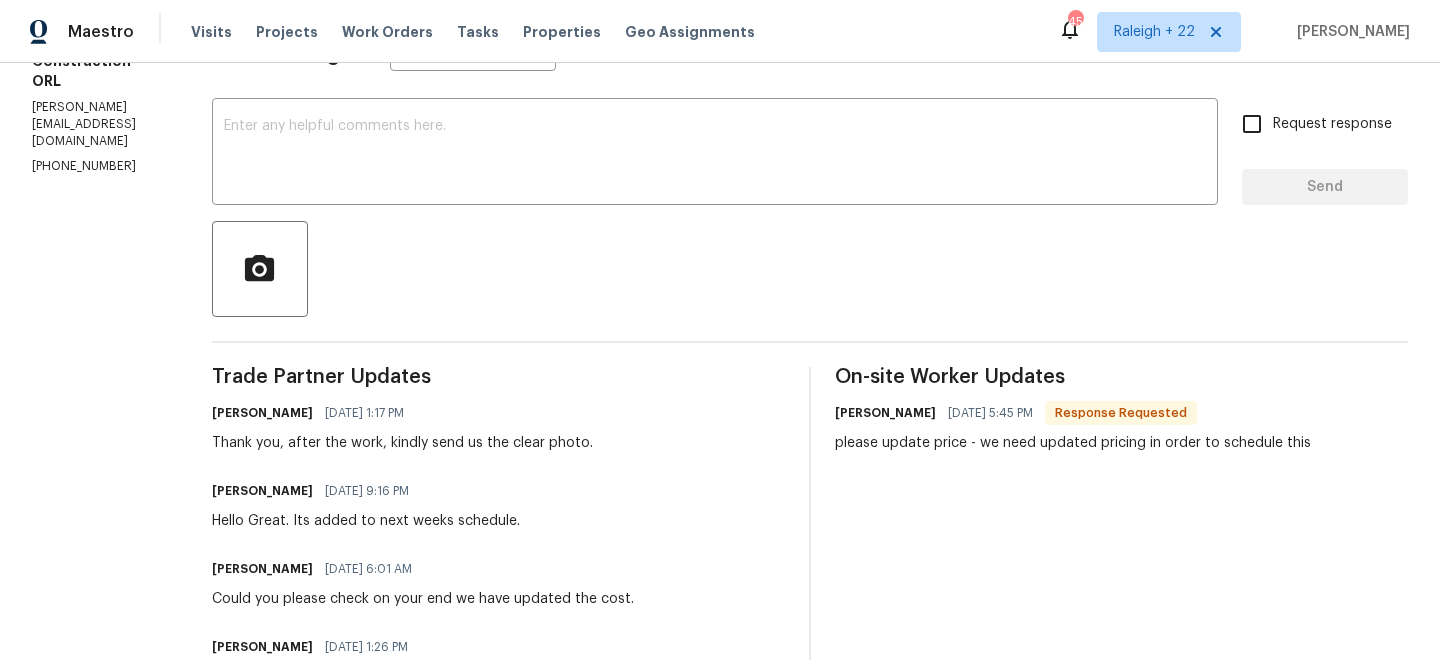 scroll, scrollTop: 310, scrollLeft: 0, axis: vertical 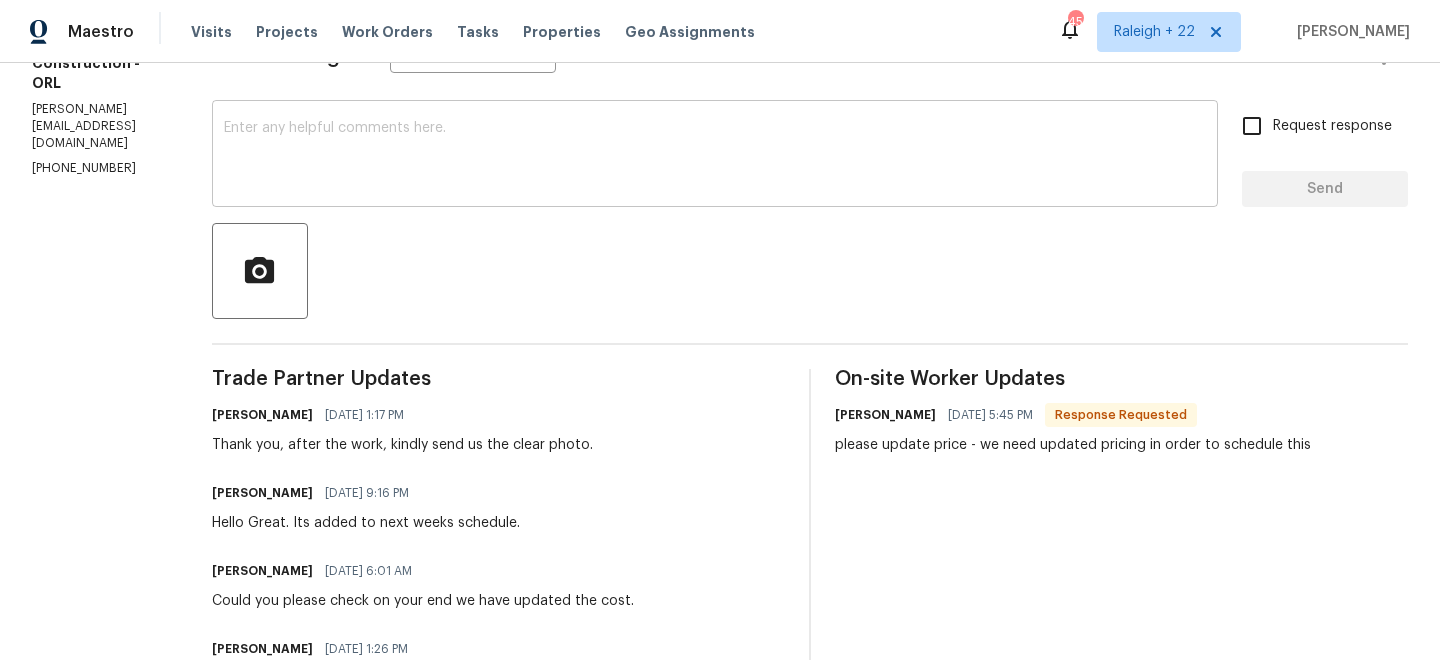 click at bounding box center [715, 156] 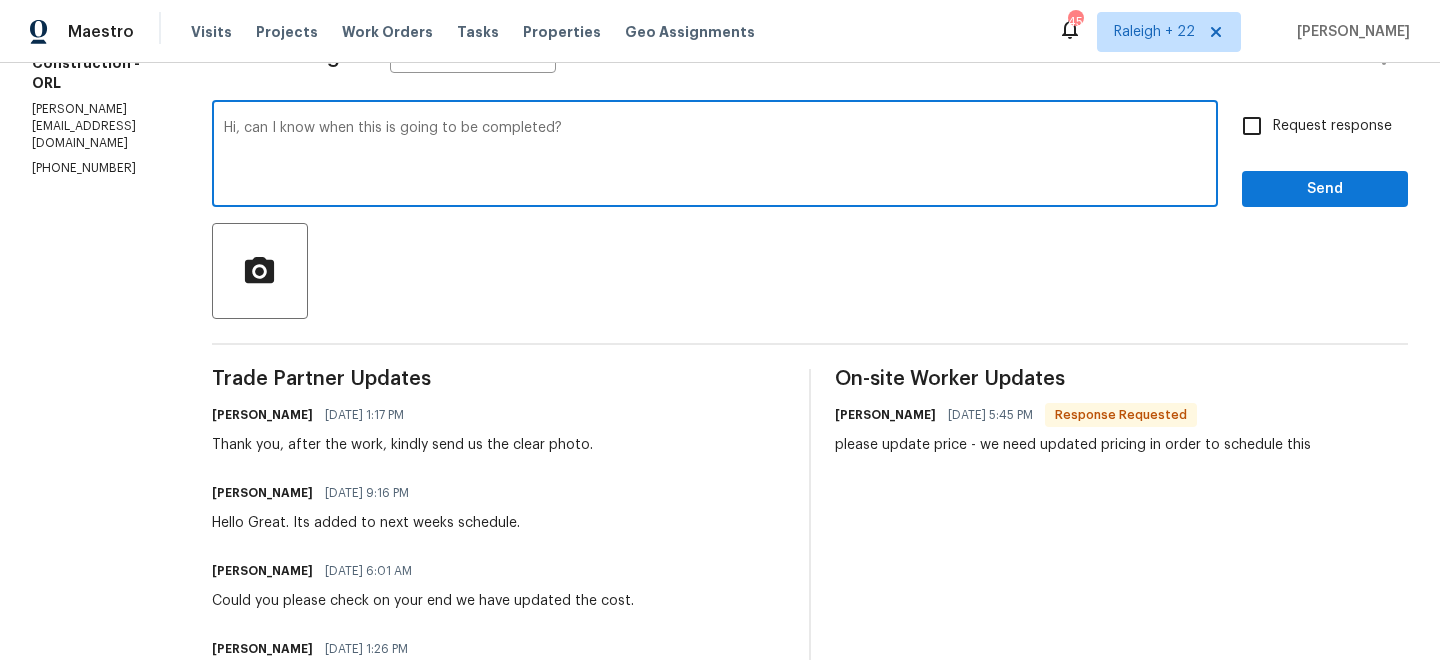 type on "Hi, can I know when this is going to be completed?" 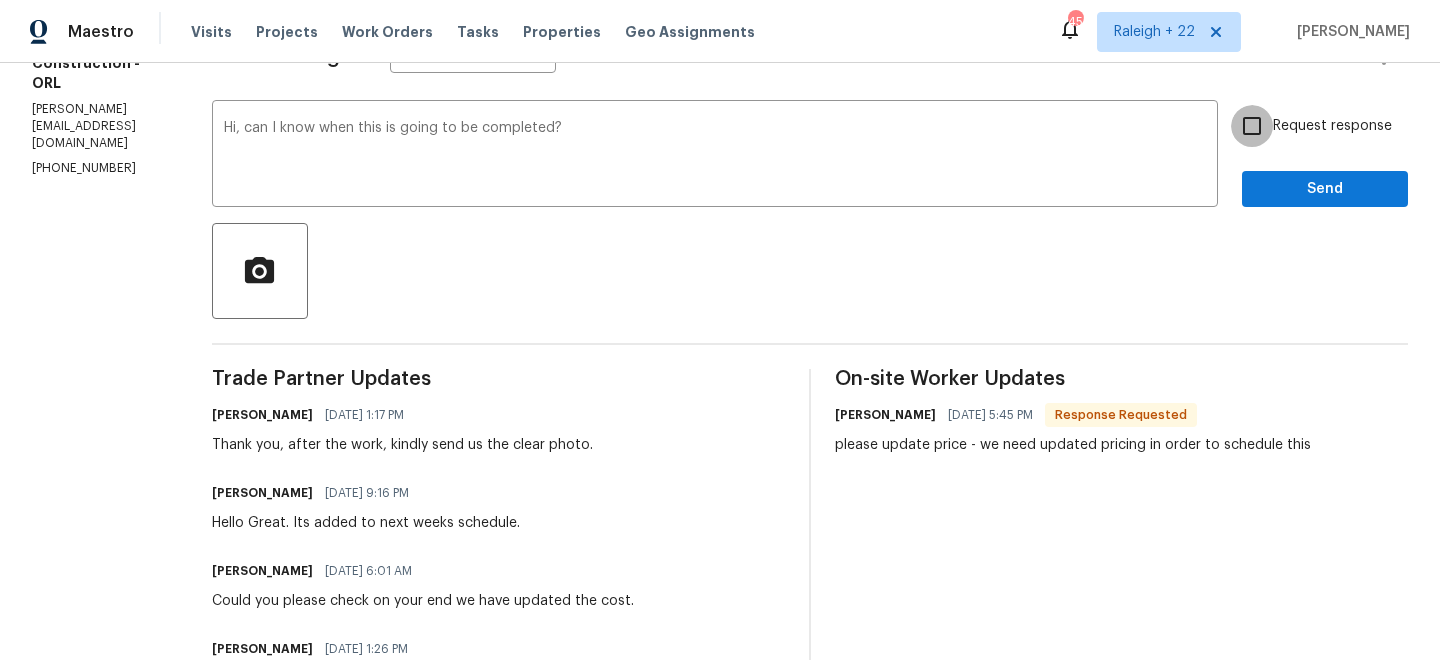 click on "Request response" at bounding box center [1252, 126] 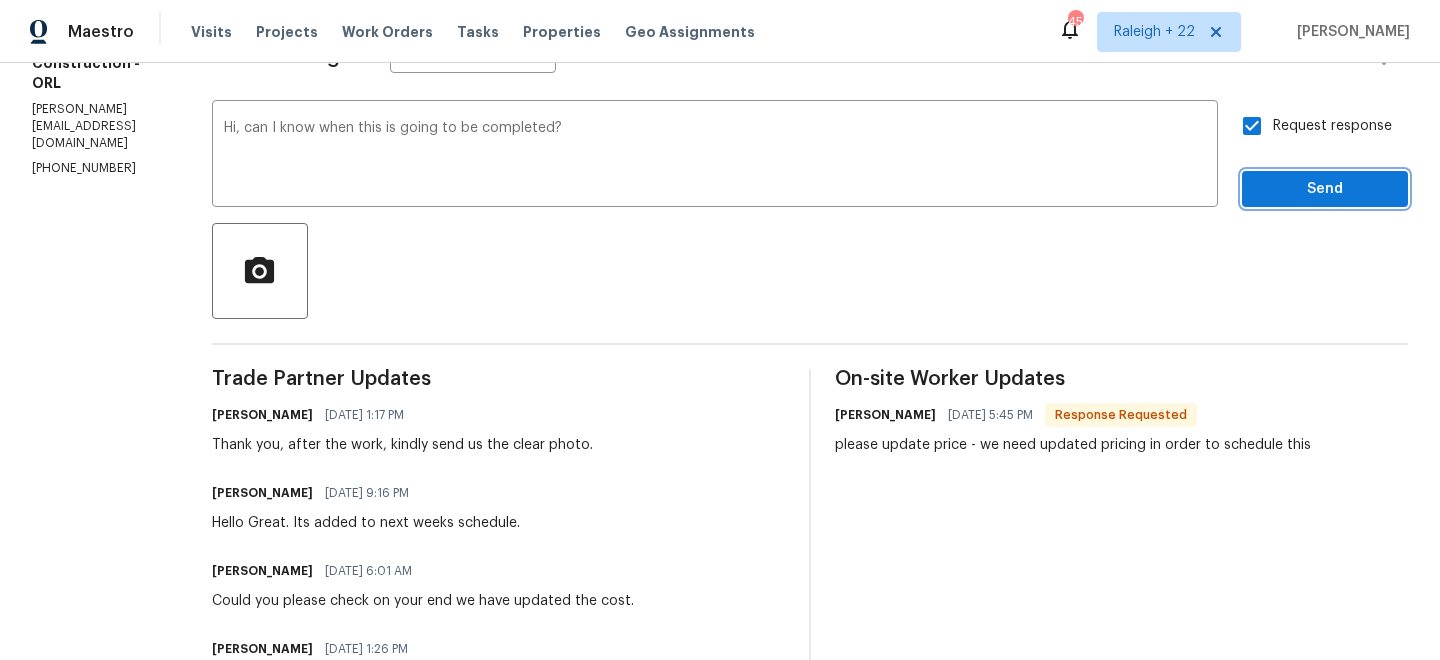 click on "Send" at bounding box center [1325, 189] 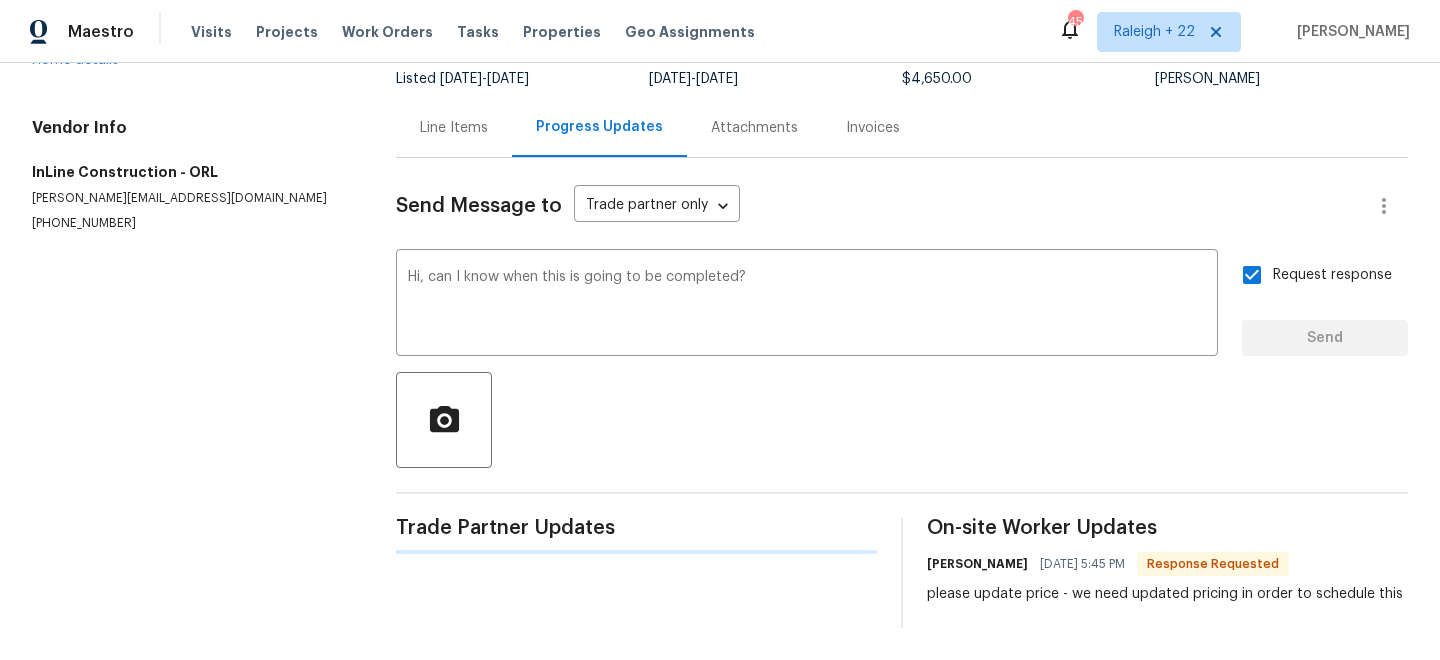 type 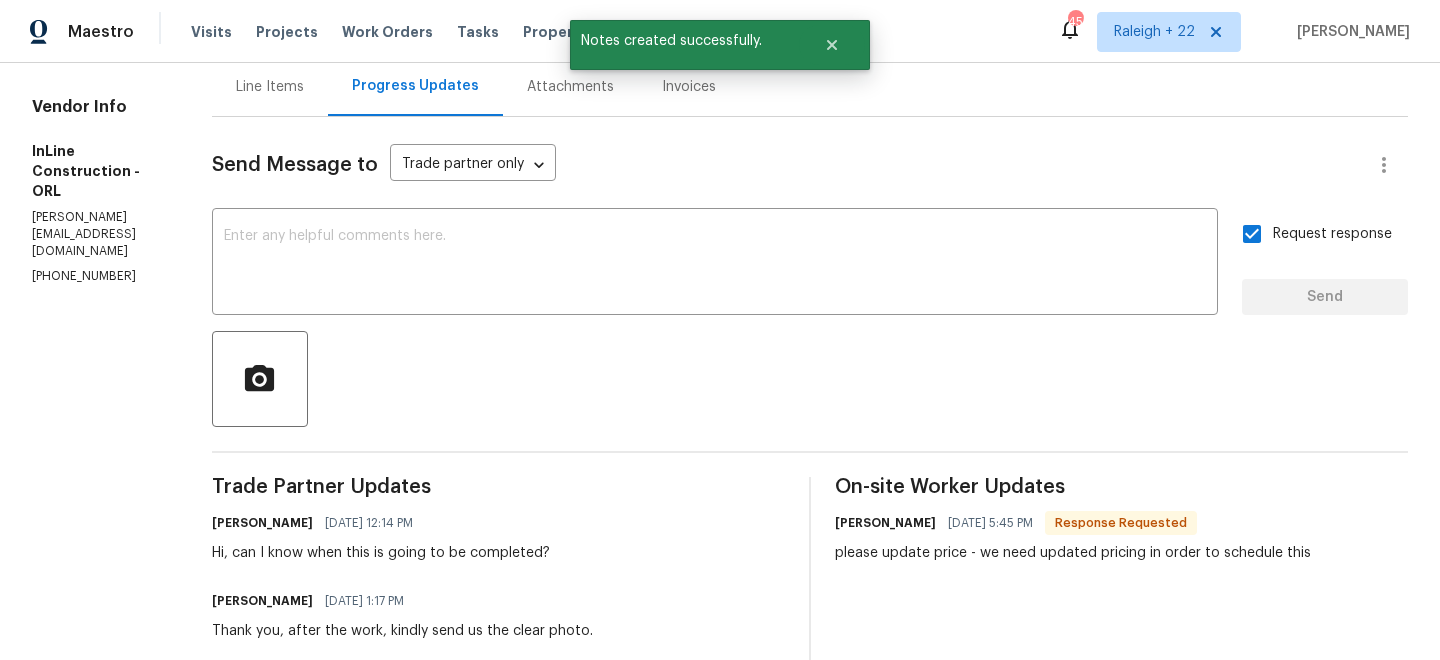 scroll, scrollTop: 194, scrollLeft: 0, axis: vertical 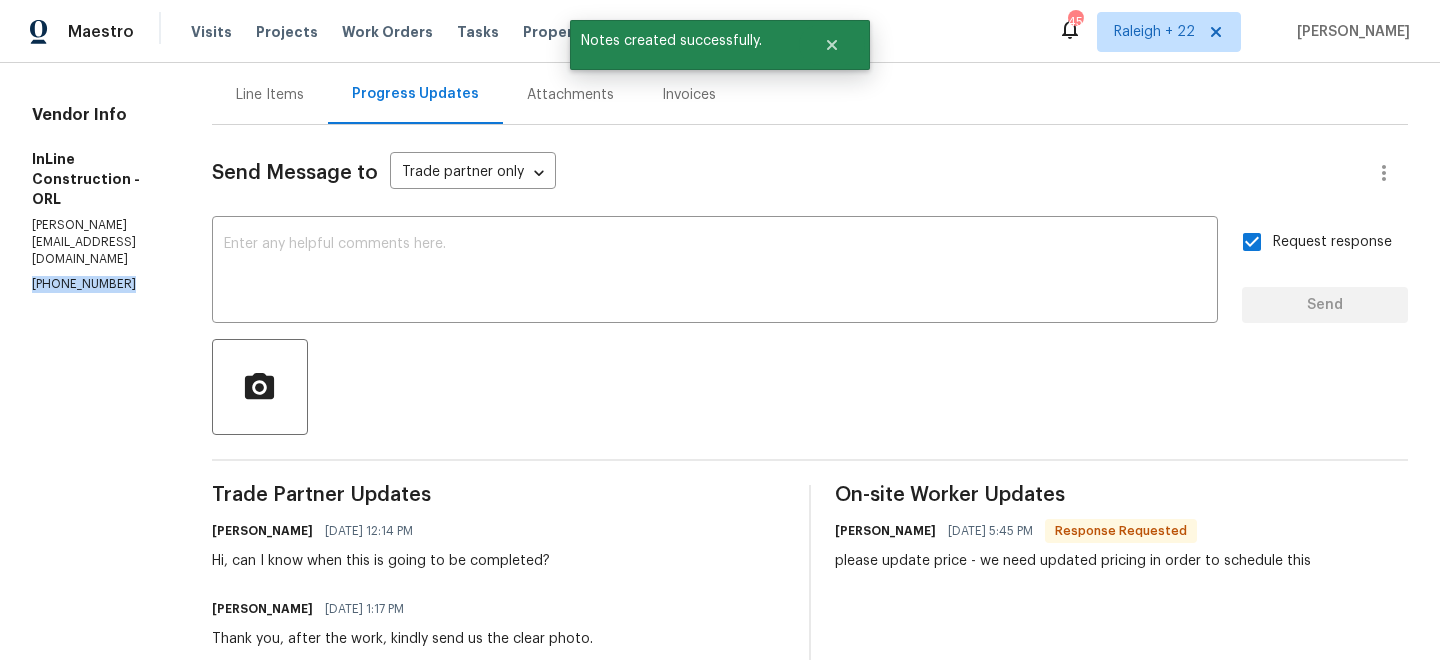 drag, startPoint x: 28, startPoint y: 212, endPoint x: 152, endPoint y: 217, distance: 124.10077 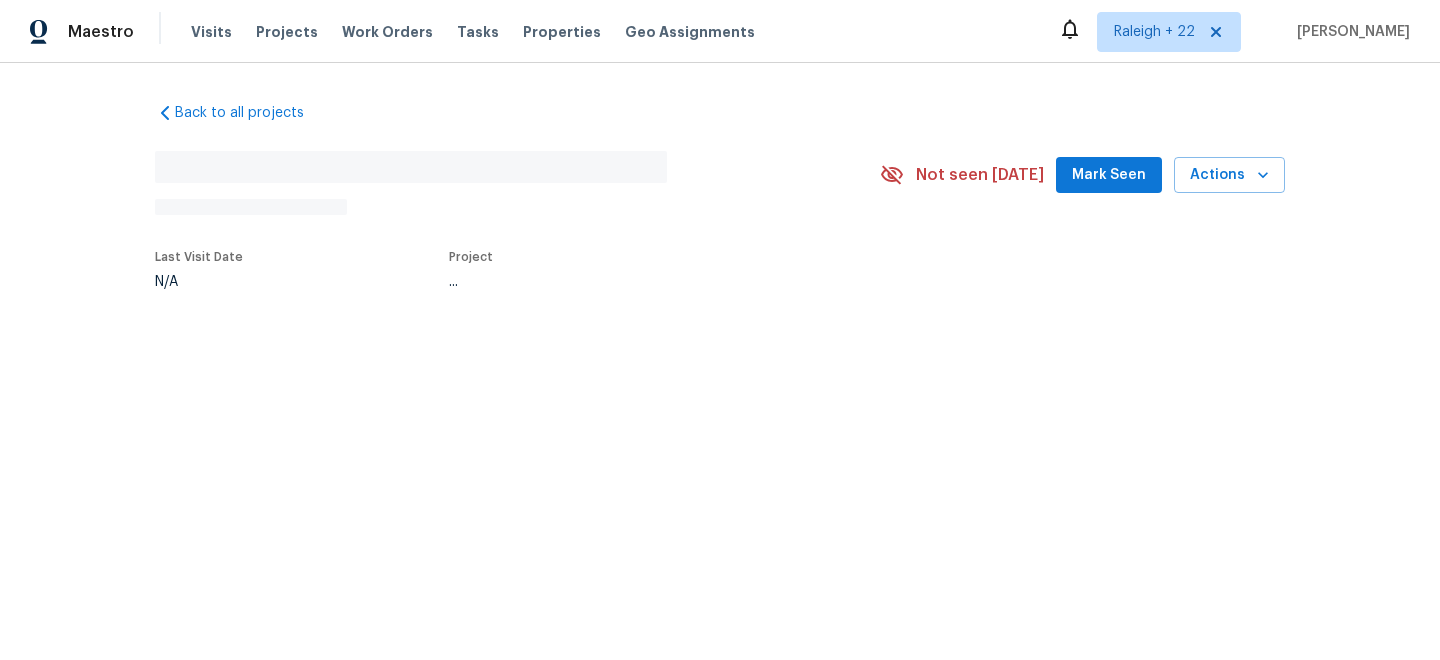 scroll, scrollTop: 0, scrollLeft: 0, axis: both 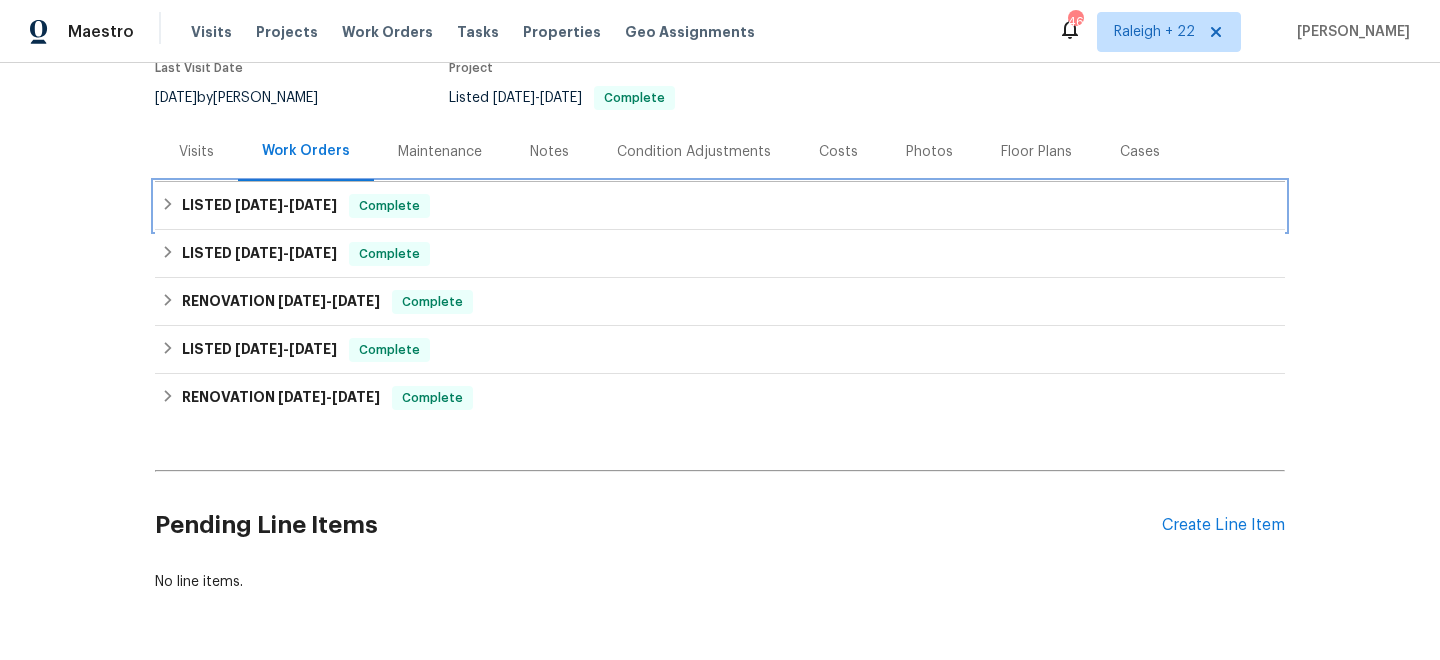 click on "LISTED   6/16/25  -  6/17/25 Complete" at bounding box center (720, 206) 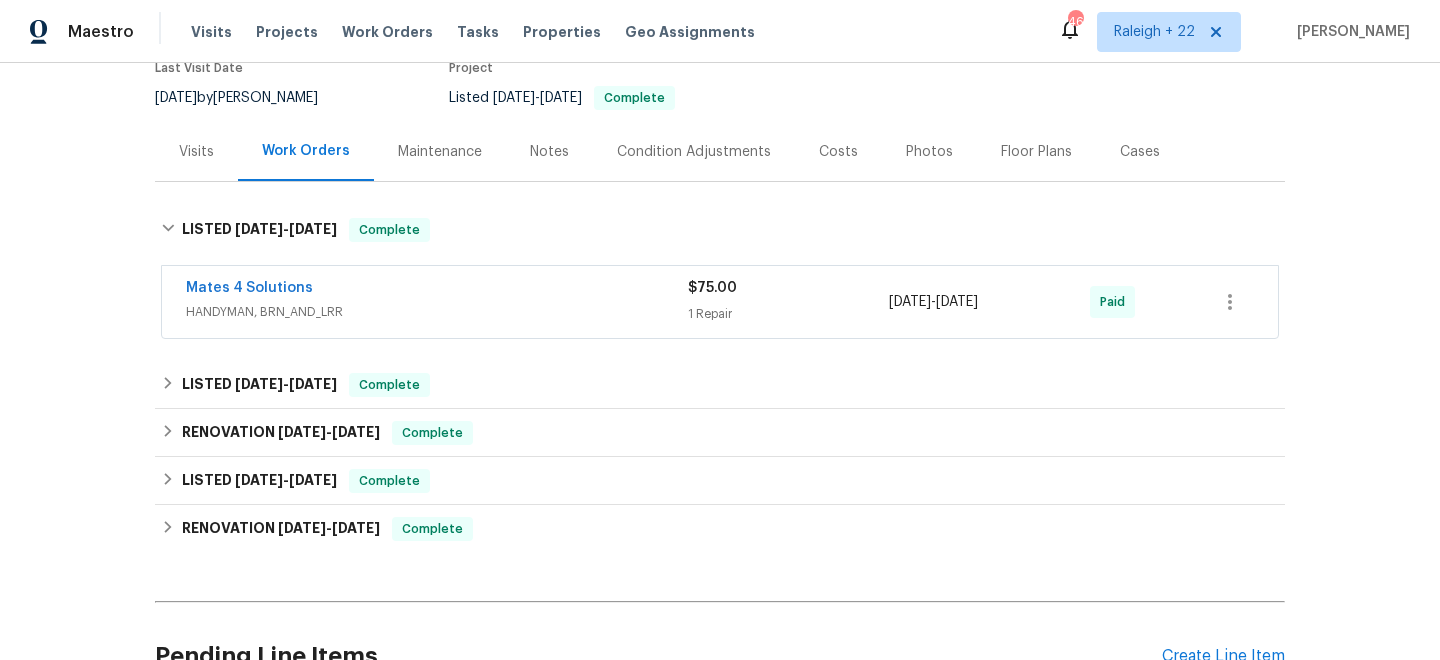 click on "HANDYMAN, BRN_AND_LRR" at bounding box center [437, 312] 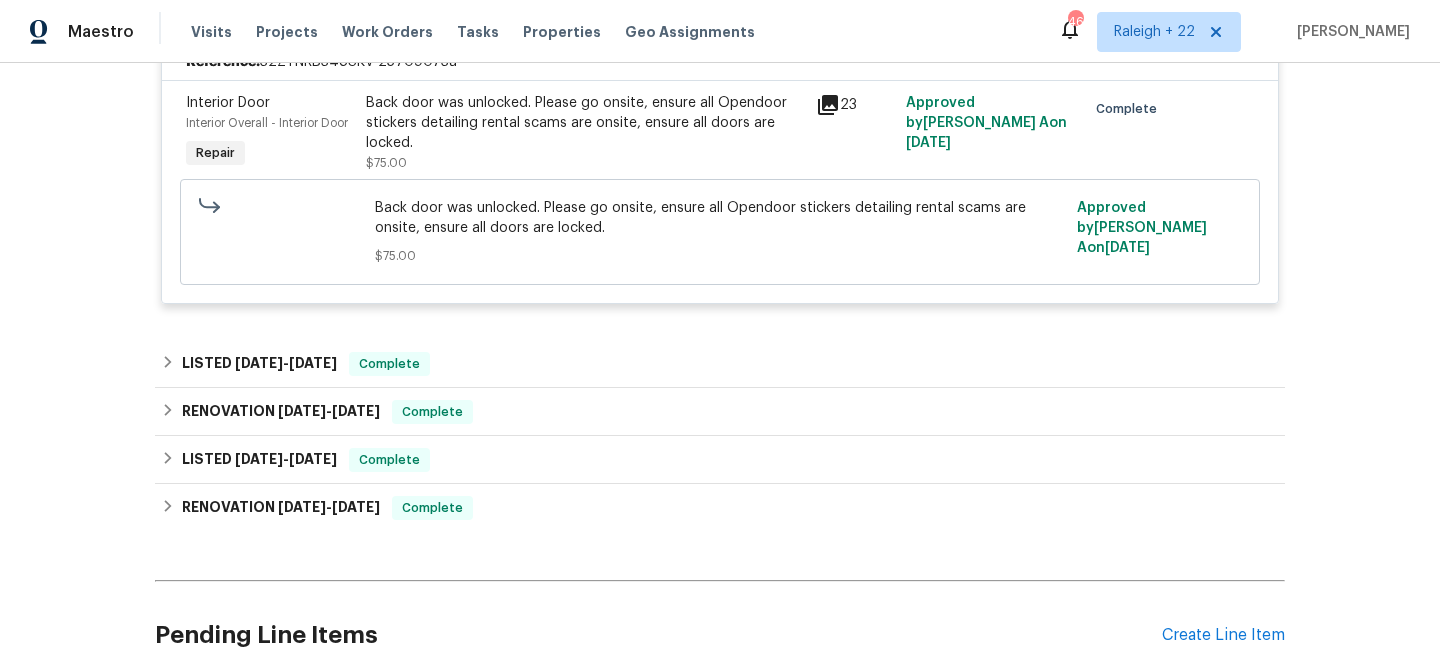 scroll, scrollTop: 494, scrollLeft: 0, axis: vertical 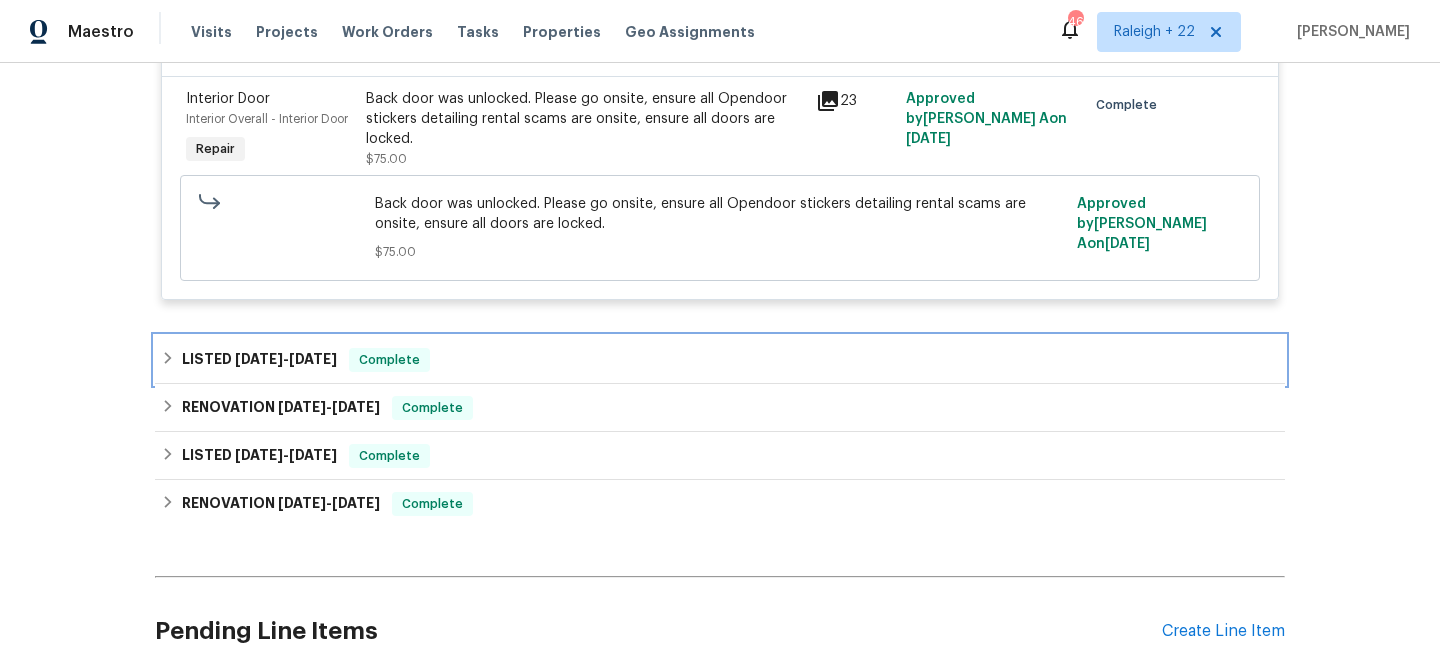 click 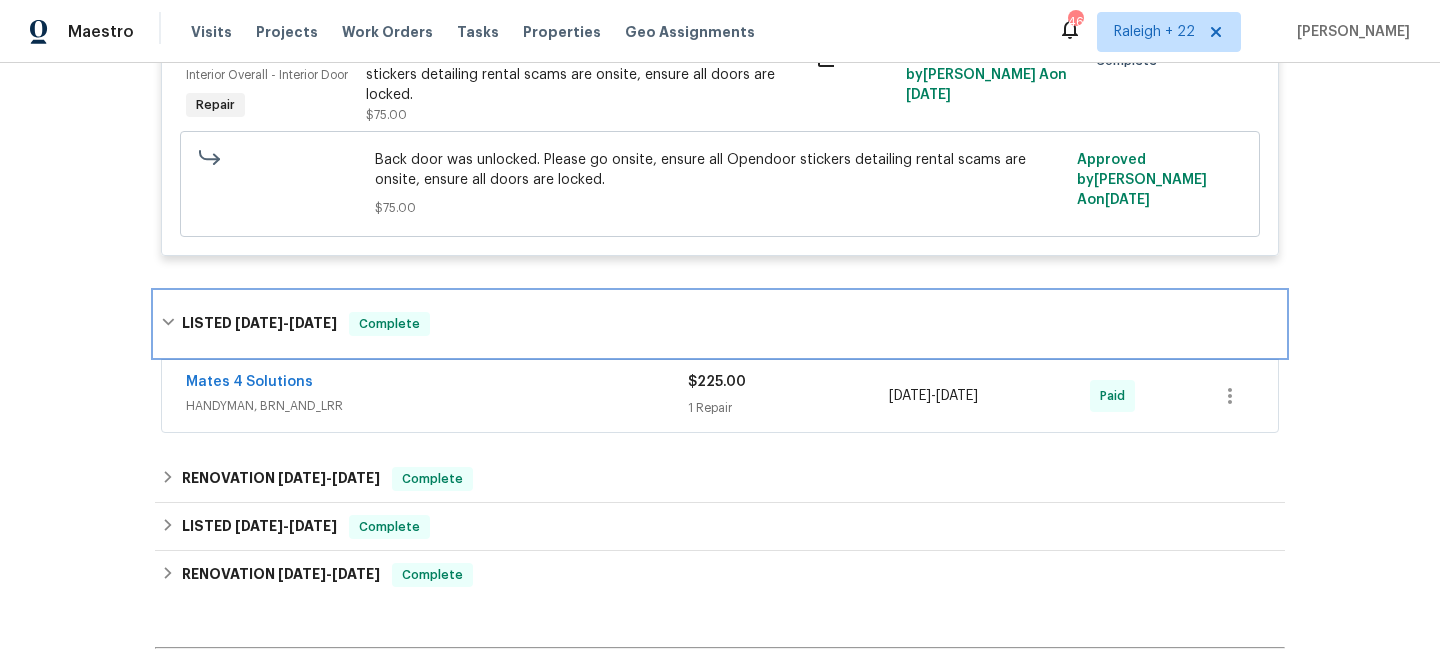 scroll, scrollTop: 572, scrollLeft: 0, axis: vertical 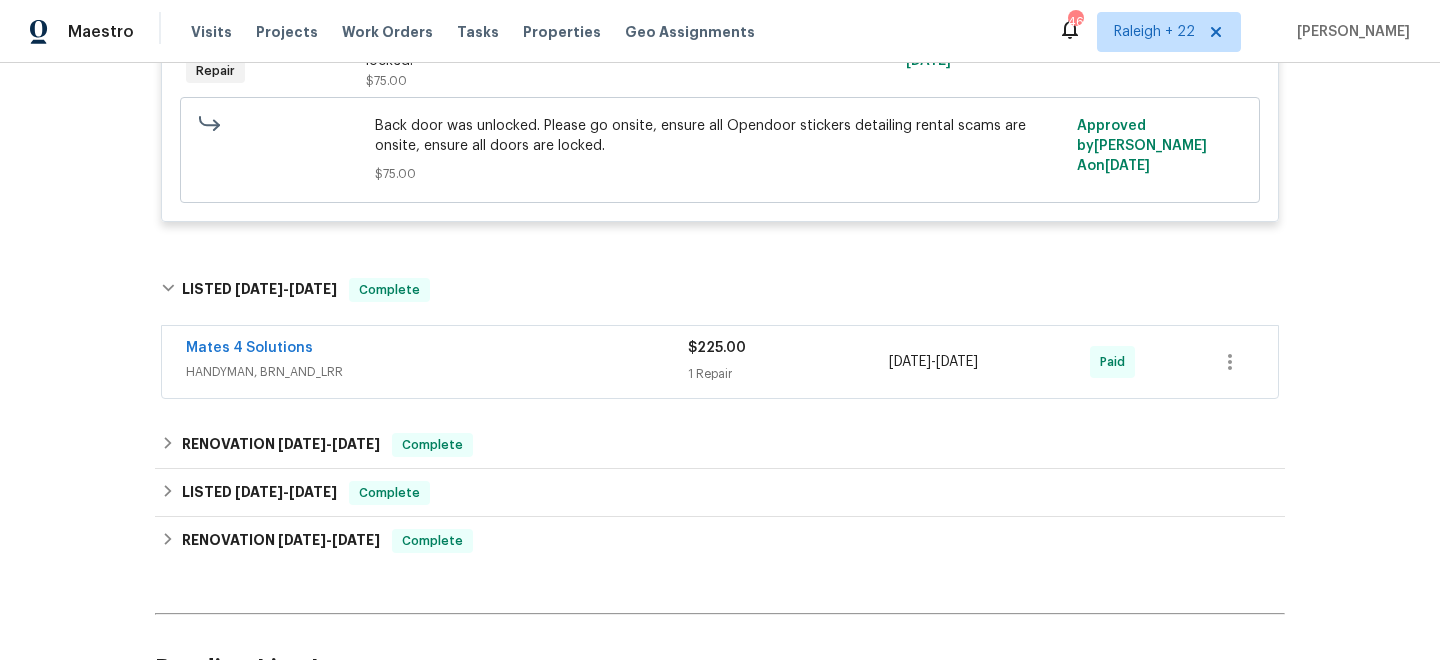 click on "HANDYMAN, BRN_AND_LRR" at bounding box center [437, 372] 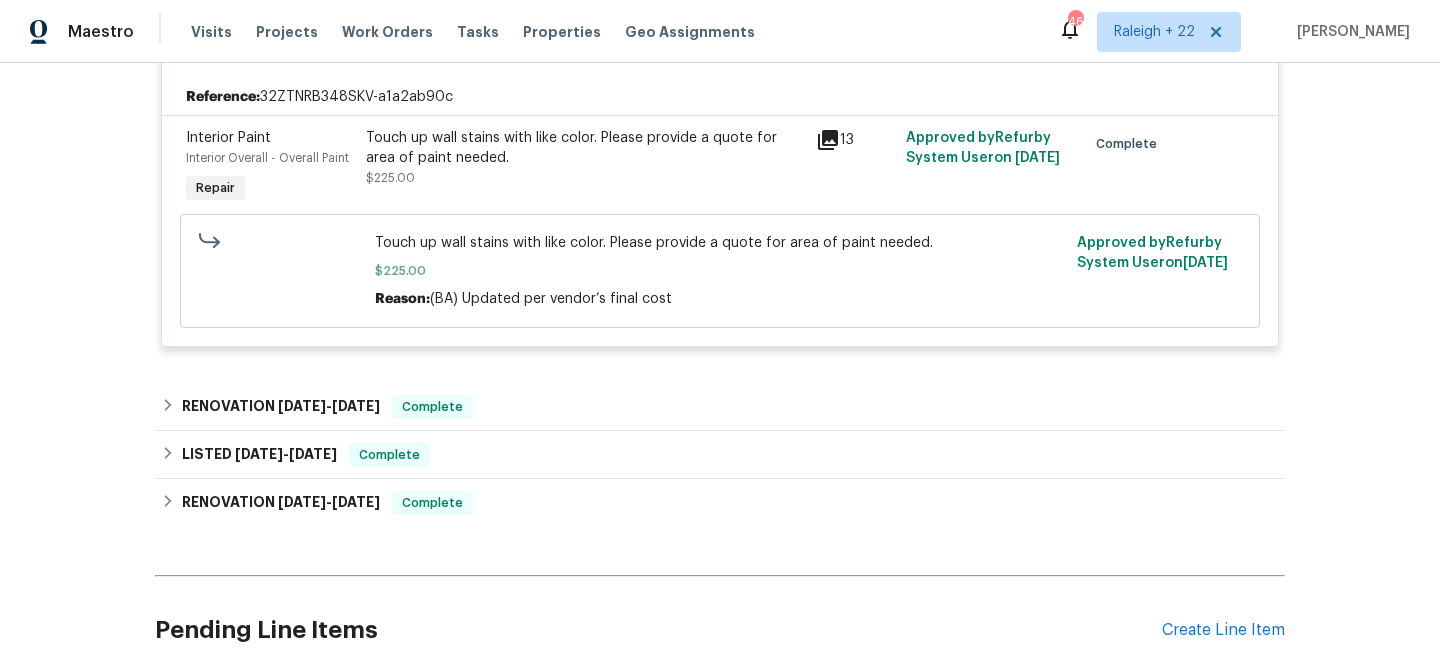 scroll, scrollTop: 910, scrollLeft: 0, axis: vertical 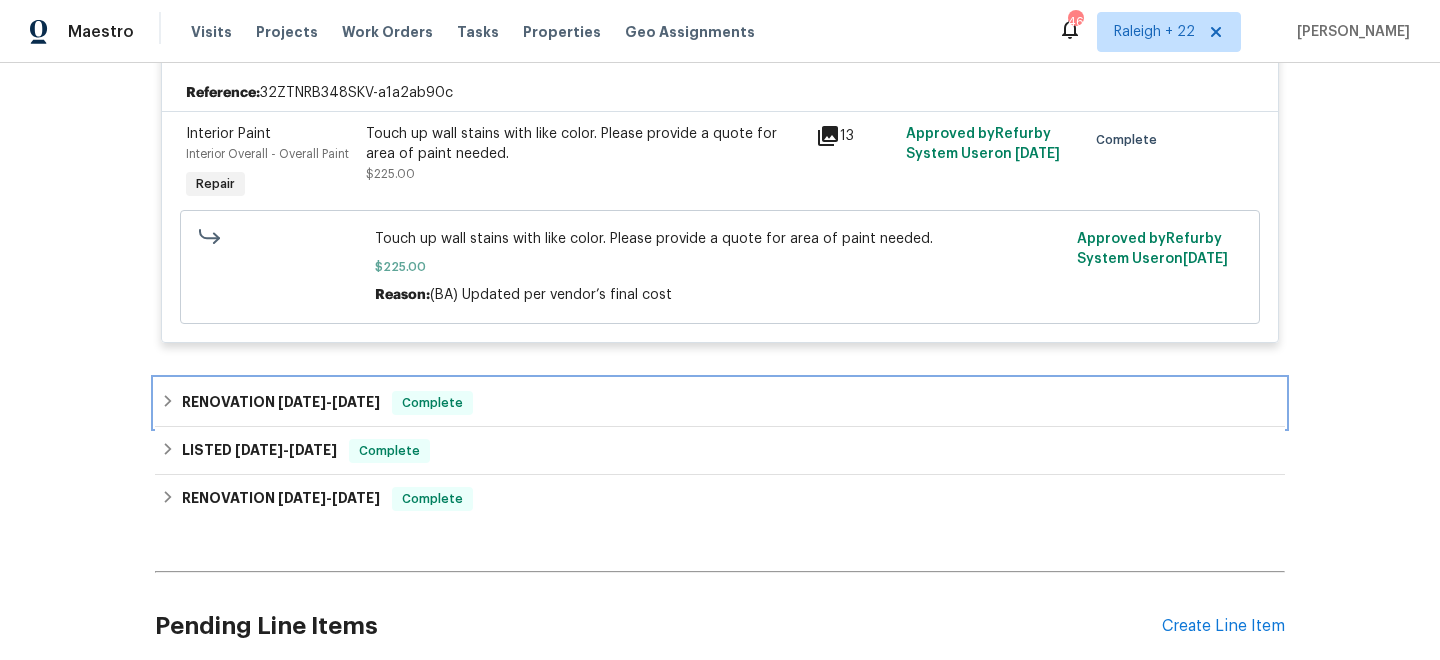 click 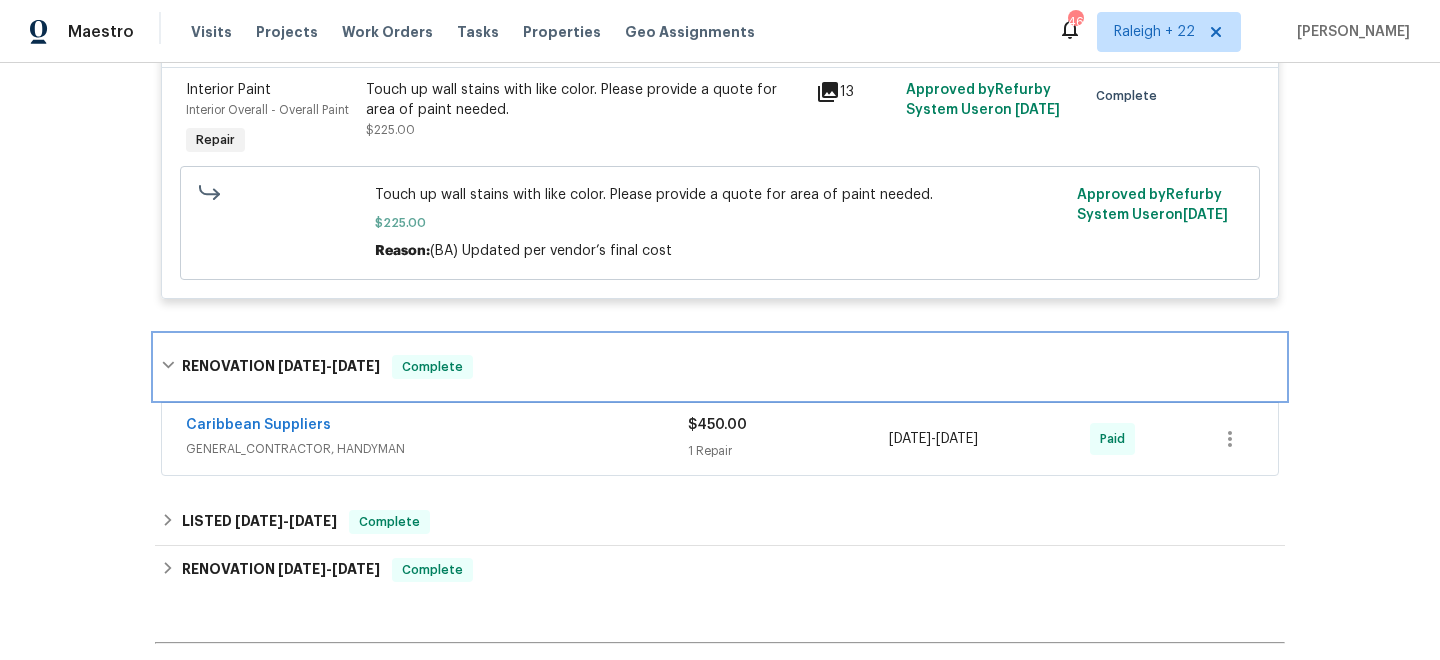 scroll, scrollTop: 971, scrollLeft: 0, axis: vertical 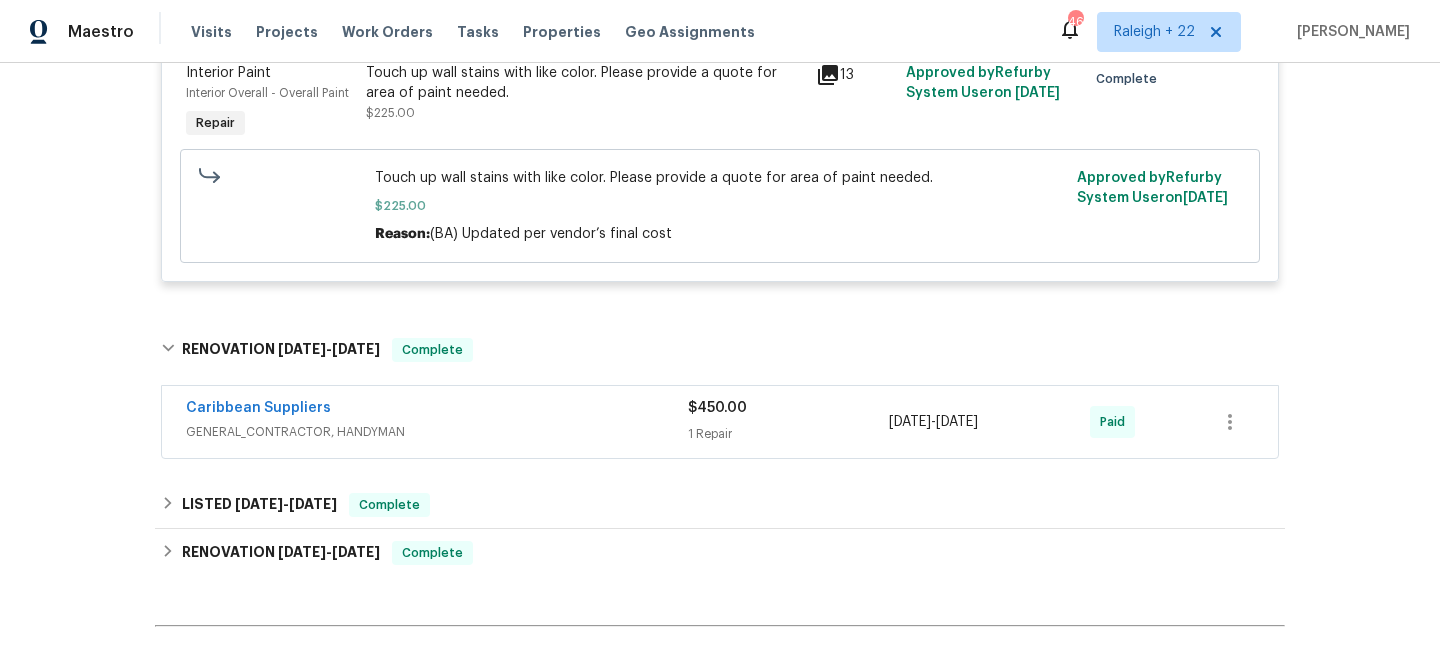 click on "GENERAL_CONTRACTOR, HANDYMAN" at bounding box center (437, 432) 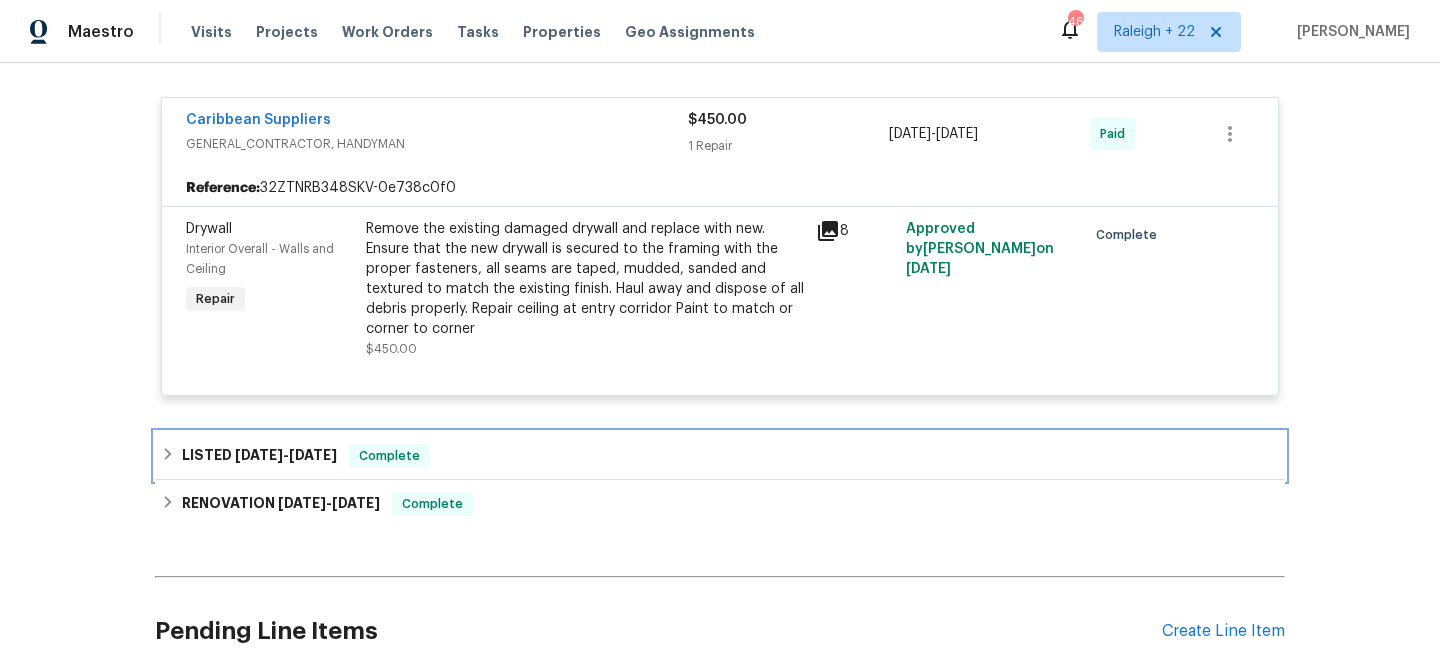 click 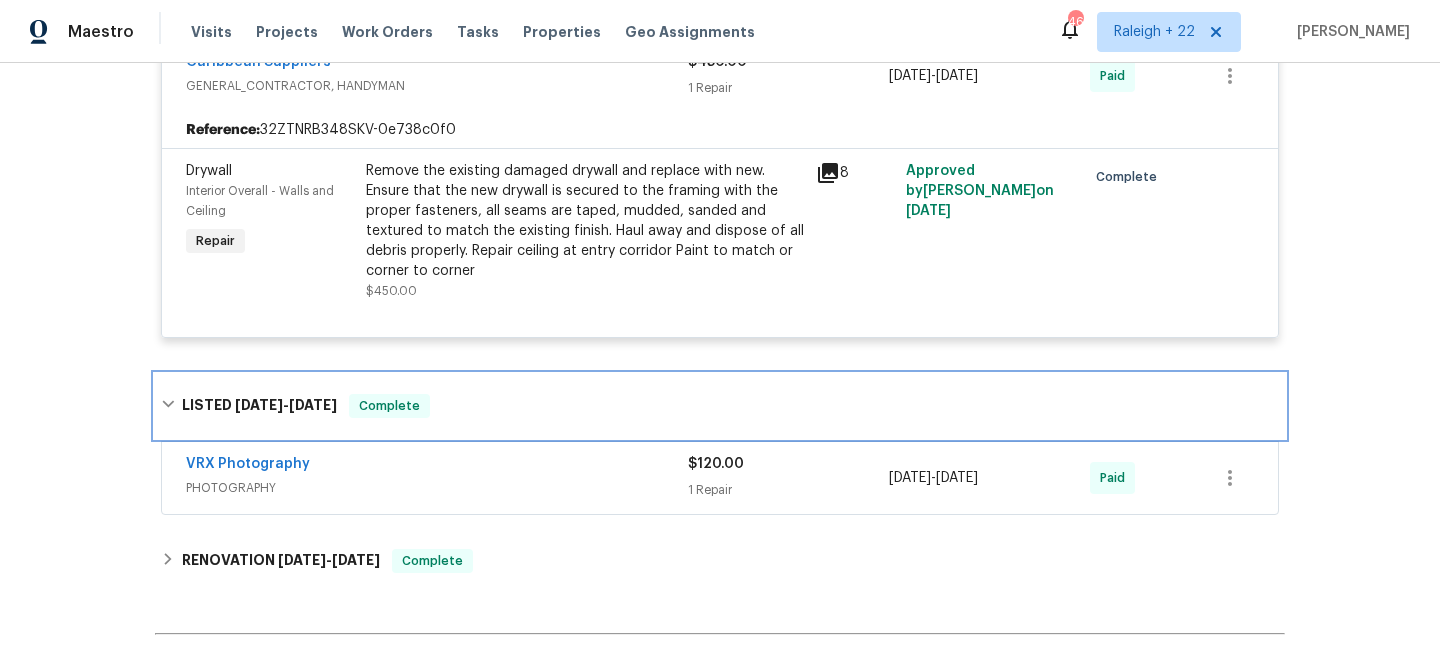 scroll, scrollTop: 1408, scrollLeft: 0, axis: vertical 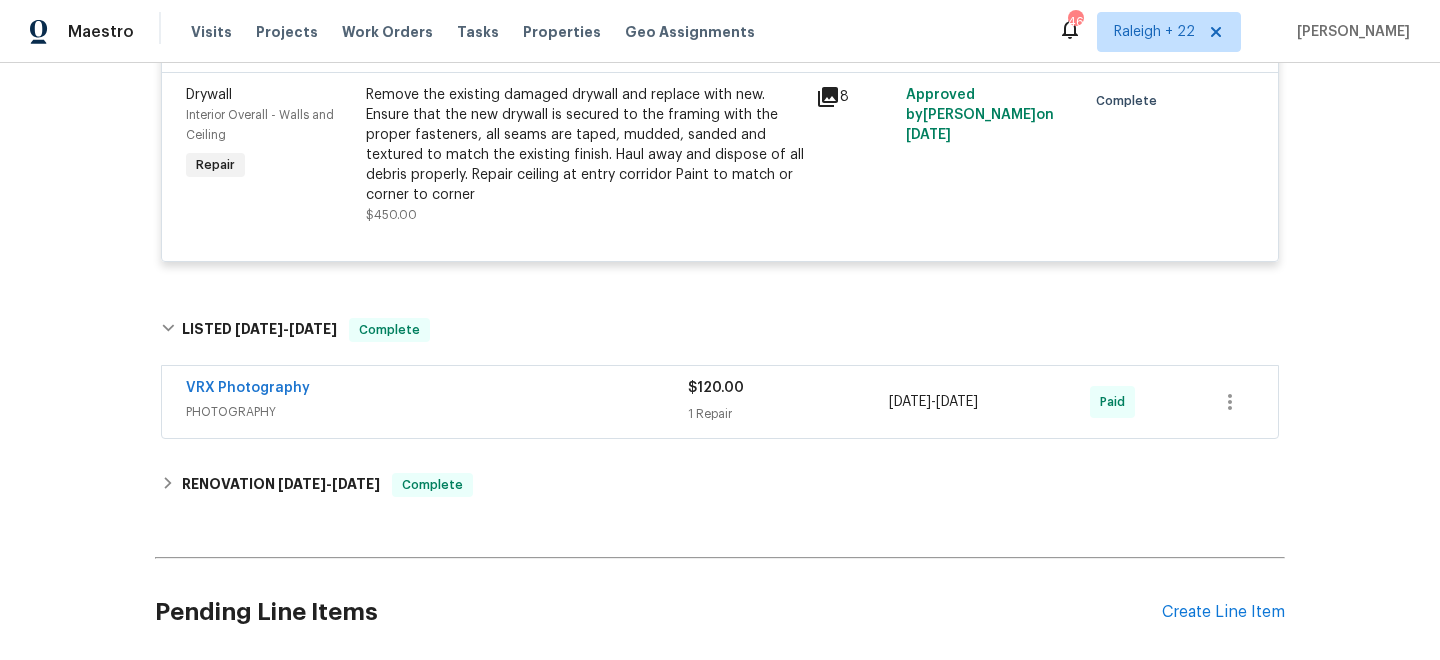 click on "PHOTOGRAPHY" at bounding box center [437, 412] 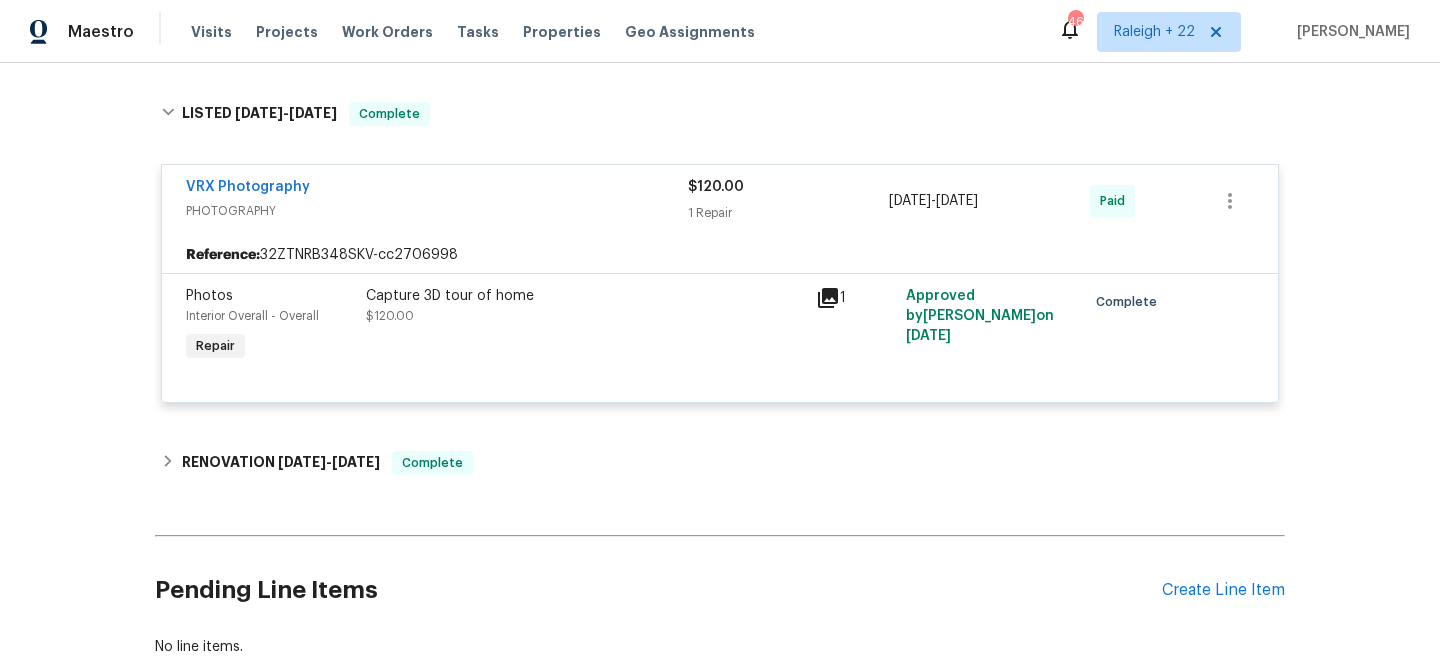 scroll, scrollTop: 1710, scrollLeft: 0, axis: vertical 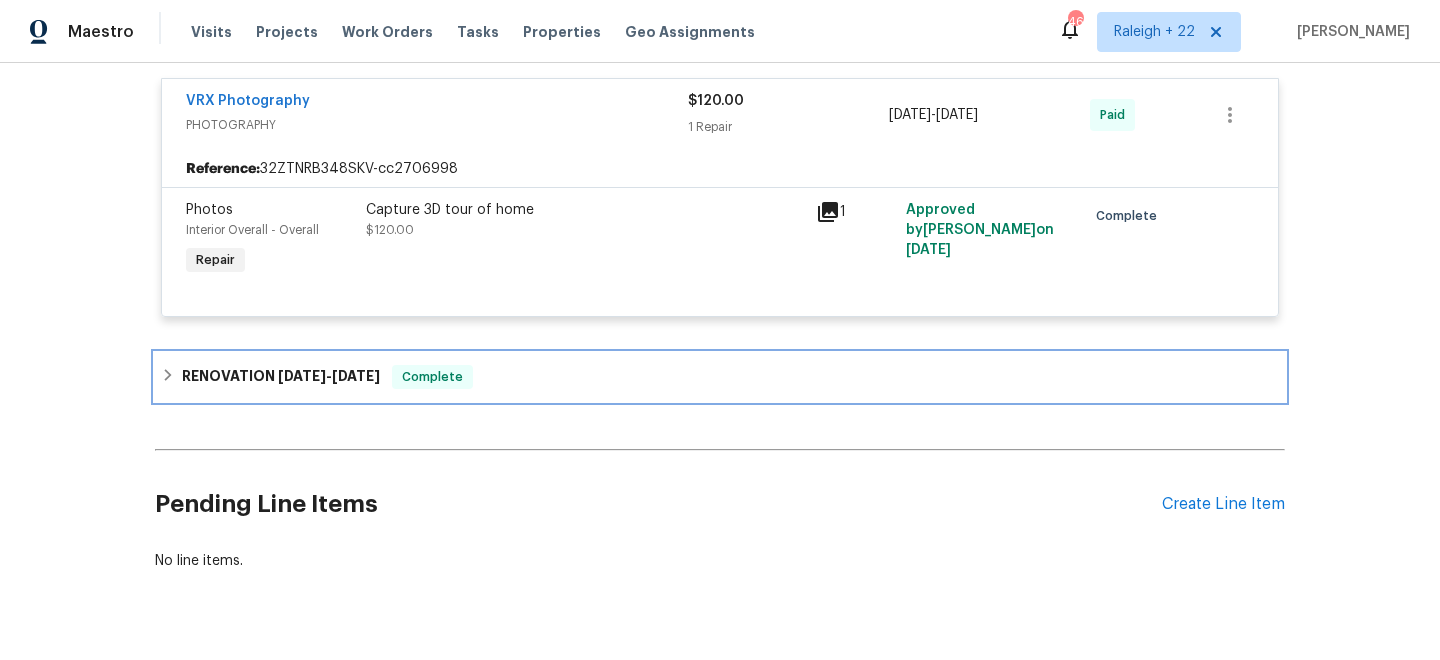 click 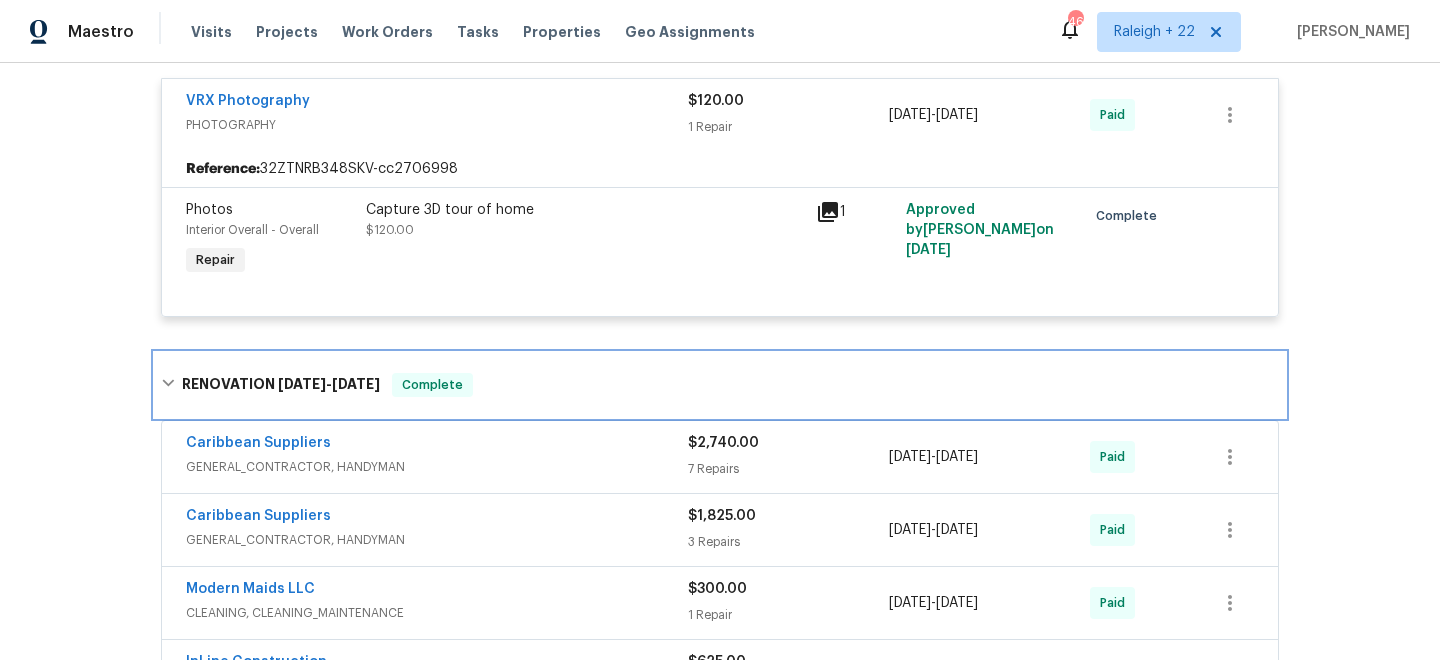 scroll, scrollTop: 1898, scrollLeft: 0, axis: vertical 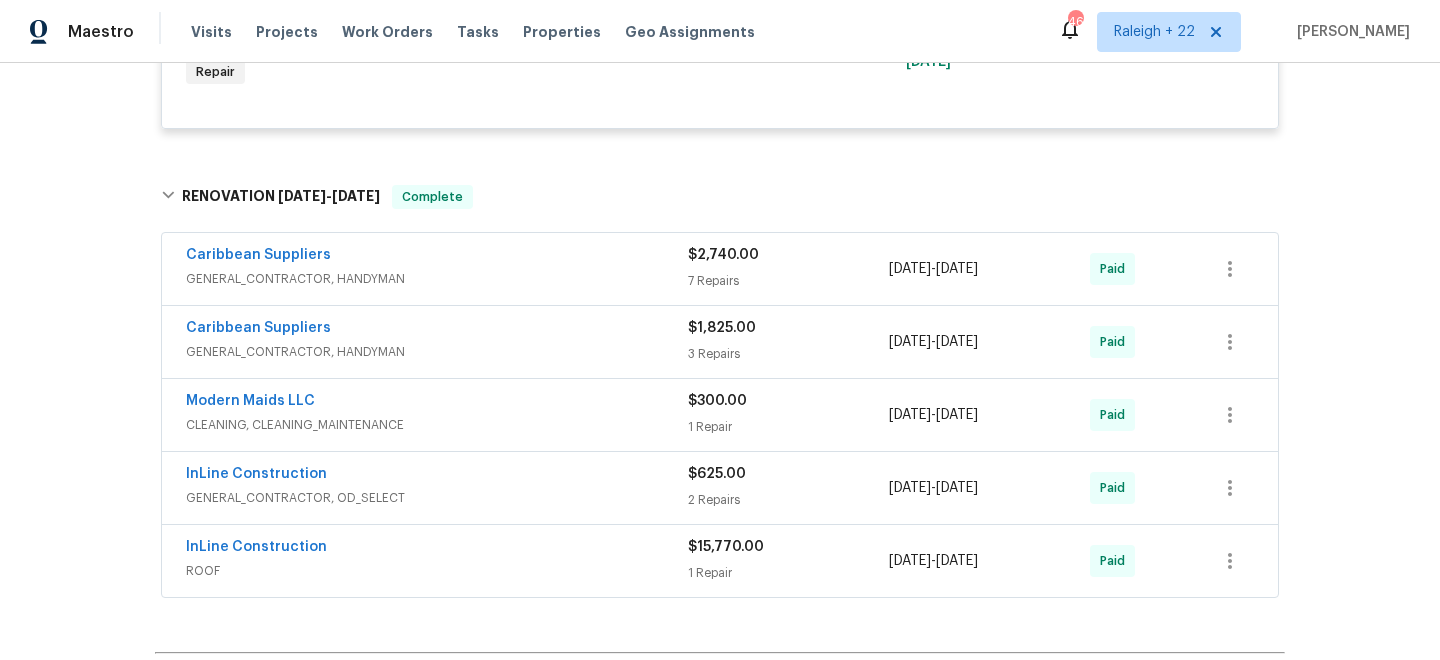 click on "Caribbean Suppliers GENERAL_CONTRACTOR, HANDYMAN" at bounding box center [437, 269] 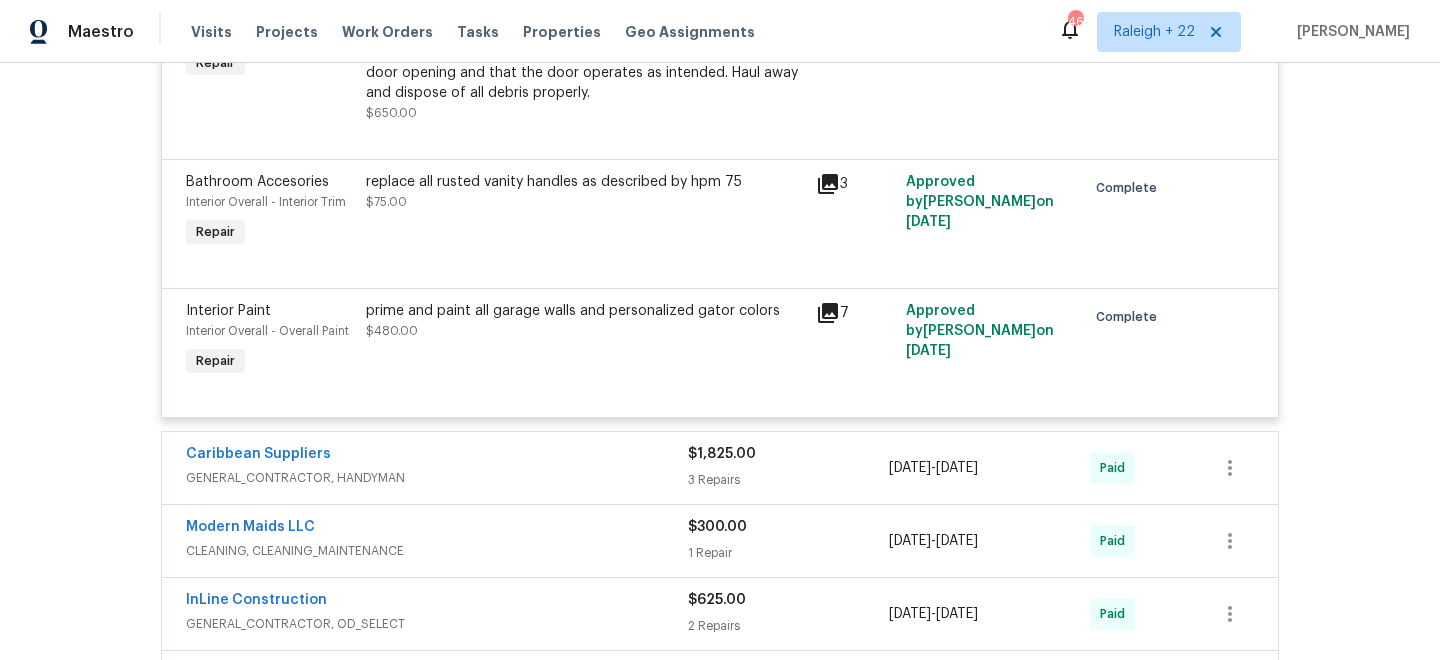 scroll, scrollTop: 3182, scrollLeft: 0, axis: vertical 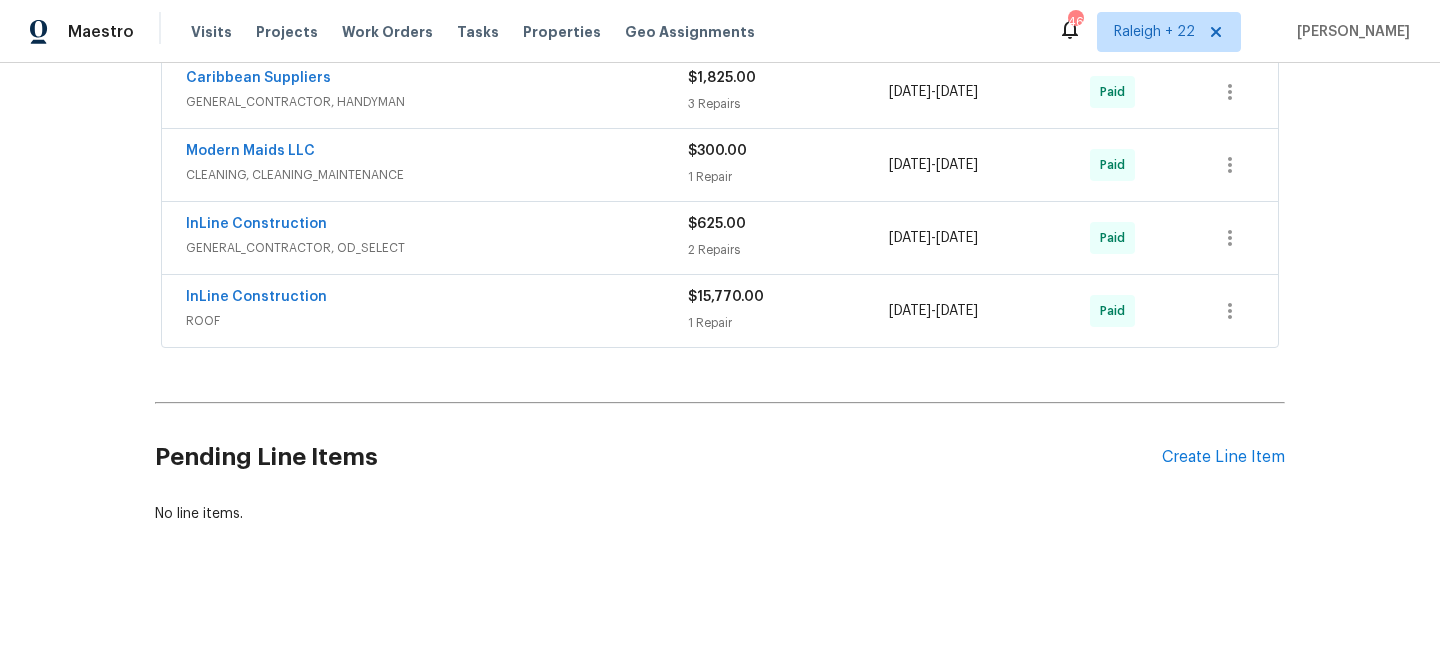 click on "GENERAL_CONTRACTOR, HANDYMAN" at bounding box center [437, 102] 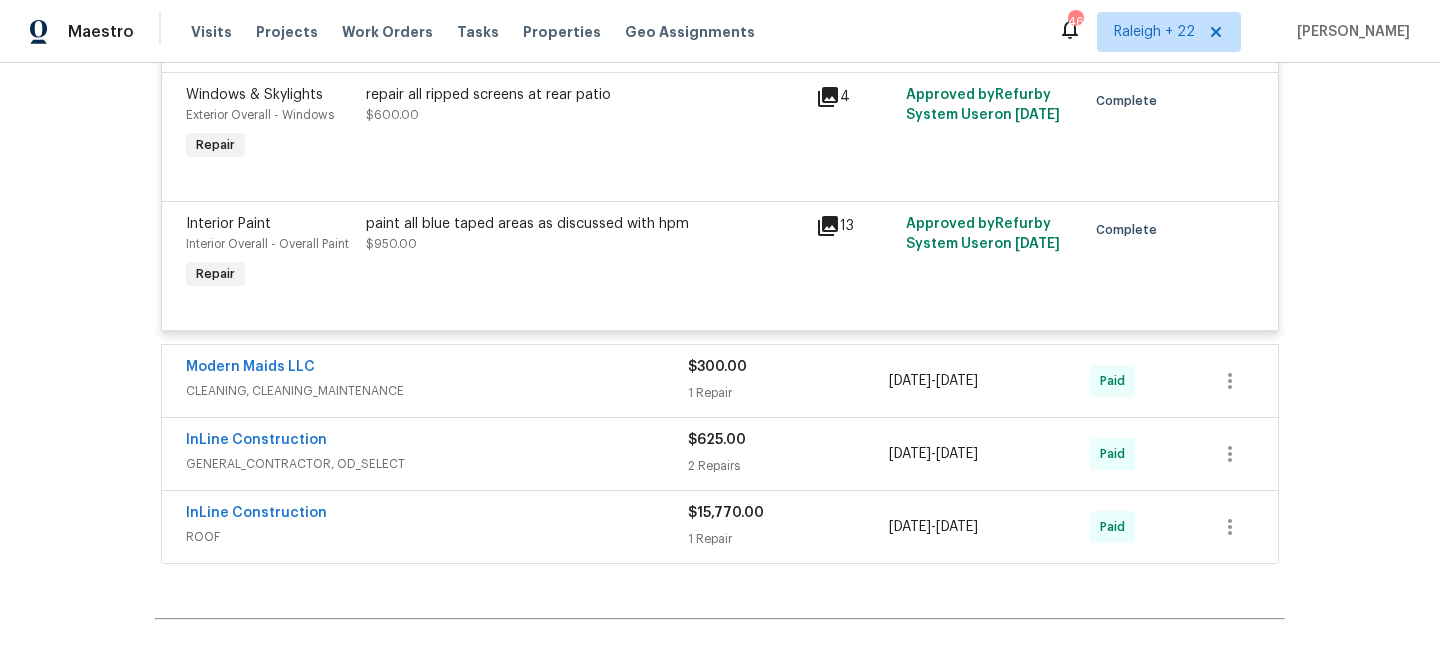 scroll, scrollTop: 3511, scrollLeft: 0, axis: vertical 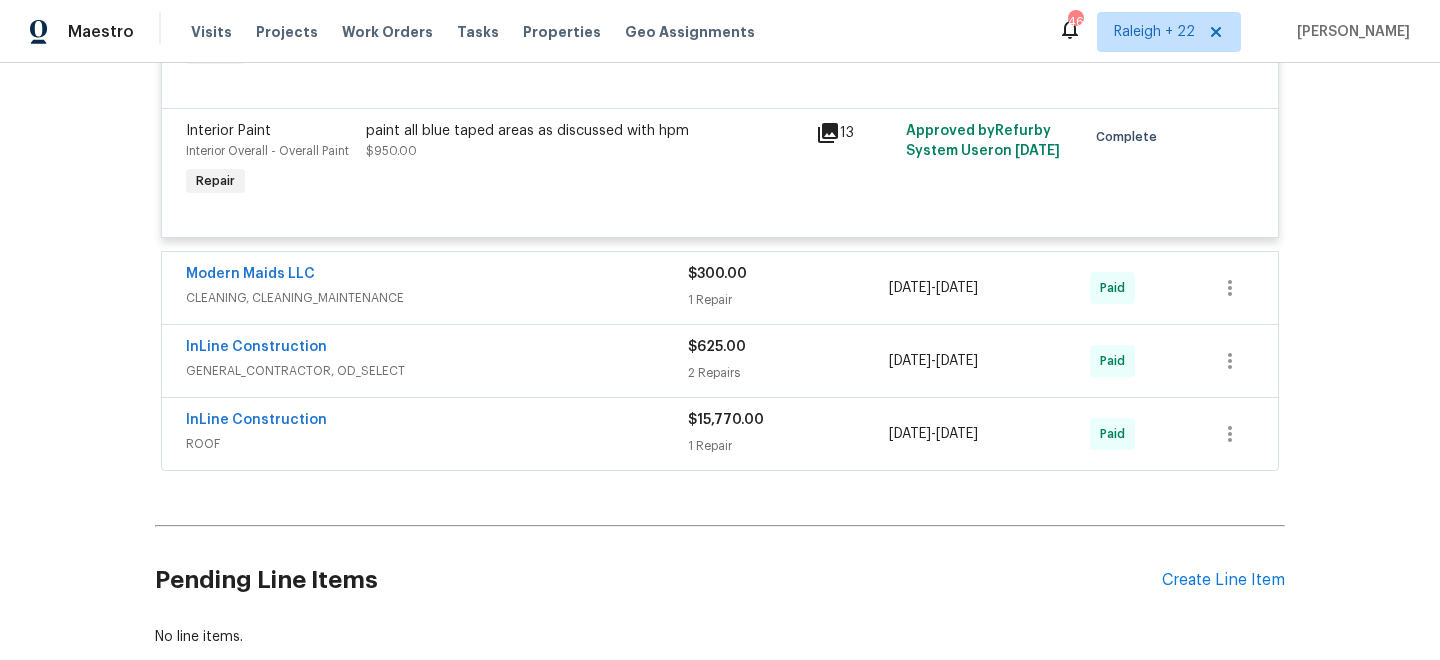 click on "CLEANING, CLEANING_MAINTENANCE" at bounding box center (437, 298) 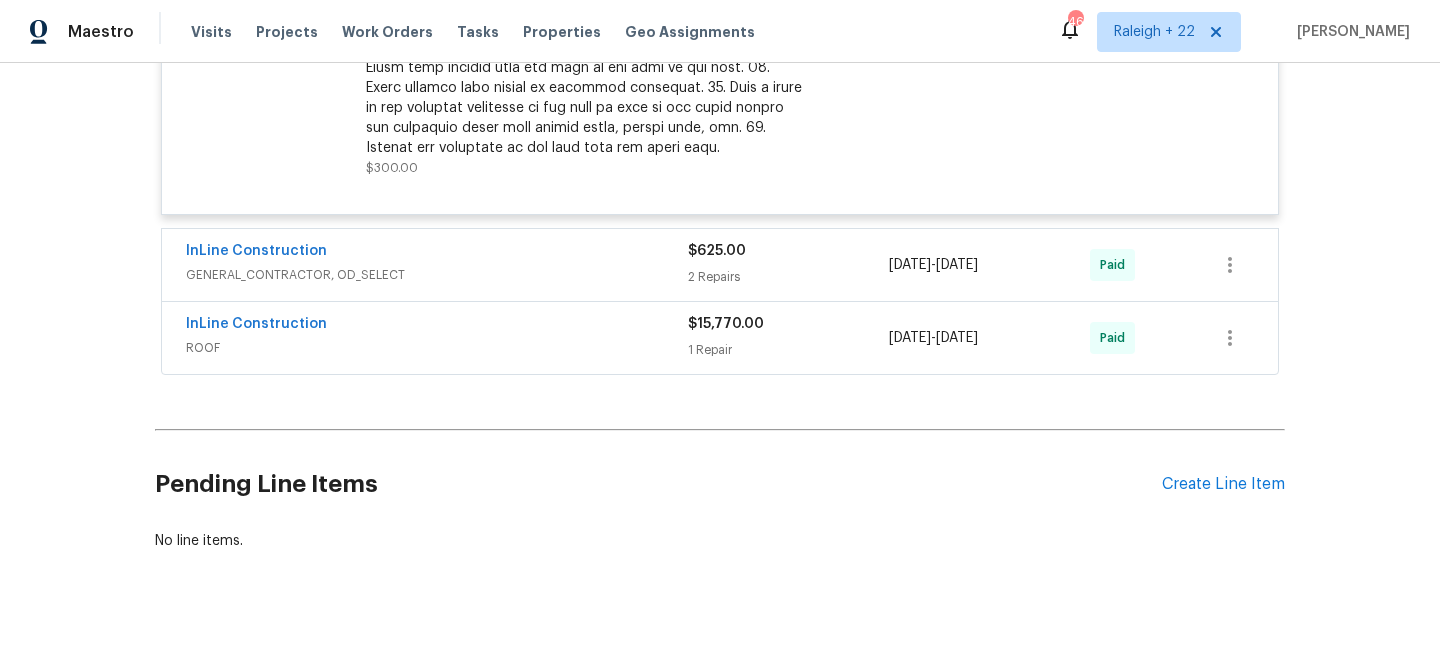 scroll, scrollTop: 4202, scrollLeft: 0, axis: vertical 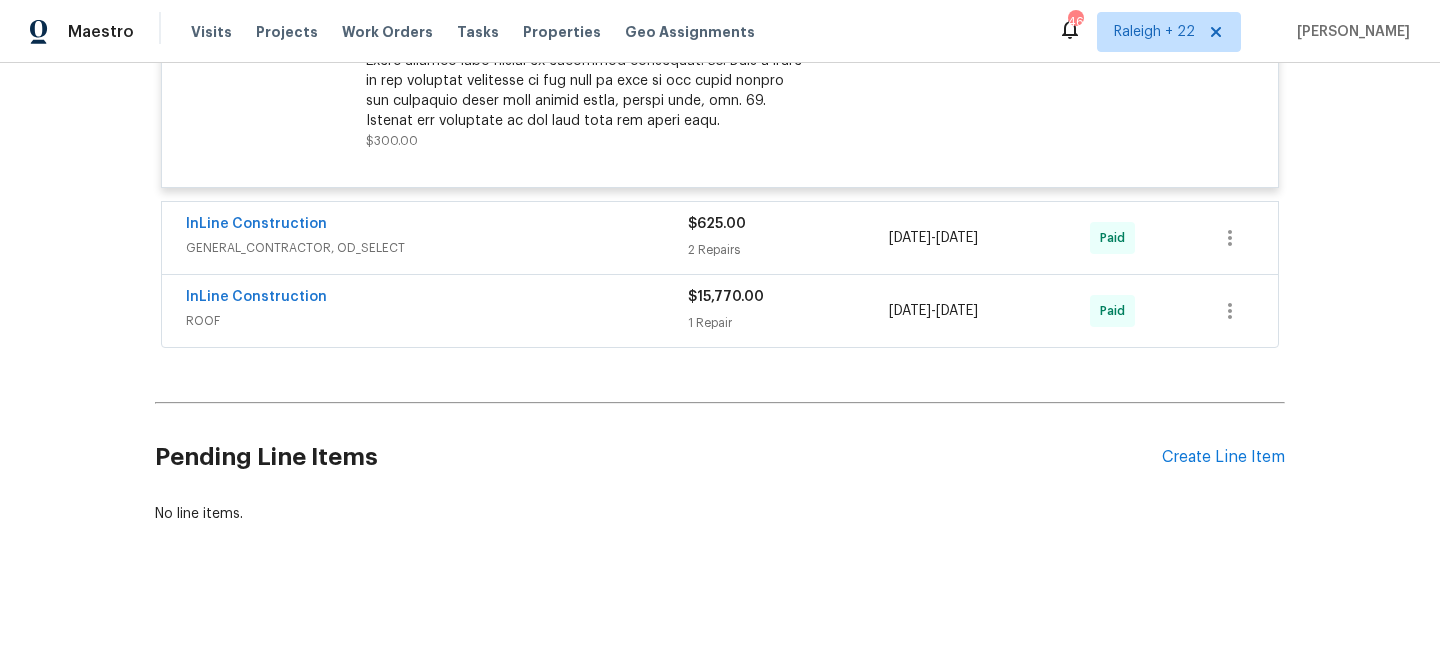 click on "ROOF" at bounding box center [437, 321] 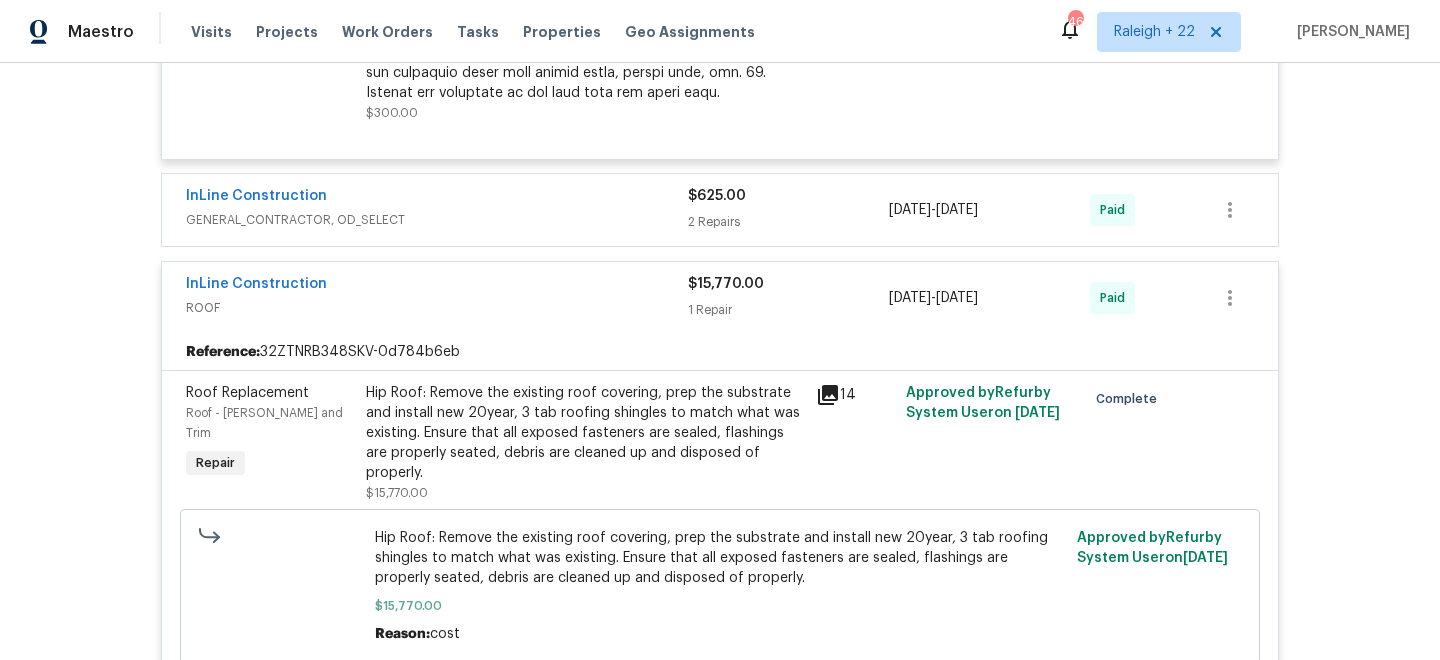 click on "InLine Construction" at bounding box center (437, 198) 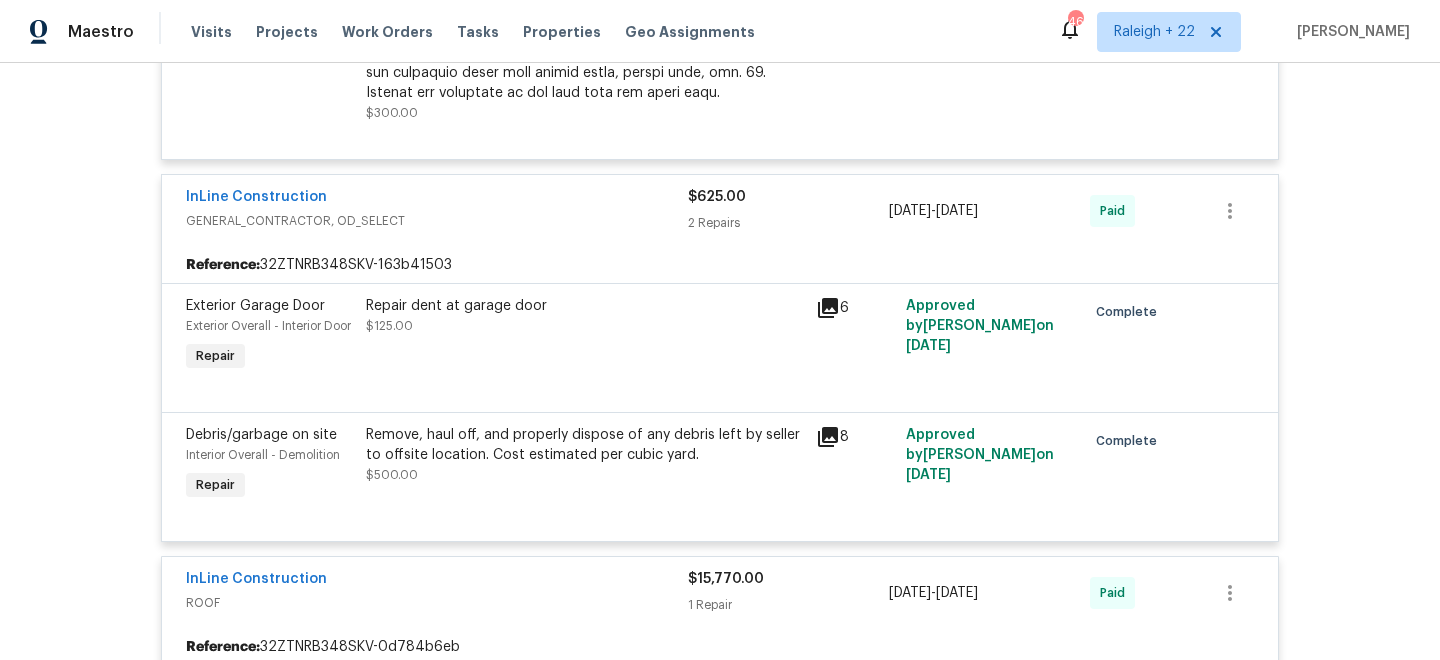 click on "Repair dent at garage door $125.00" at bounding box center [585, 316] 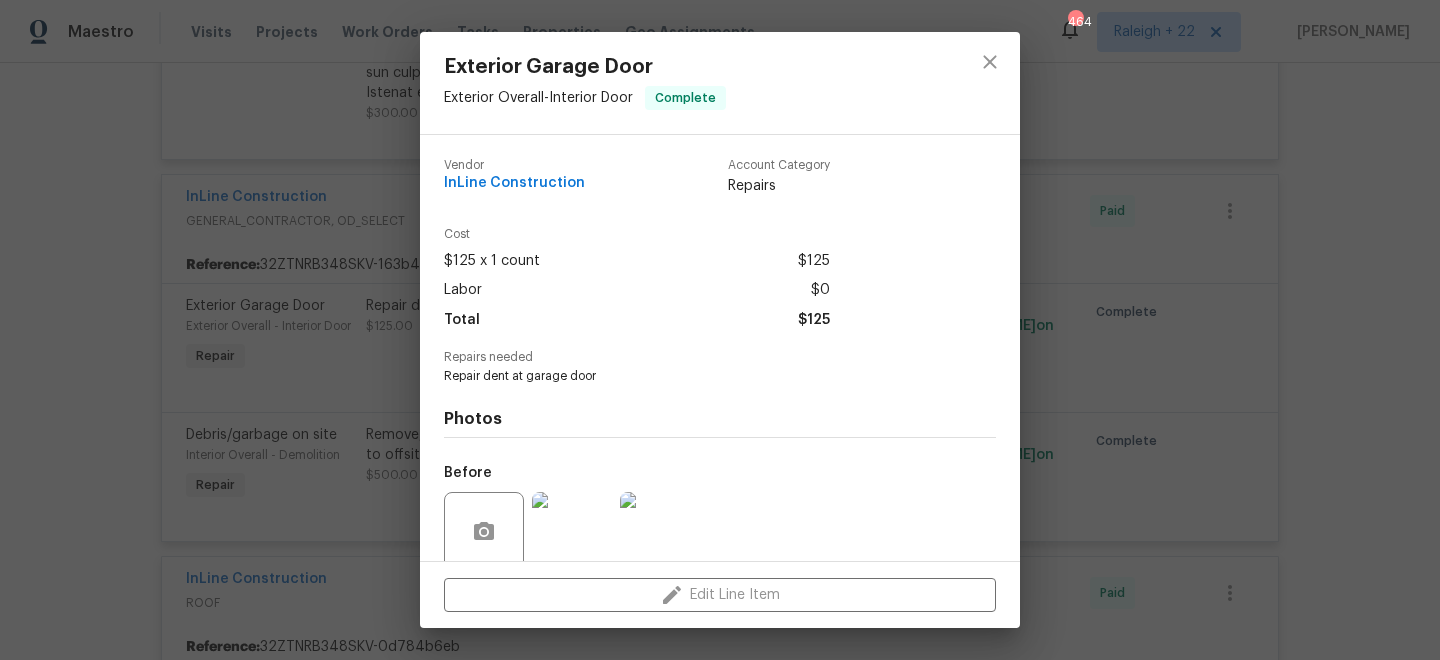 scroll, scrollTop: 160, scrollLeft: 0, axis: vertical 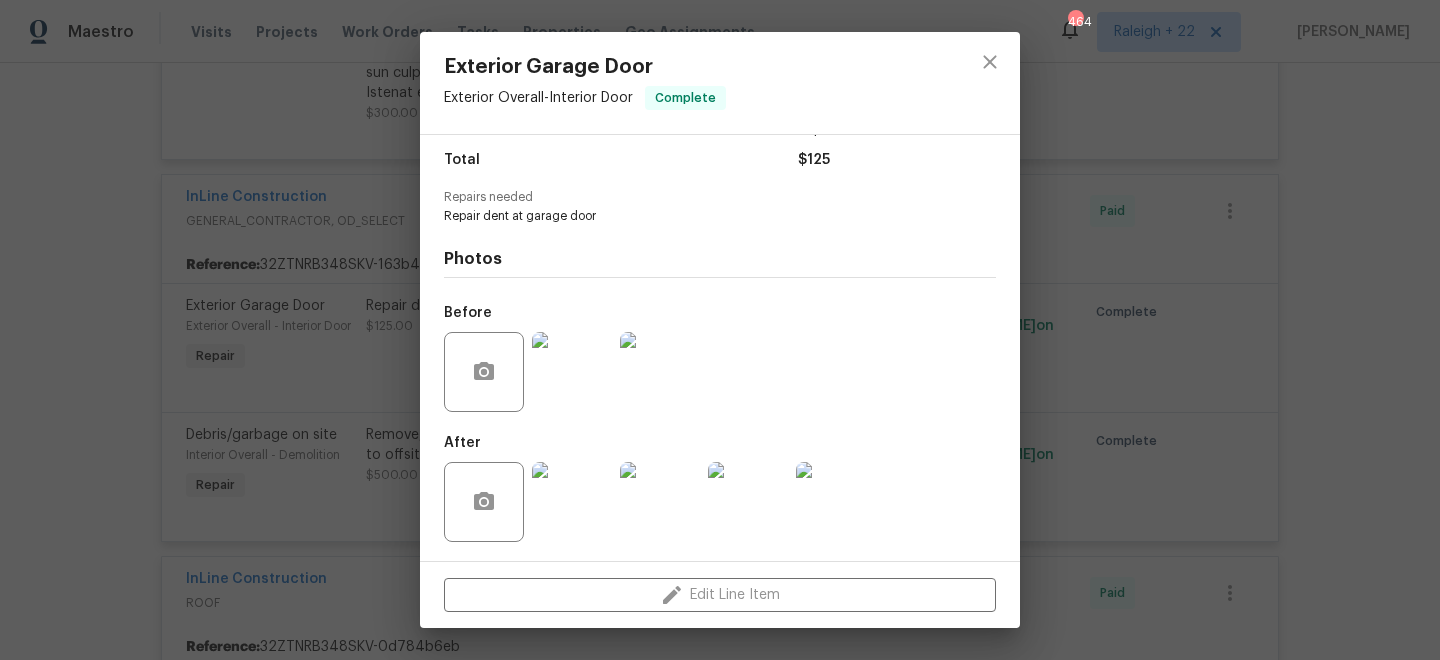 click at bounding box center [572, 502] 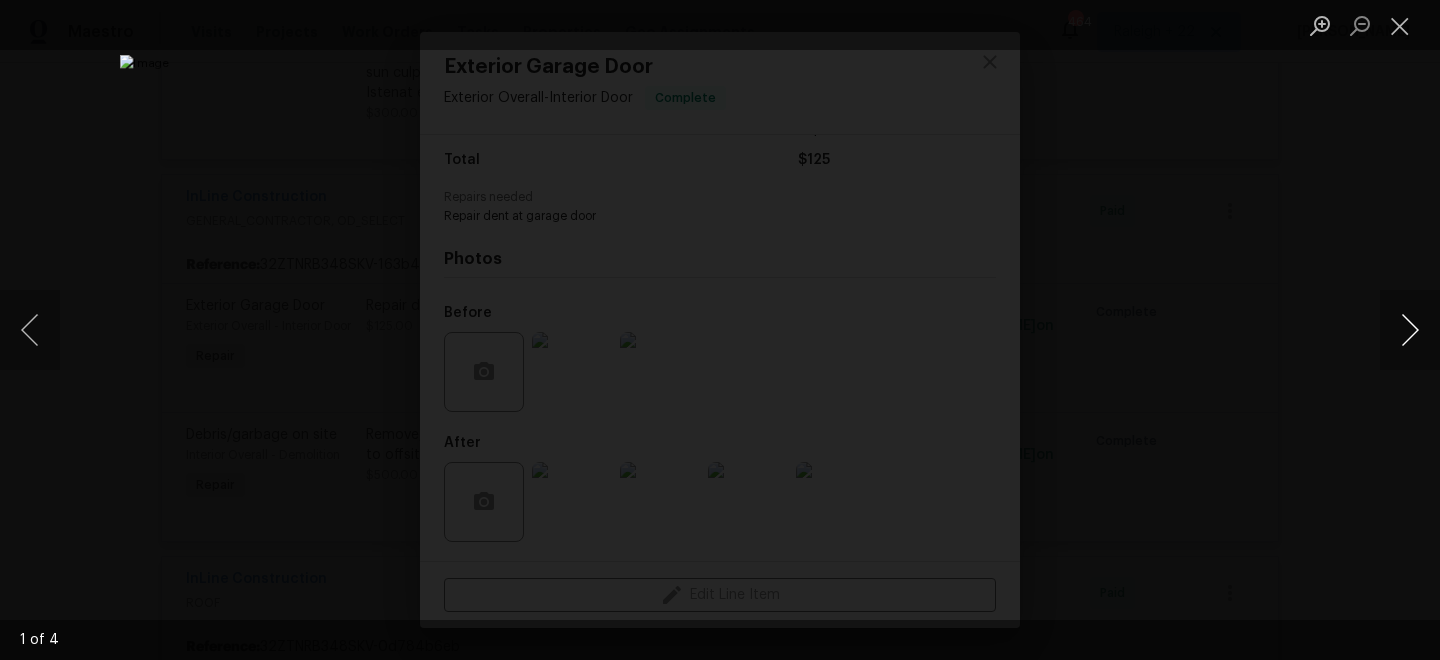 click at bounding box center (1410, 330) 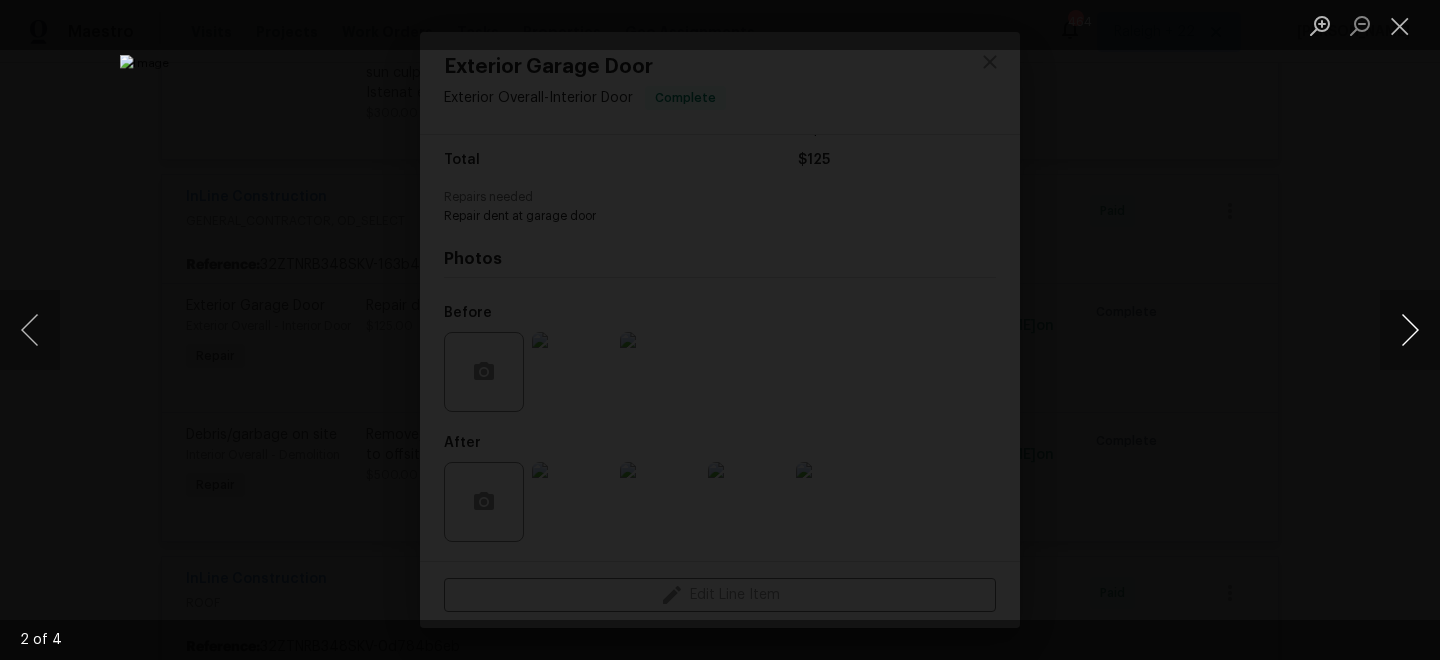 click at bounding box center [1410, 330] 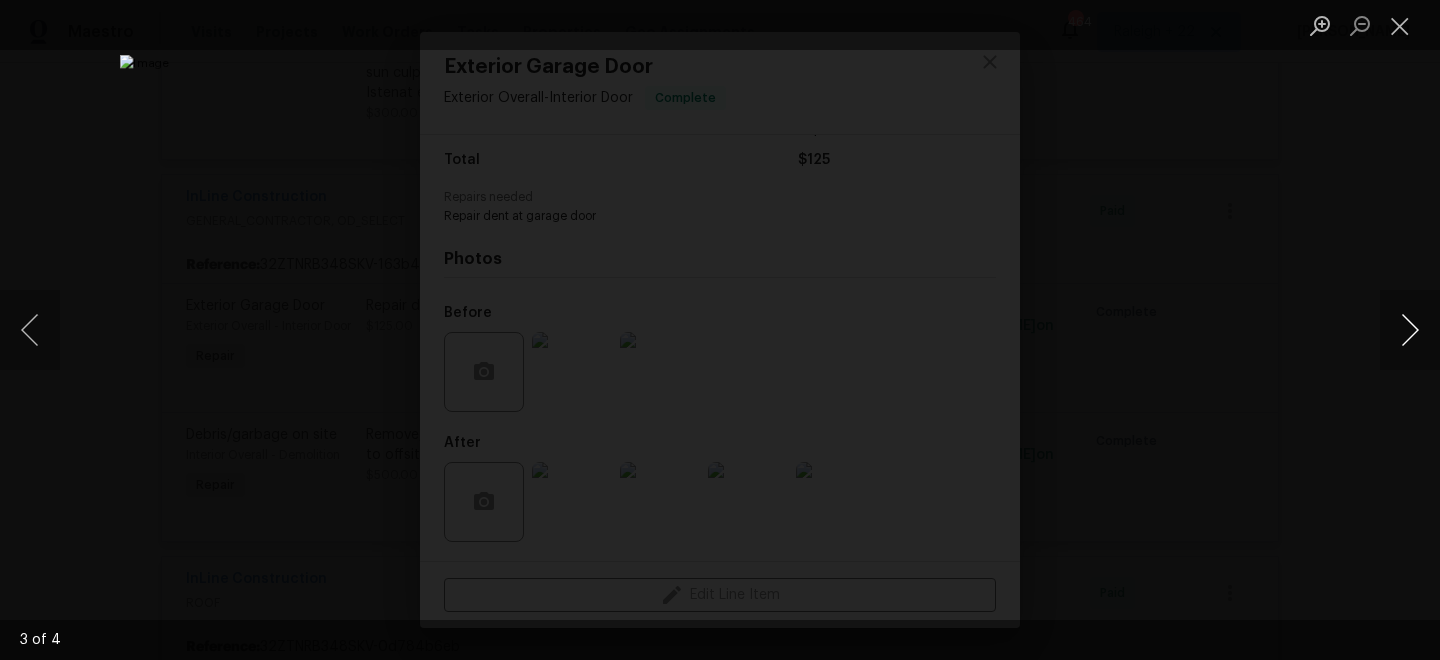 click at bounding box center [1410, 330] 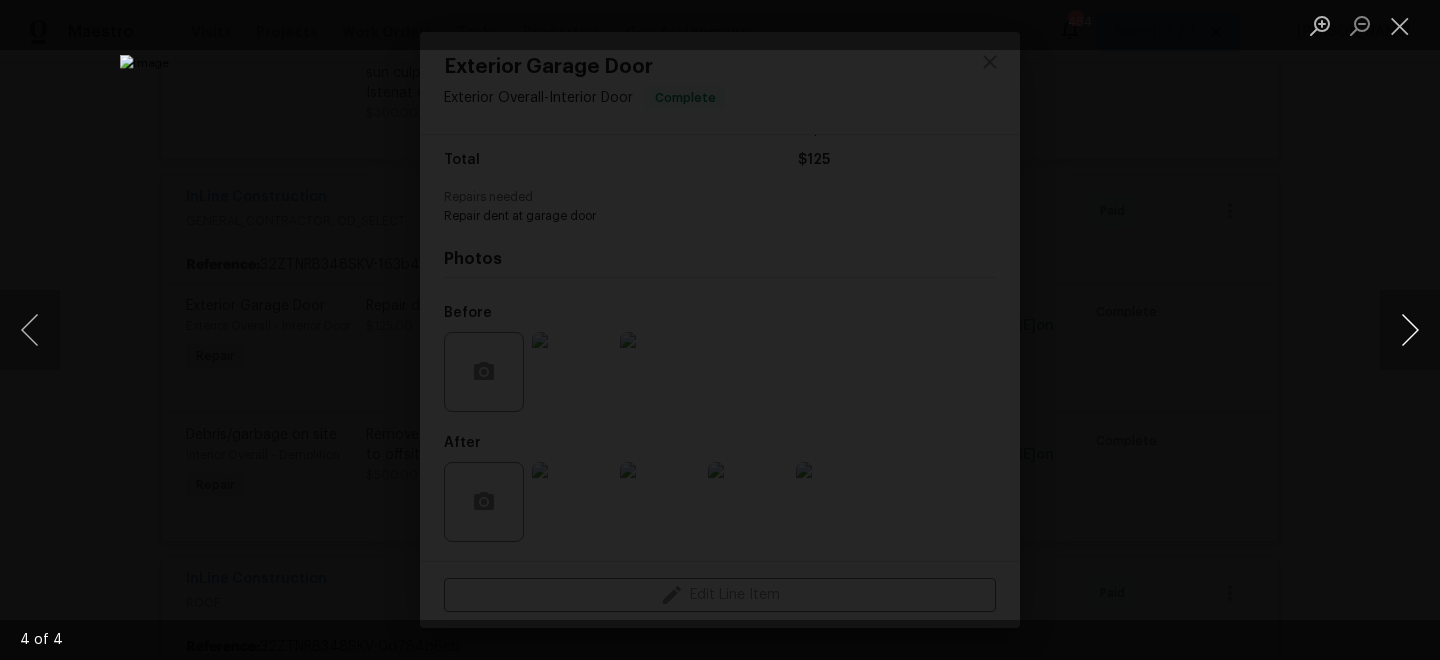 click at bounding box center (1410, 330) 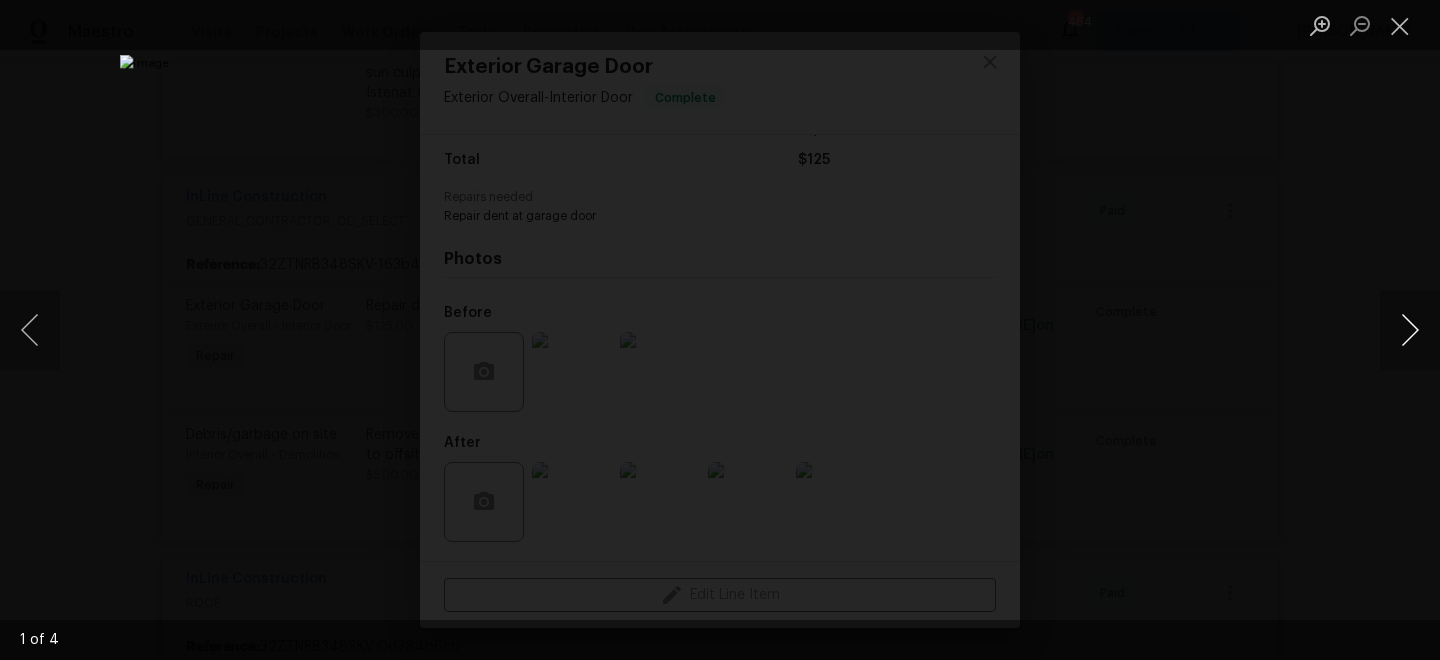 click at bounding box center [1410, 330] 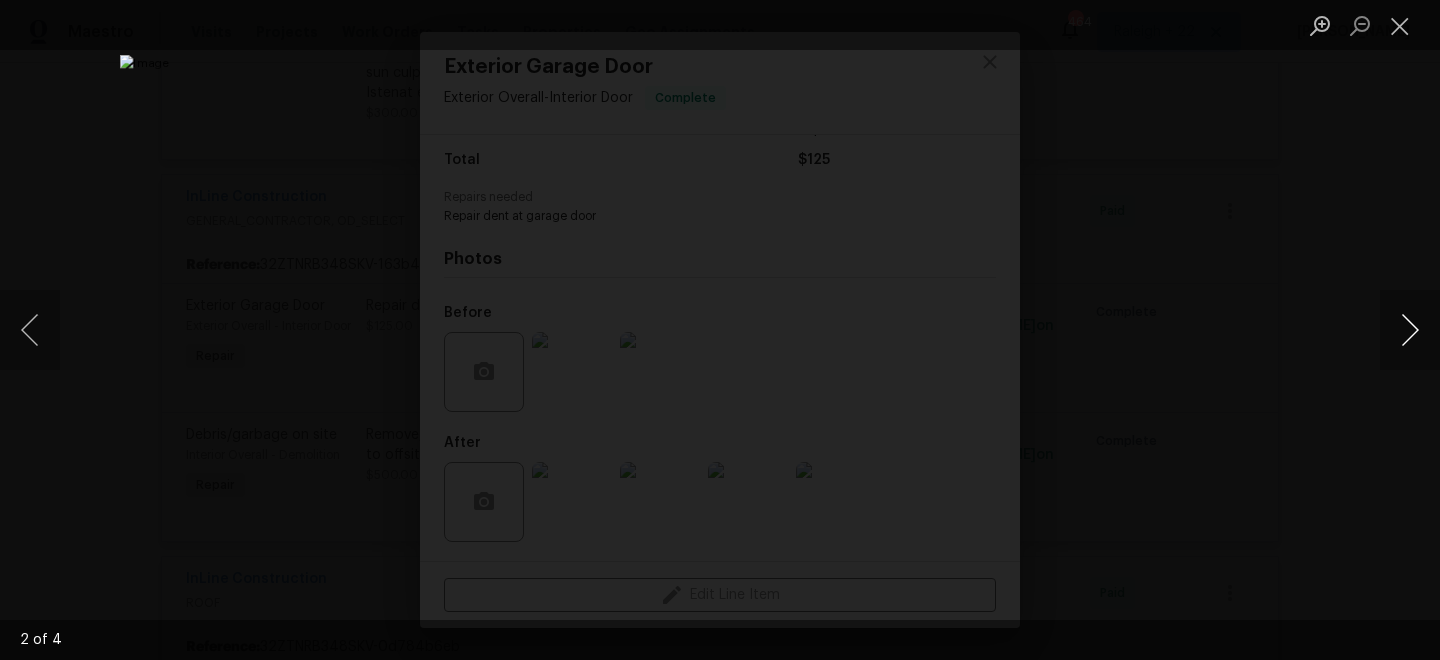 click at bounding box center [1410, 330] 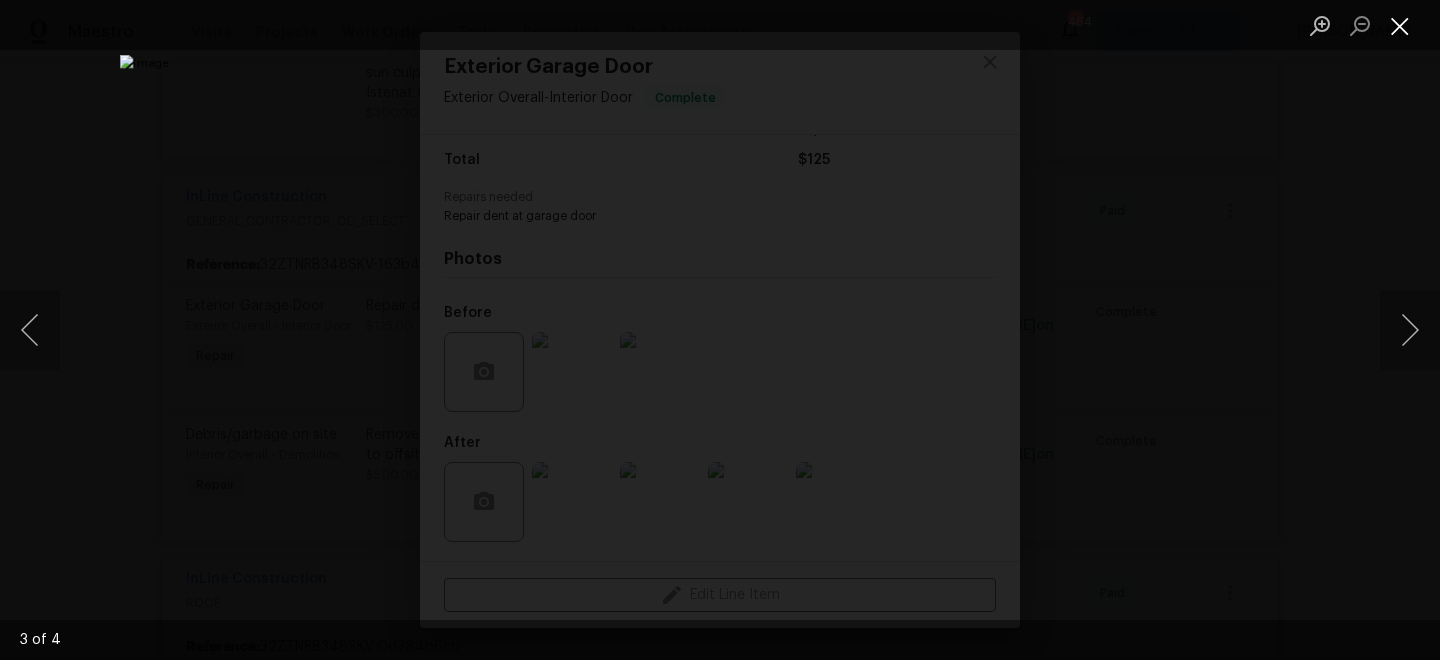 click at bounding box center (1400, 25) 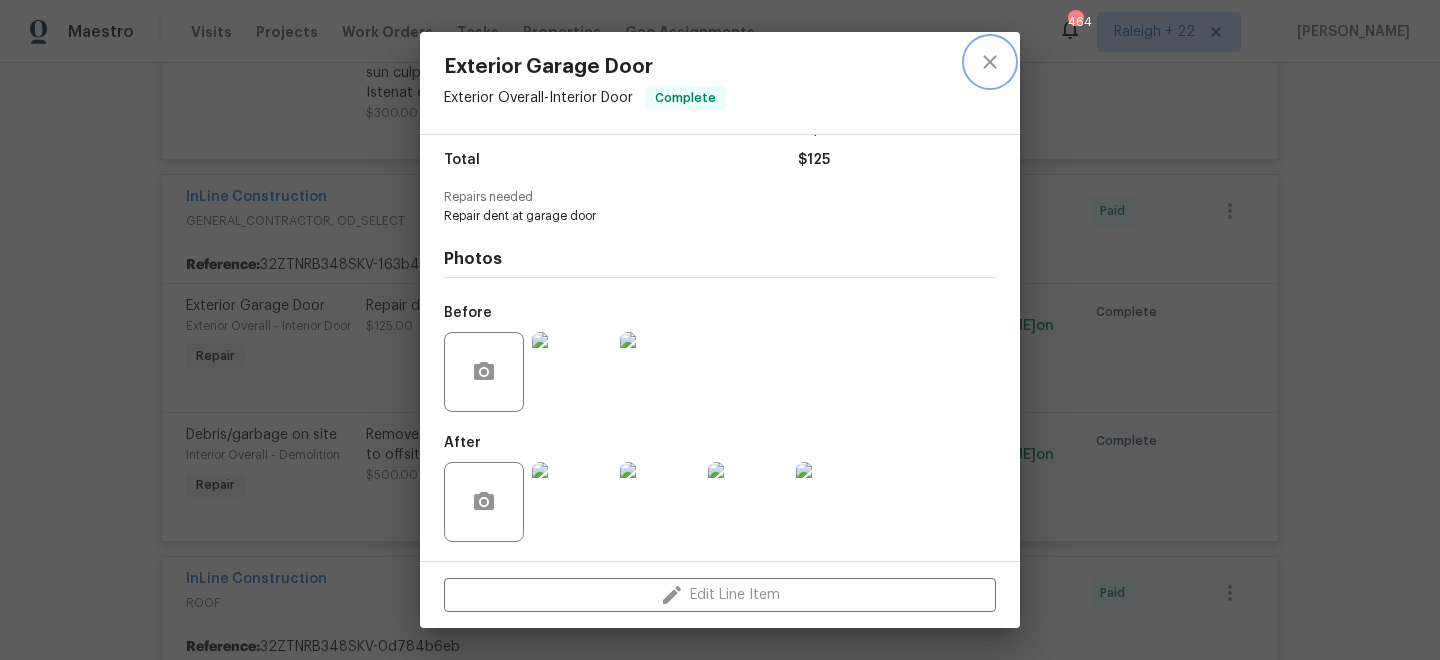 click 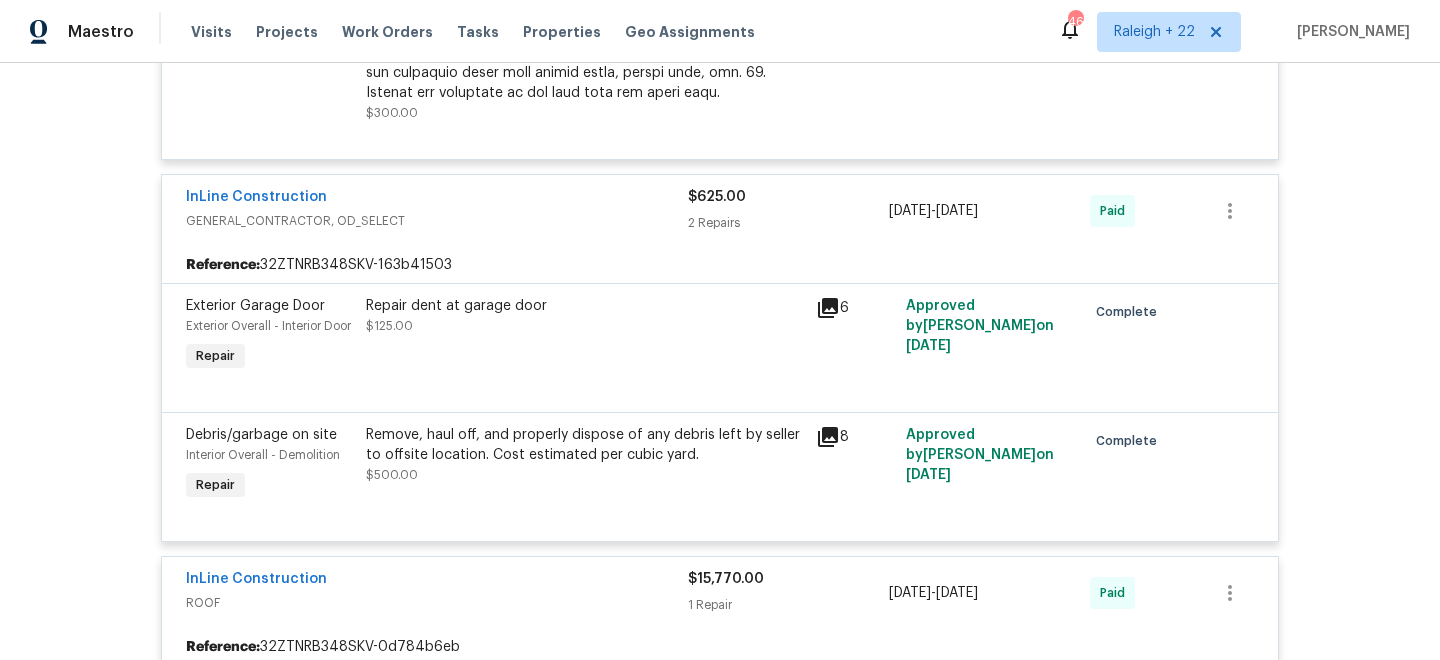 scroll, scrollTop: 4238, scrollLeft: 0, axis: vertical 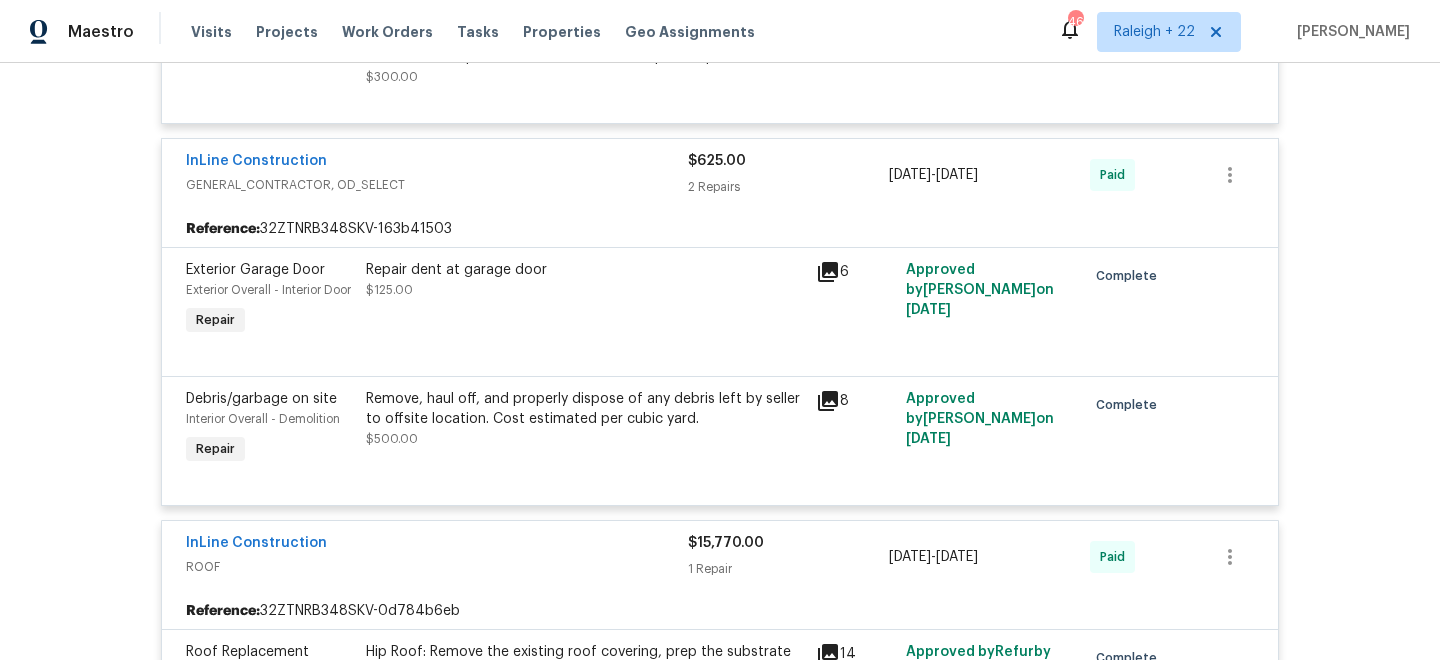 click on "Repair dent at garage door $125.00" at bounding box center [585, 300] 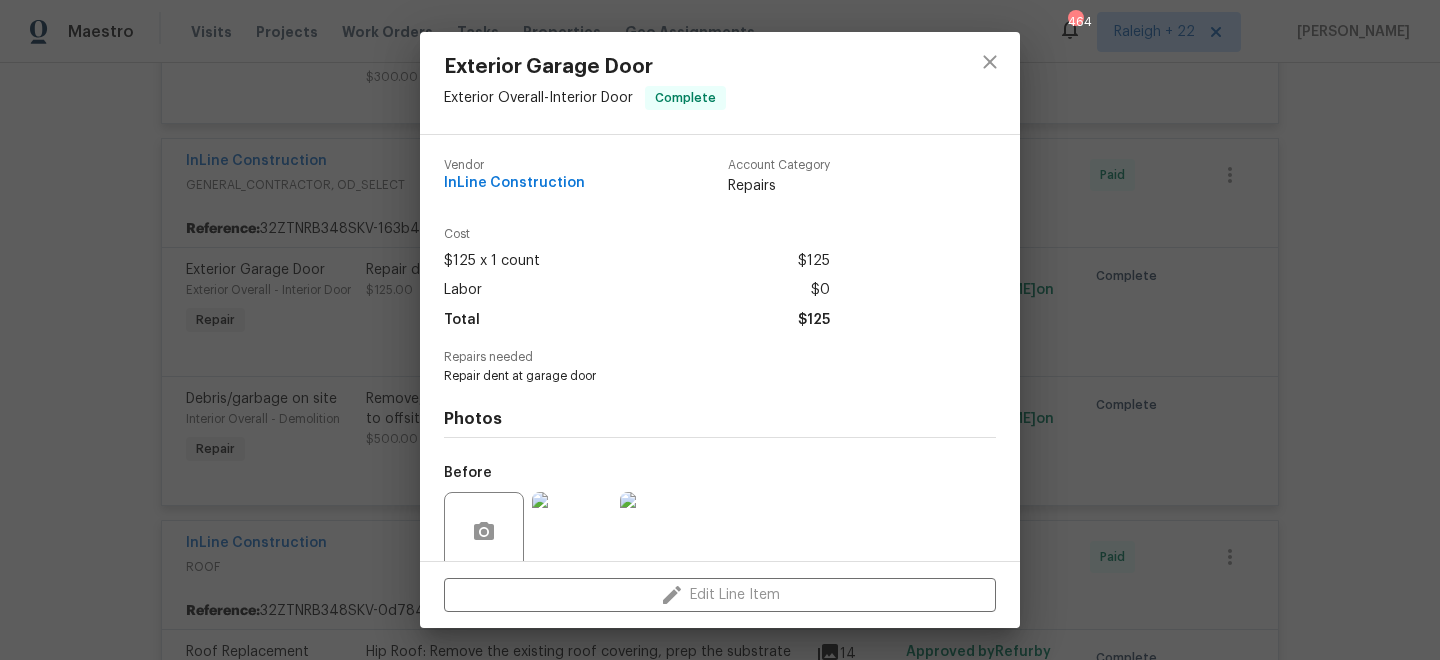 scroll, scrollTop: 160, scrollLeft: 0, axis: vertical 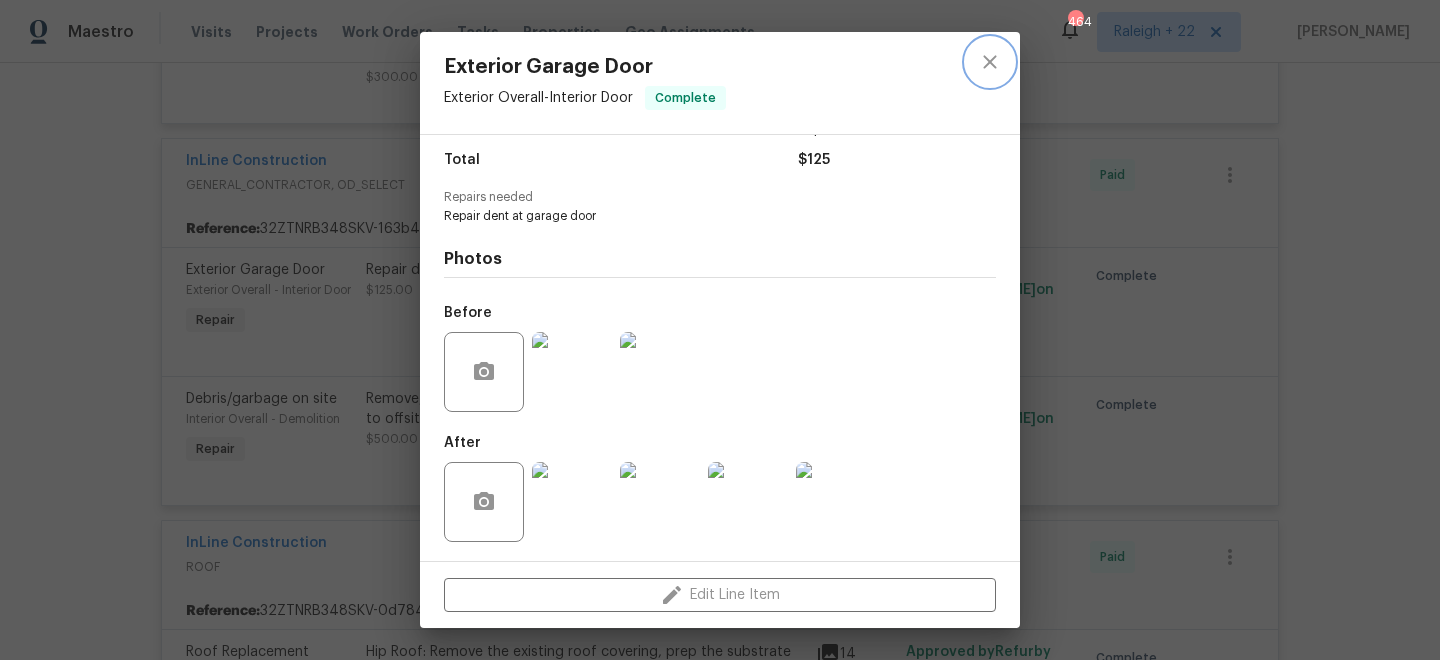 click at bounding box center [990, 62] 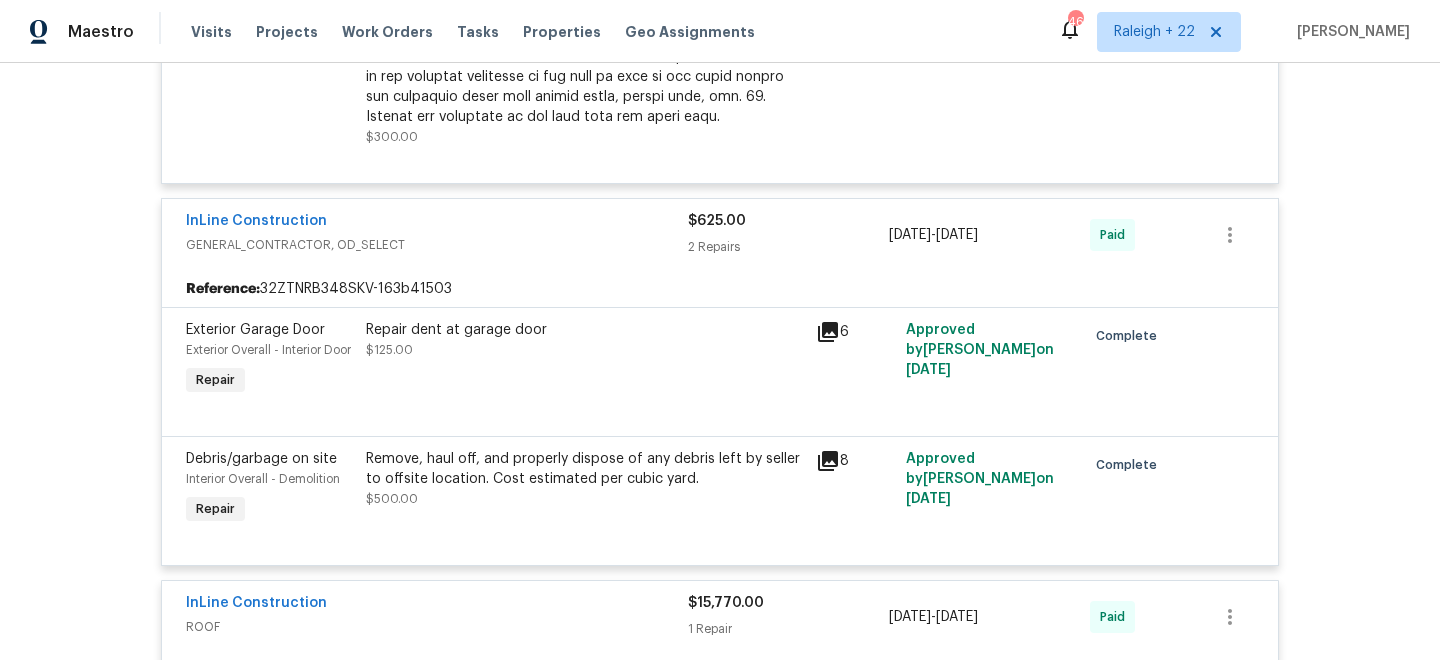 scroll, scrollTop: 4176, scrollLeft: 0, axis: vertical 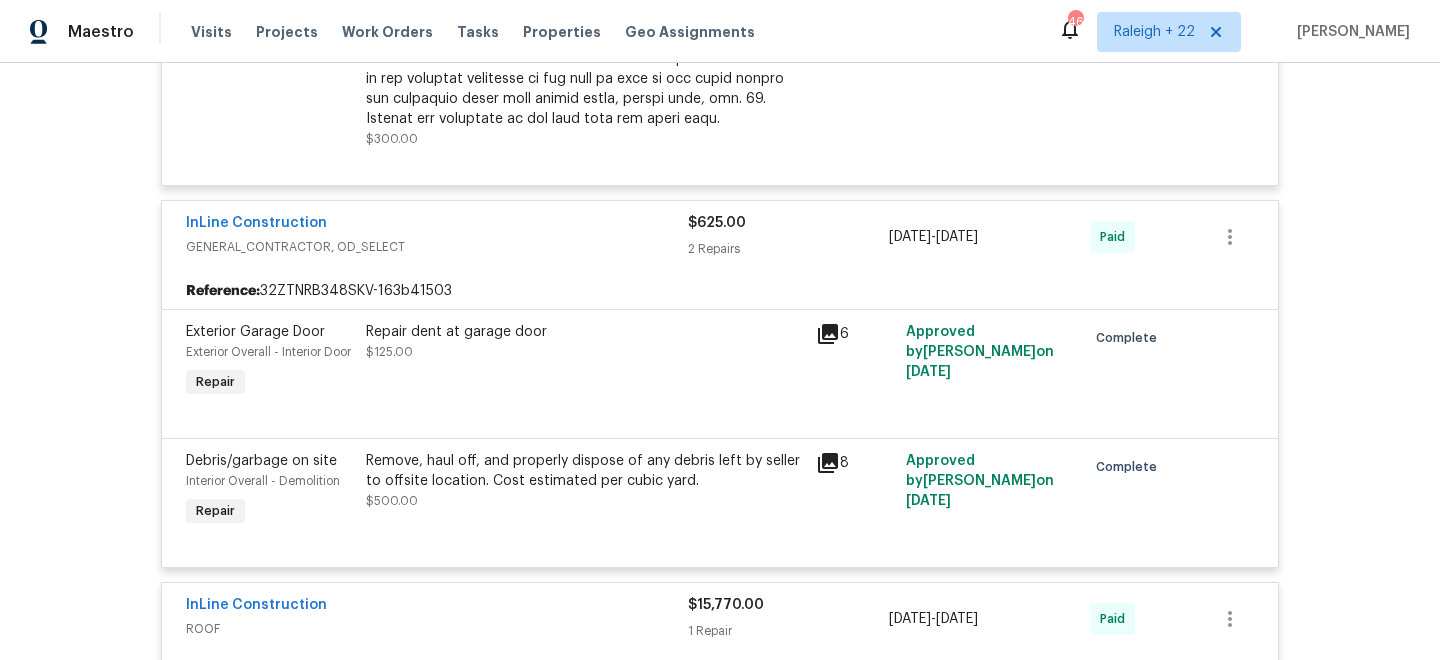 click on "Back to all projects 10610 SW Westlawn Blvd, Port Saint Lucie, FL 34987 3 Beds | 2 Baths | Total: 1768 ft² | Above Grade: 1768 ft² | Basement Finished: N/A | 2005 Not seen today Mark Seen Actions Last Visit Date 5/28/2025  by  Jeff Aniello   Project Listed   6/16/2025  -  6/17/2025 Complete Visits Work Orders Maintenance Notes Condition Adjustments Costs Photos Floor Plans Cases LISTED   6/16/25  -  6/17/25 Complete Mates 4 Solutions HANDYMAN, BRN_AND_LRR $75.00 1 Repair 6/16/2025  -  6/17/2025 Paid Reference:  32ZTNRB348SKV-25709073a Interior Door Interior Overall - Interior Door Repair Back door was unlocked. Please go onsite, ensure all Opendoor stickers detailing rental scams are onsite, ensure all doors are locked. $75.00   23 Approved by  Abhilash A  on   6/16/2025 Complete Back door was unlocked. Please go onsite, ensure all Opendoor stickers detailing rental scams are onsite, ensure all doors are locked. $75.00 Approved by  Abhilash A  on  6/16/2025 LISTED   5/27/25  -  6/2/25 Complete $225.00  -" at bounding box center [720, 361] 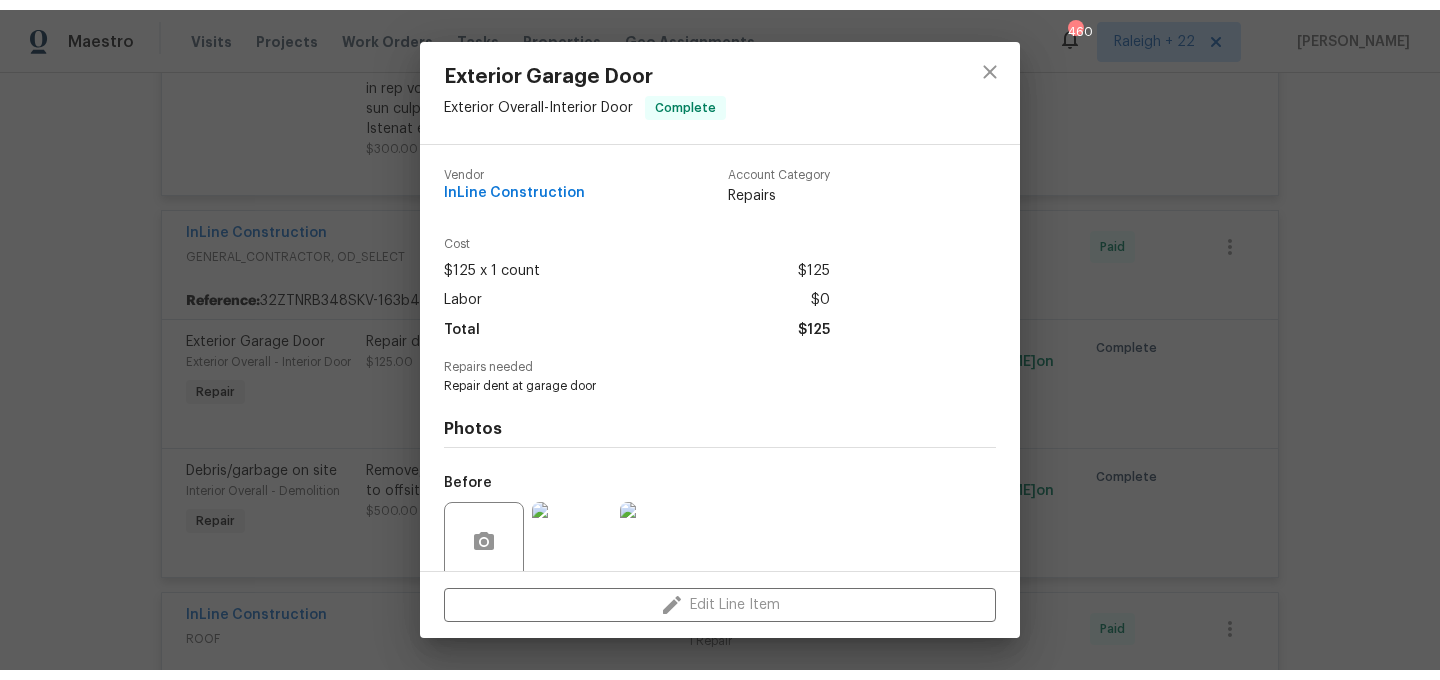 scroll, scrollTop: 160, scrollLeft: 0, axis: vertical 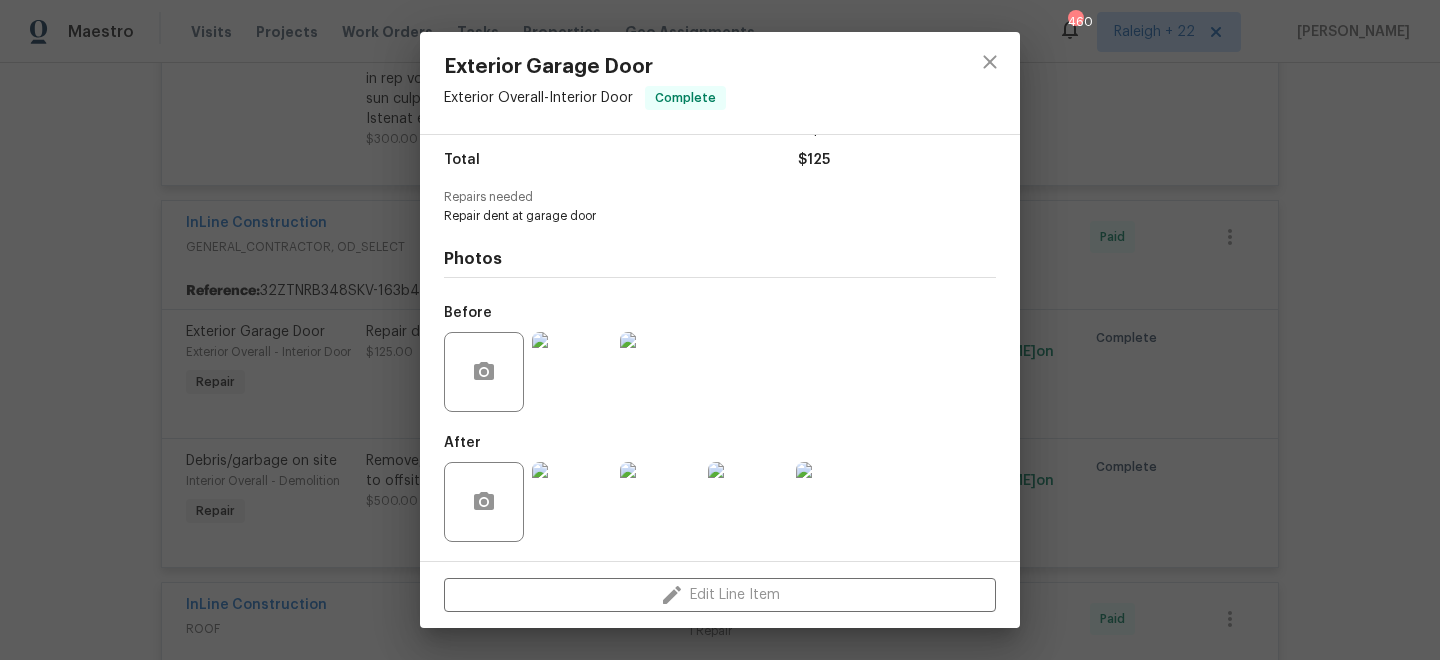 click at bounding box center [572, 502] 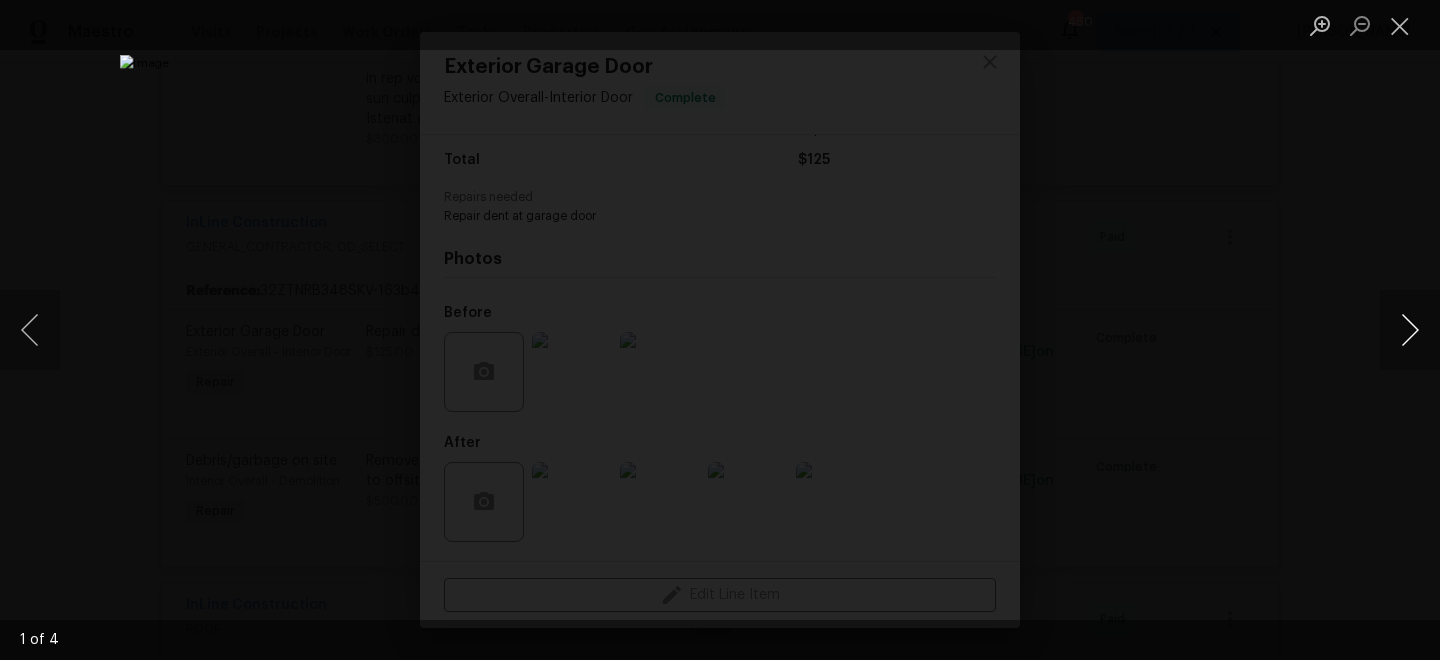 click at bounding box center [1410, 330] 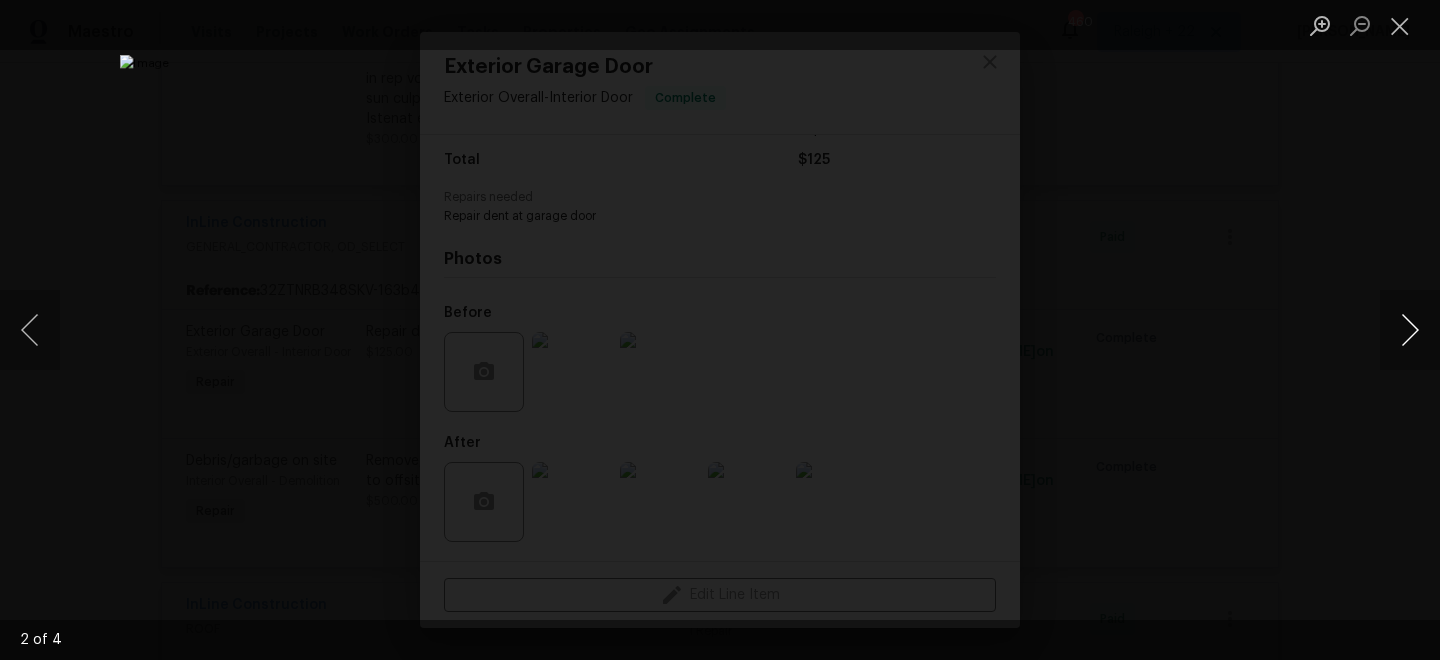 click at bounding box center (1410, 330) 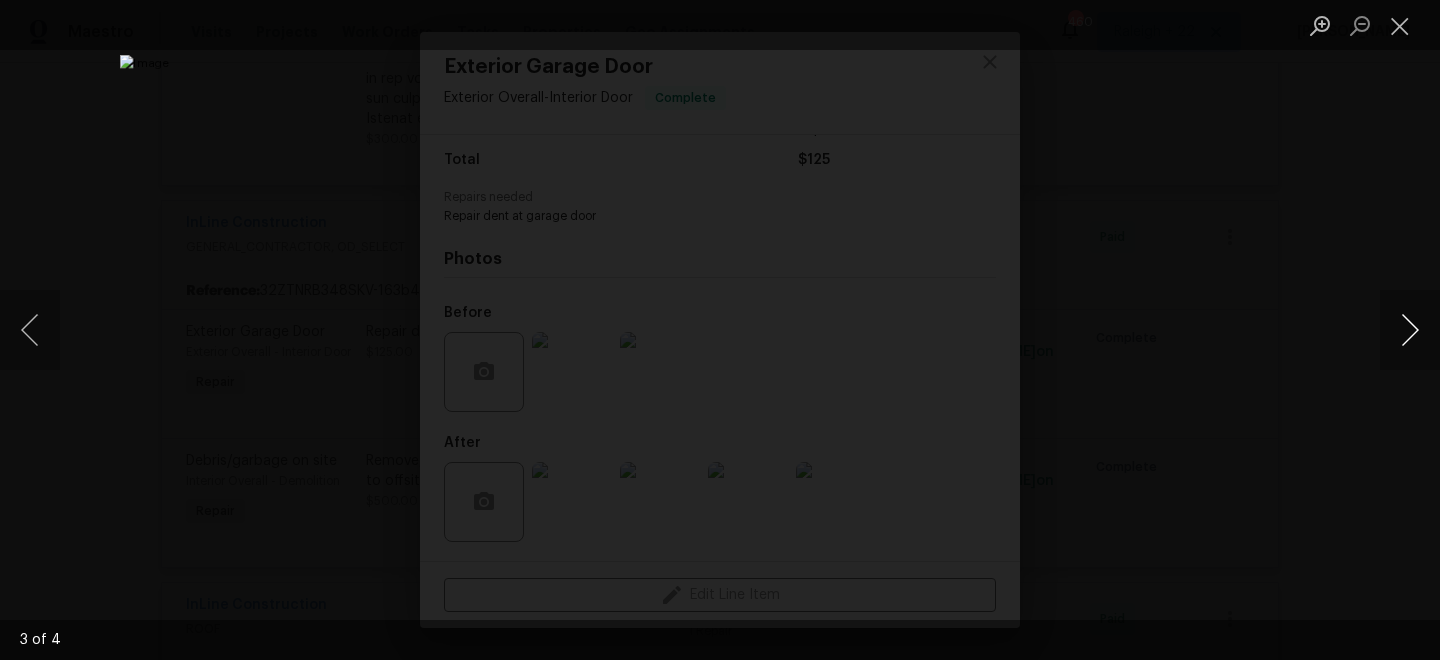 click at bounding box center (1410, 330) 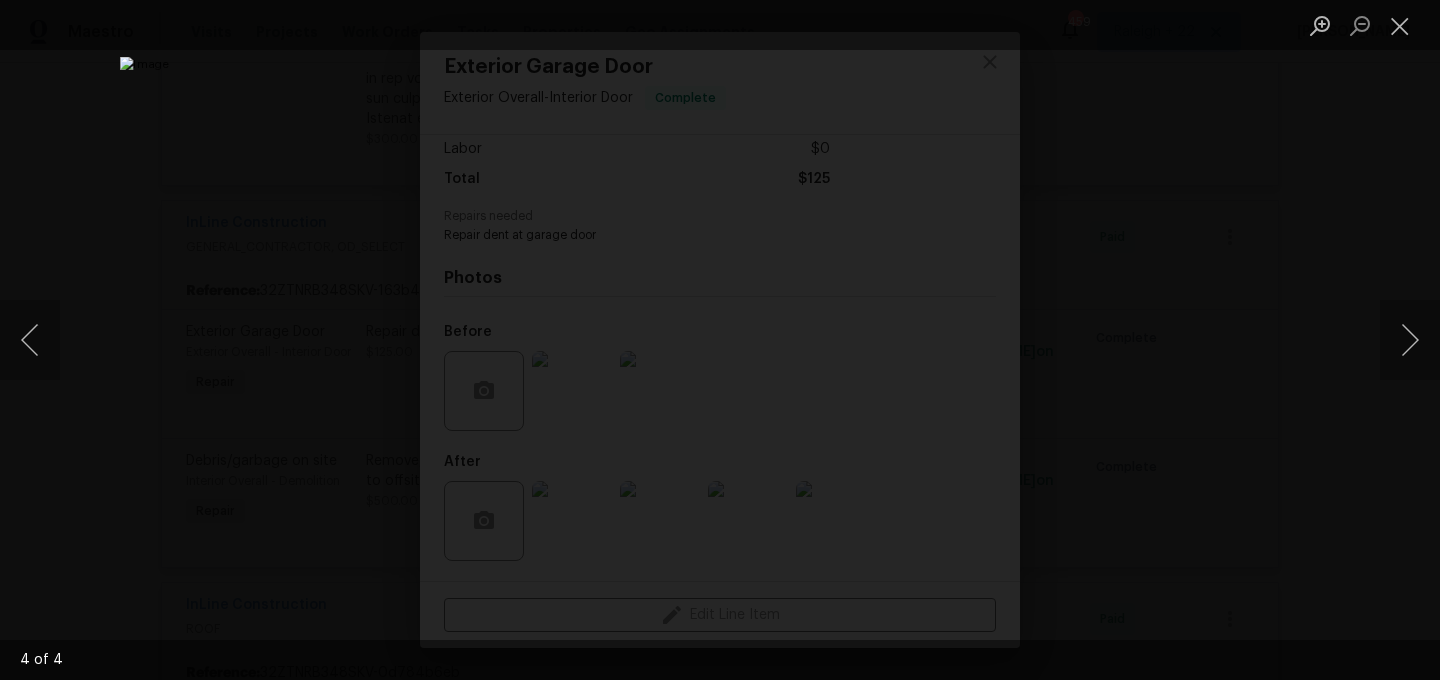 scroll, scrollTop: 141, scrollLeft: 0, axis: vertical 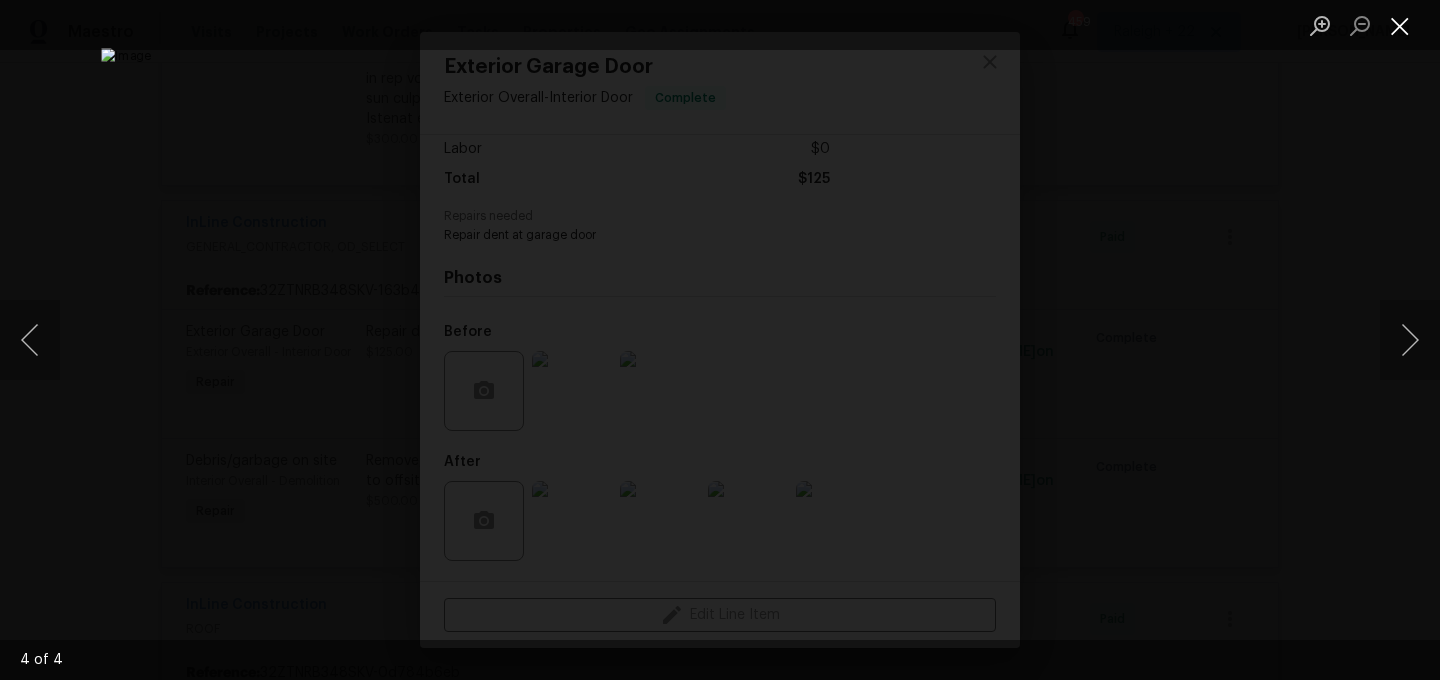 click at bounding box center [1400, 25] 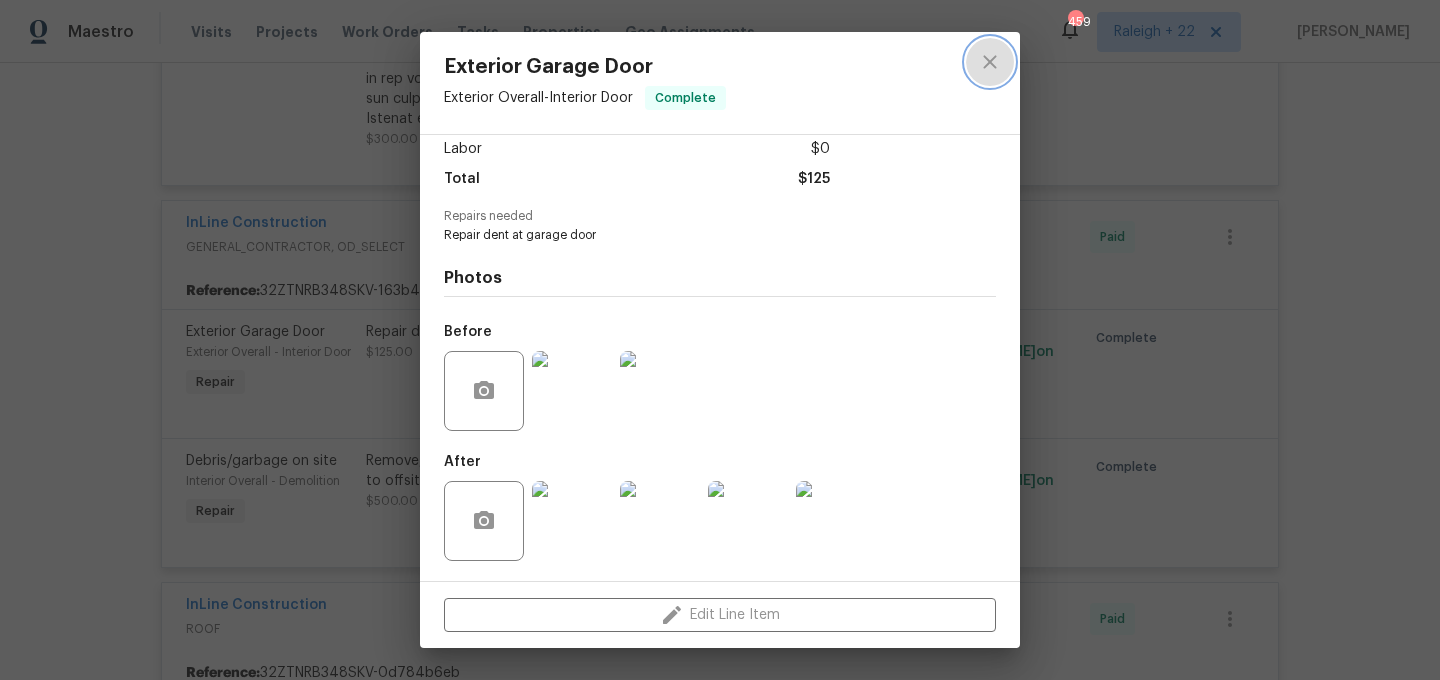 click 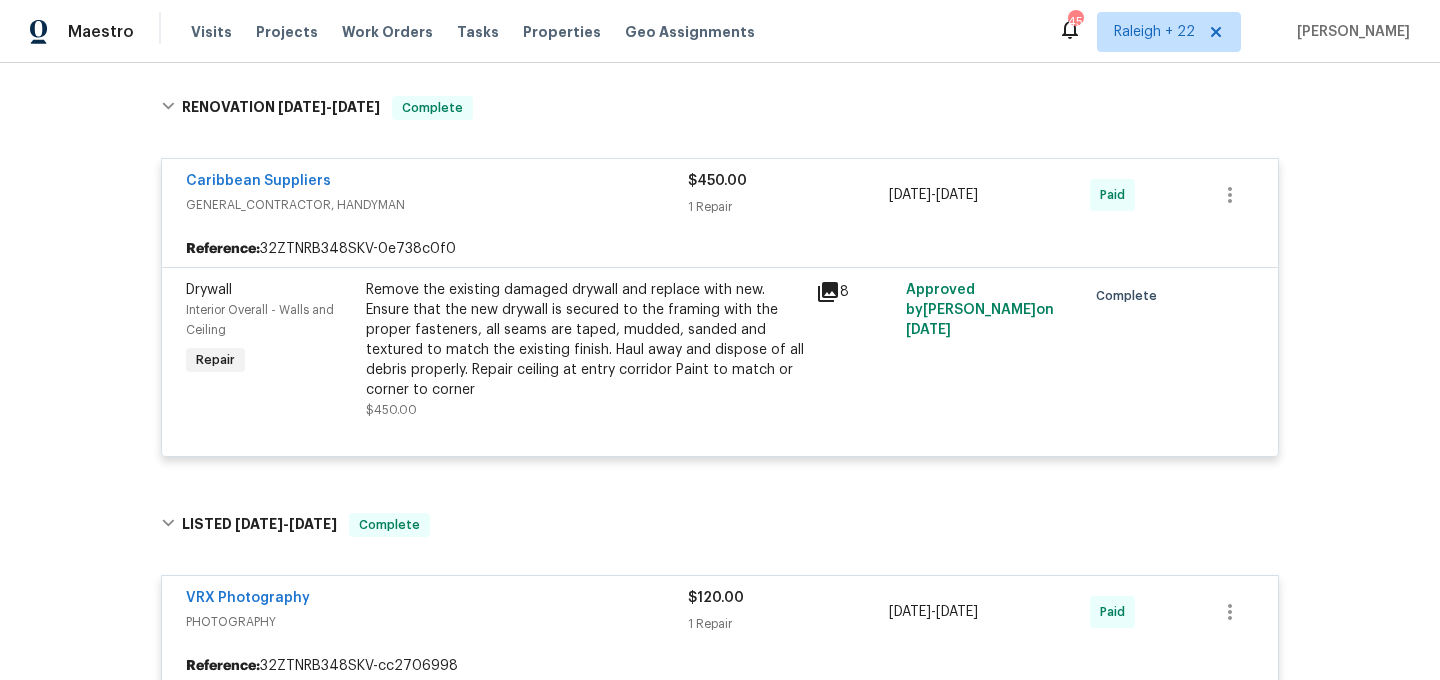scroll, scrollTop: 2187, scrollLeft: 0, axis: vertical 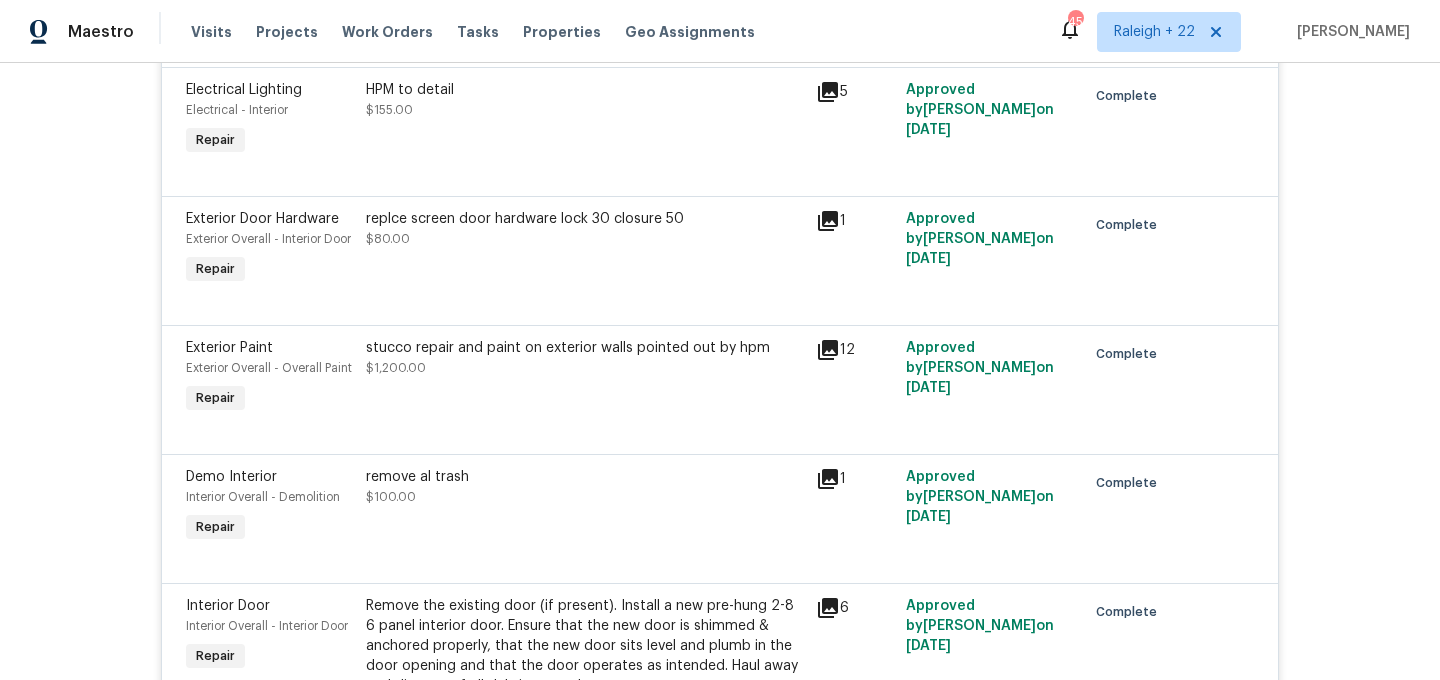 click on "stucco repair and paint on exterior walls pointed out by hpm $1,200.00" at bounding box center [585, 378] 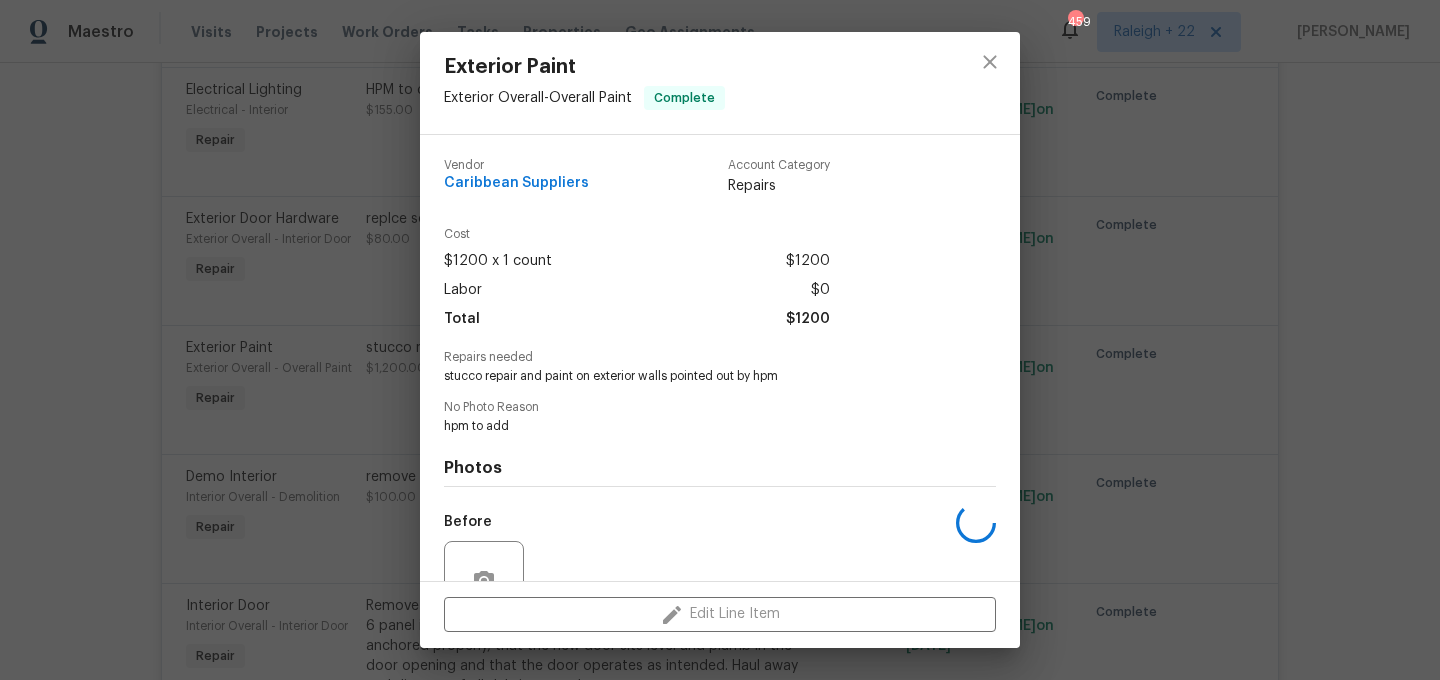 scroll, scrollTop: 190, scrollLeft: 0, axis: vertical 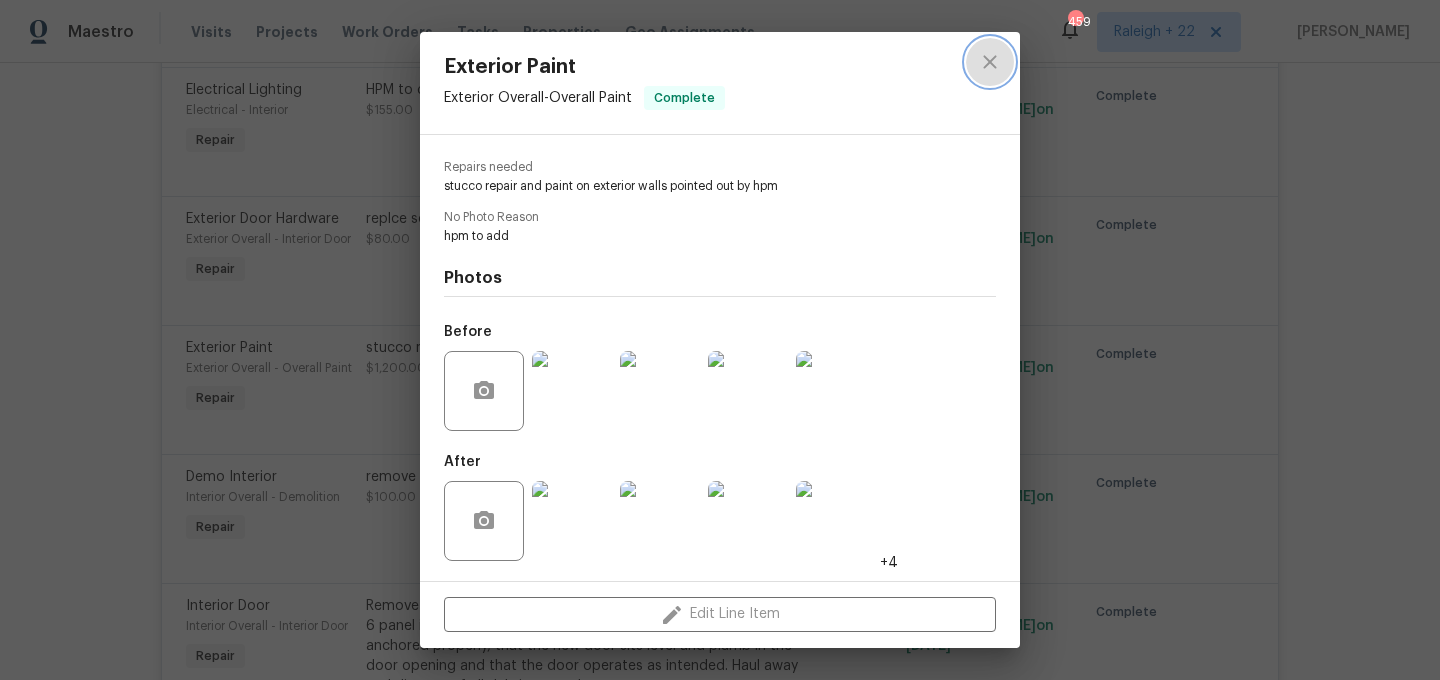click at bounding box center [990, 62] 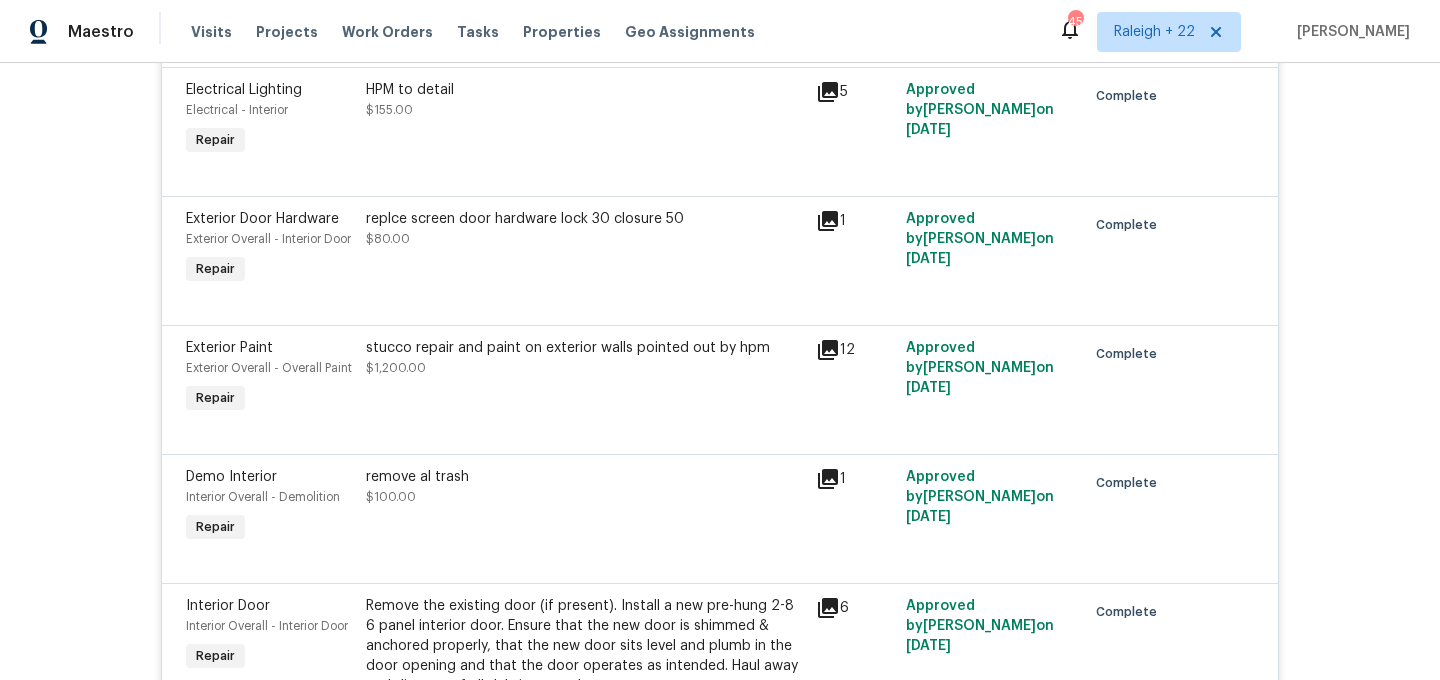 scroll, scrollTop: 2157, scrollLeft: 0, axis: vertical 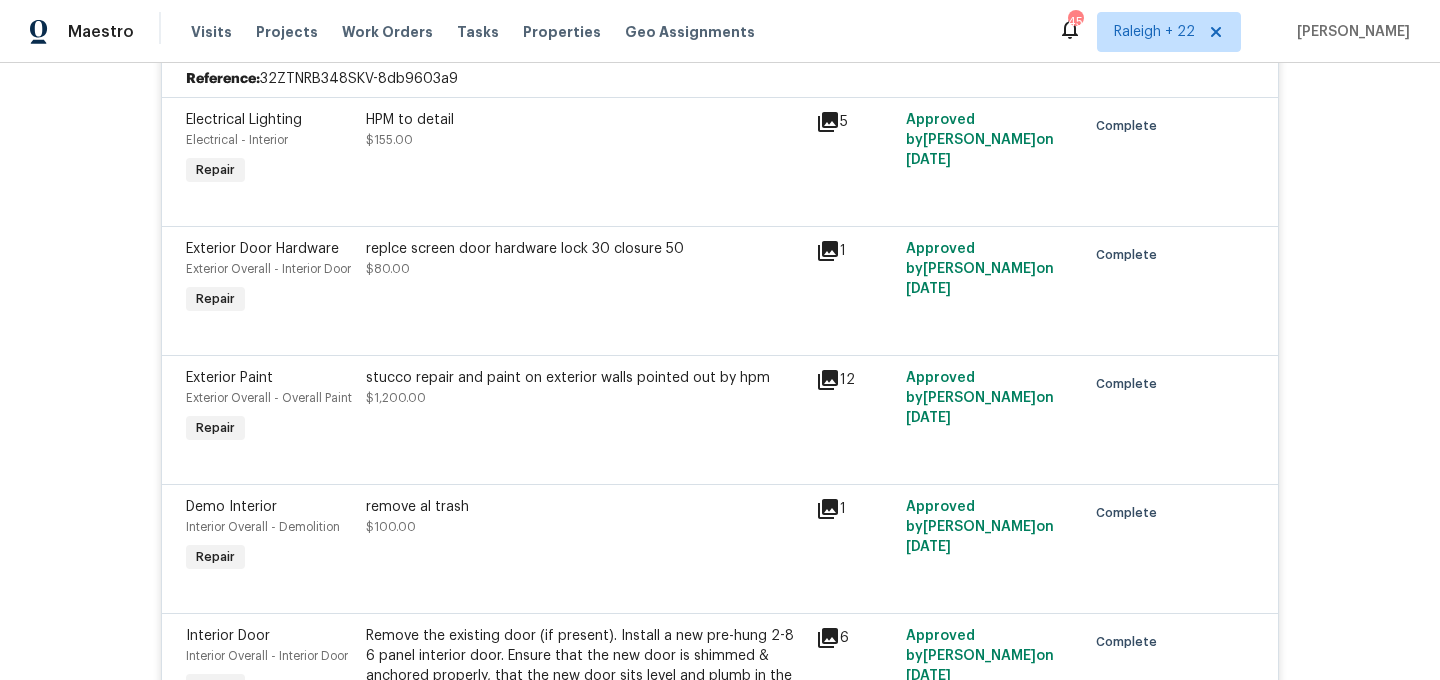 click on "stucco repair and paint on exterior walls pointed out by hpm $1,200.00" at bounding box center [585, 388] 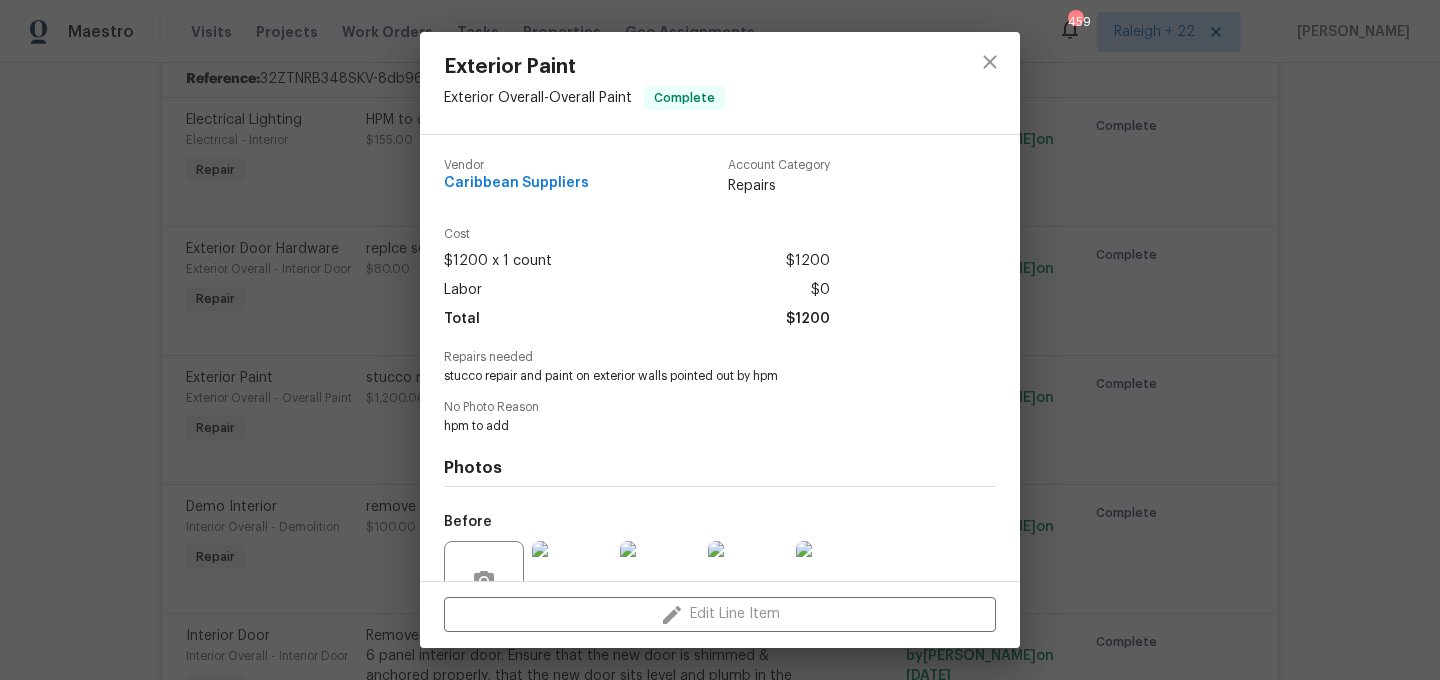 scroll, scrollTop: 190, scrollLeft: 0, axis: vertical 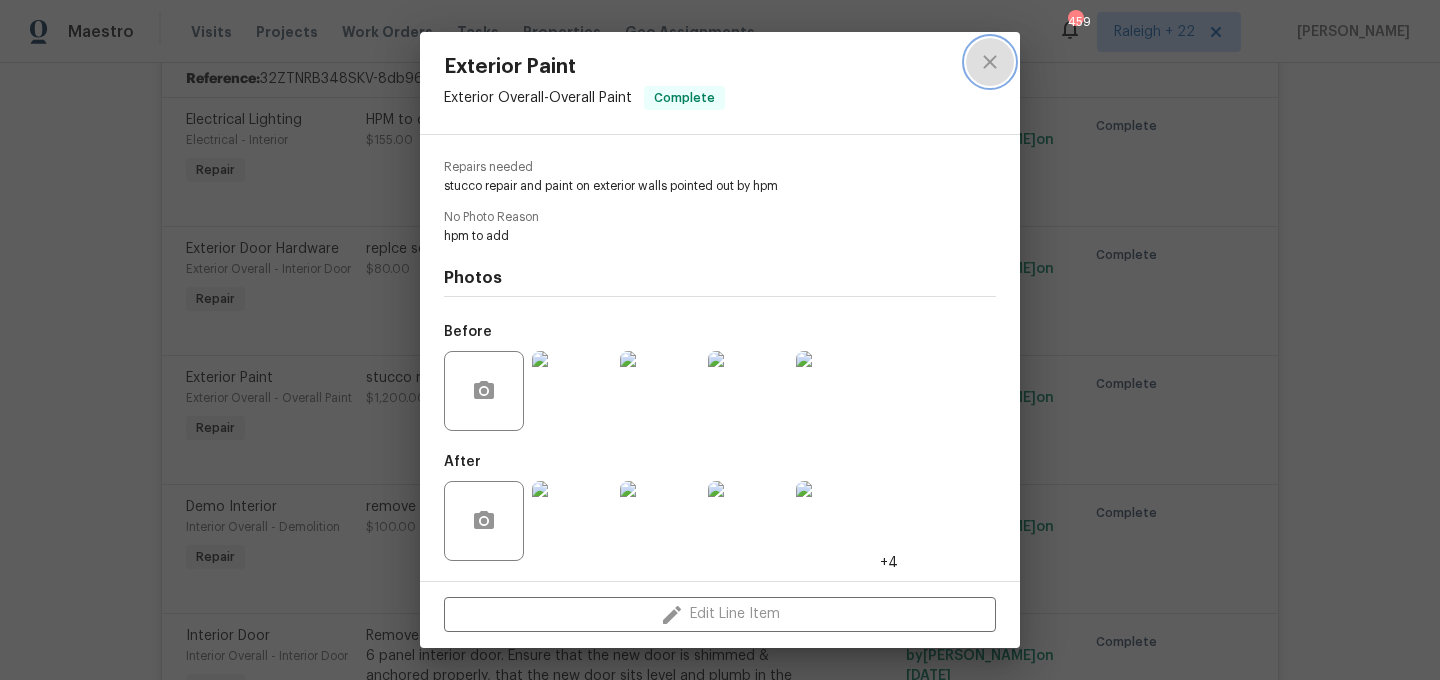 click at bounding box center [990, 62] 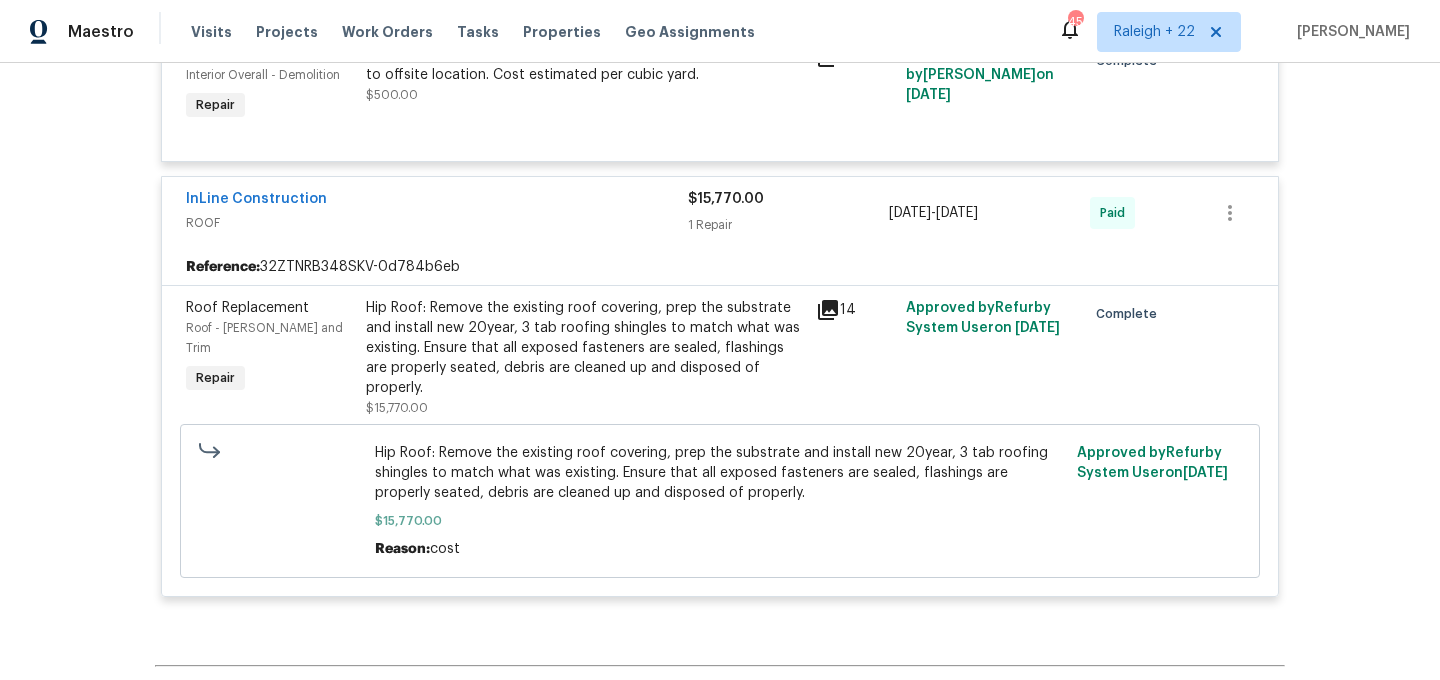 scroll, scrollTop: 4600, scrollLeft: 0, axis: vertical 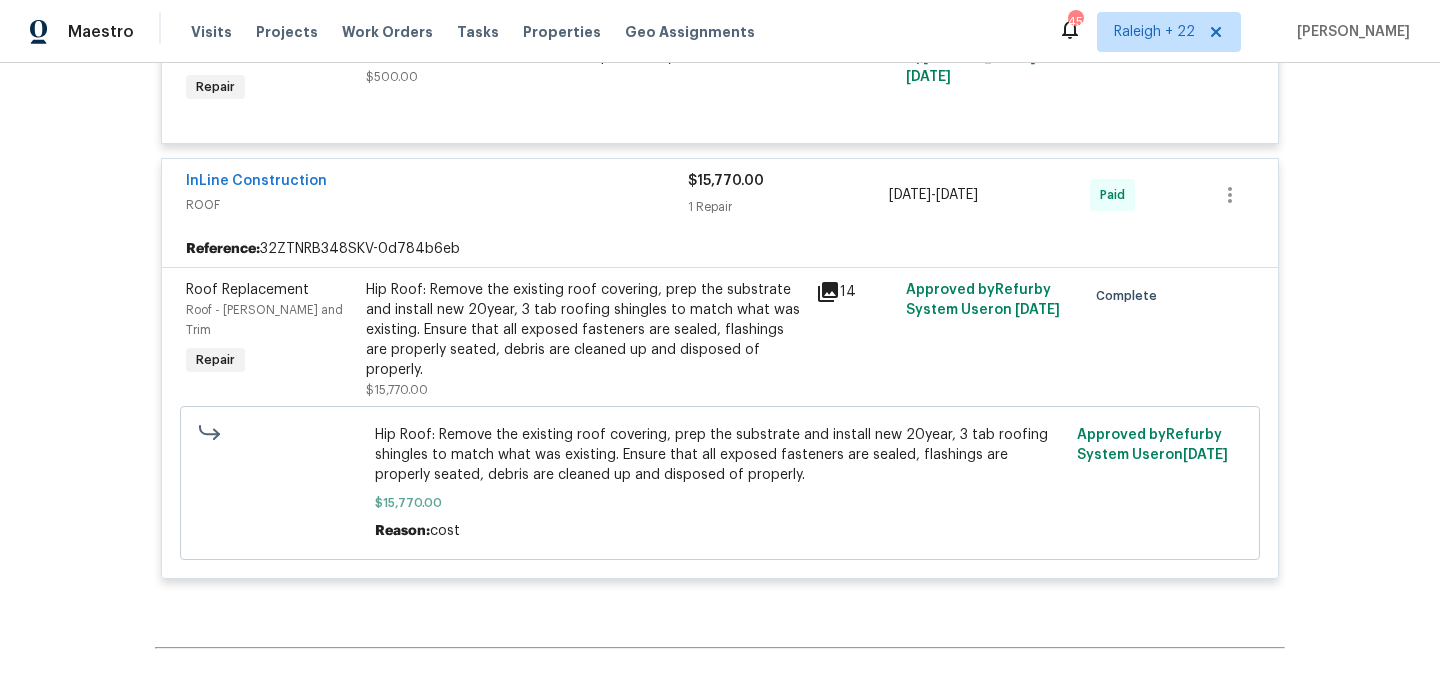 click on "Hip Roof: Remove the existing roof covering, prep the substrate and install new 20year, 3 tab roofing shingles to match what was existing. Ensure that all exposed fasteners are sealed, flashings are properly seated, debris are cleaned up and disposed of properly." at bounding box center (585, 330) 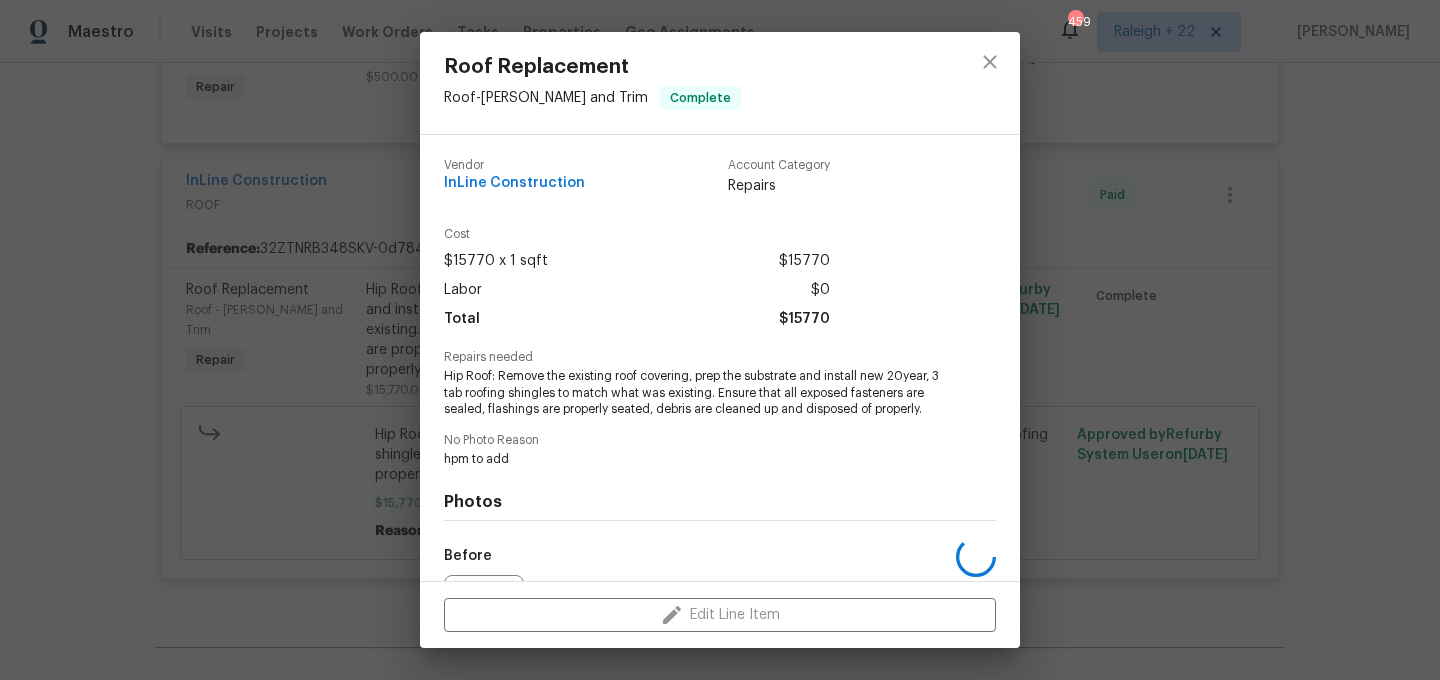 scroll, scrollTop: 224, scrollLeft: 0, axis: vertical 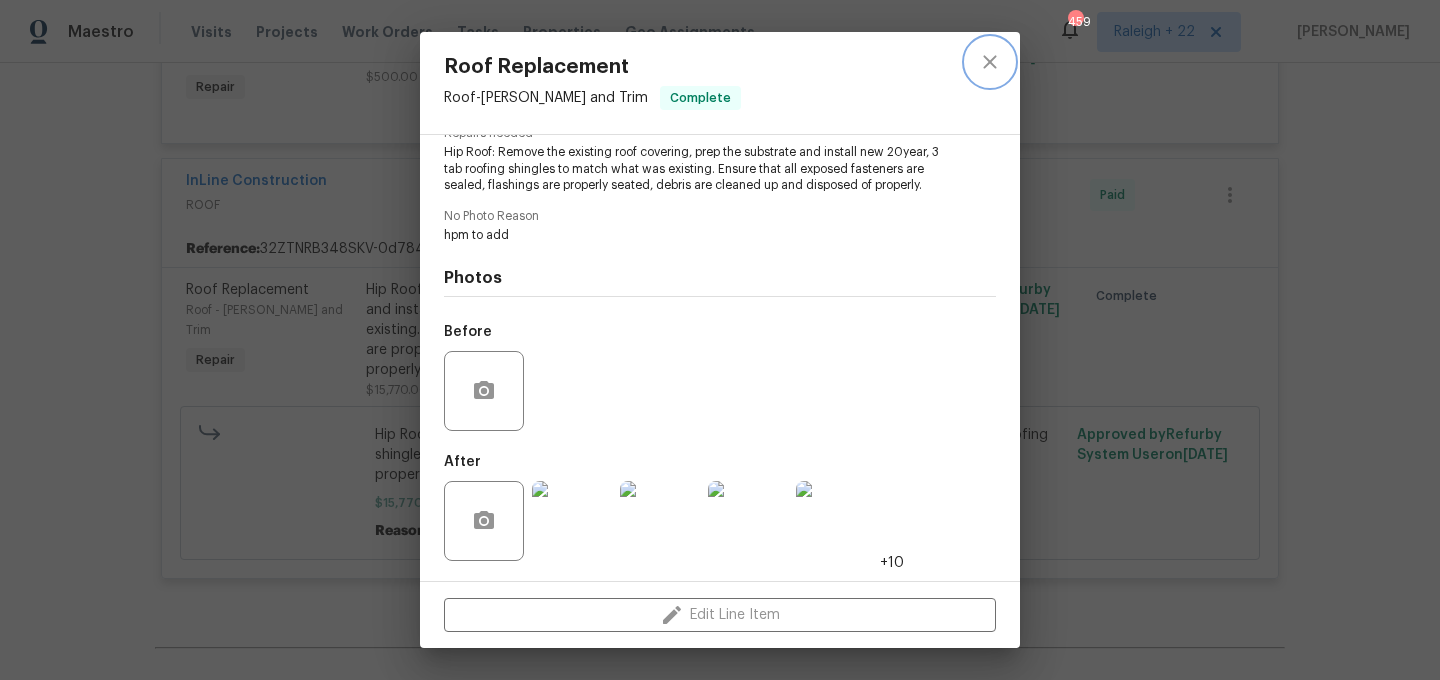 click 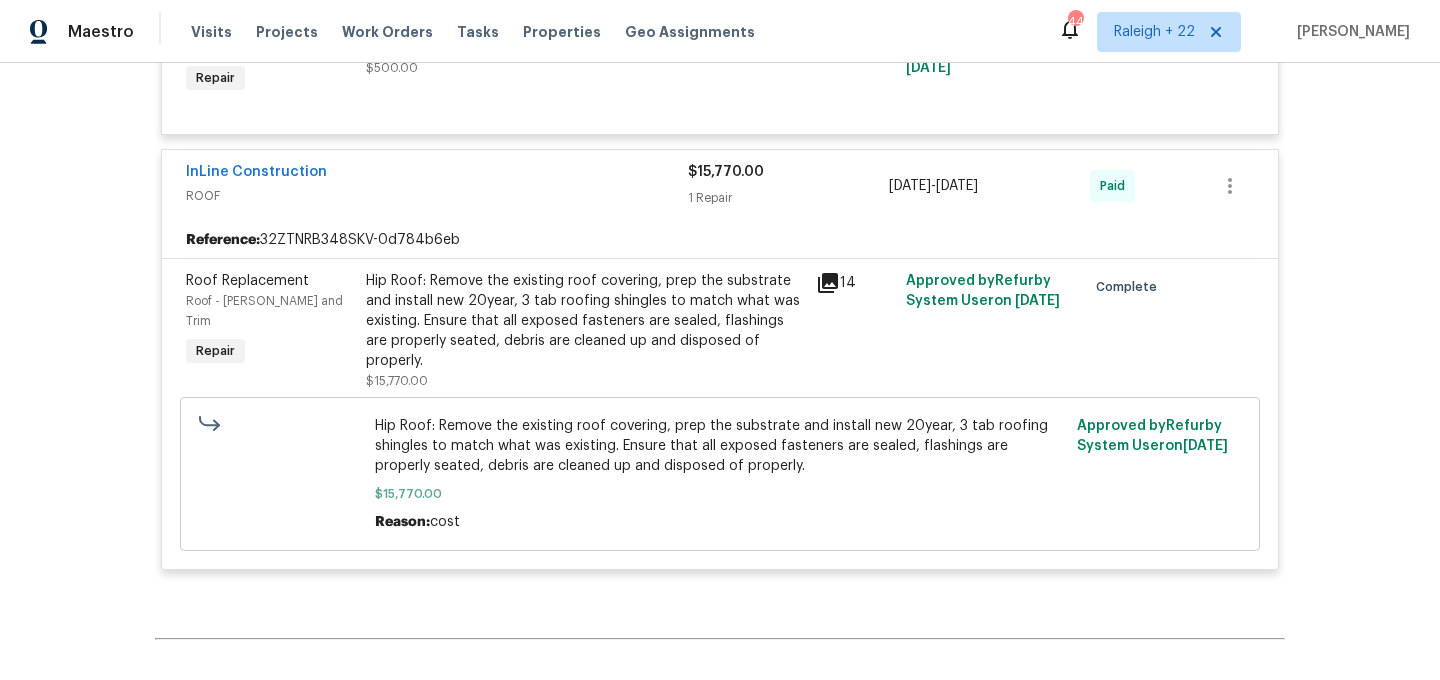 scroll, scrollTop: 4597, scrollLeft: 0, axis: vertical 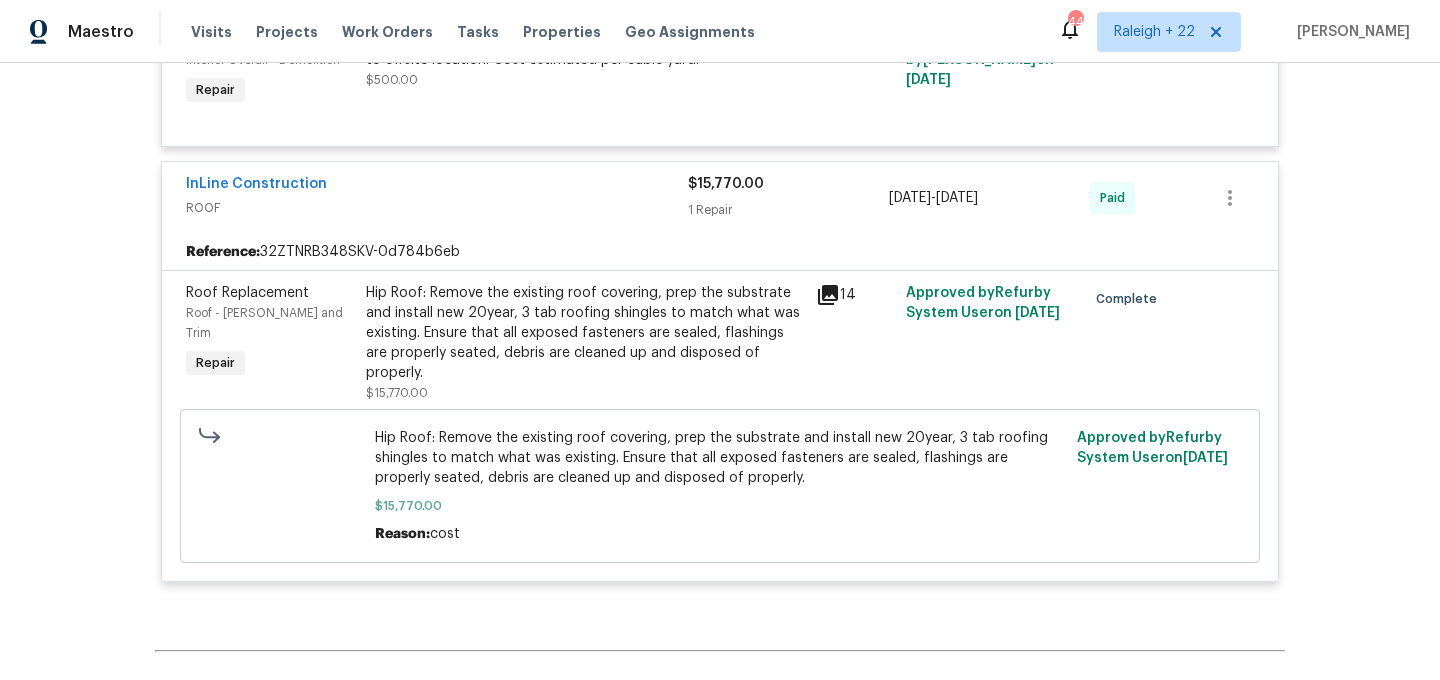 click on "ROOF" at bounding box center [437, 208] 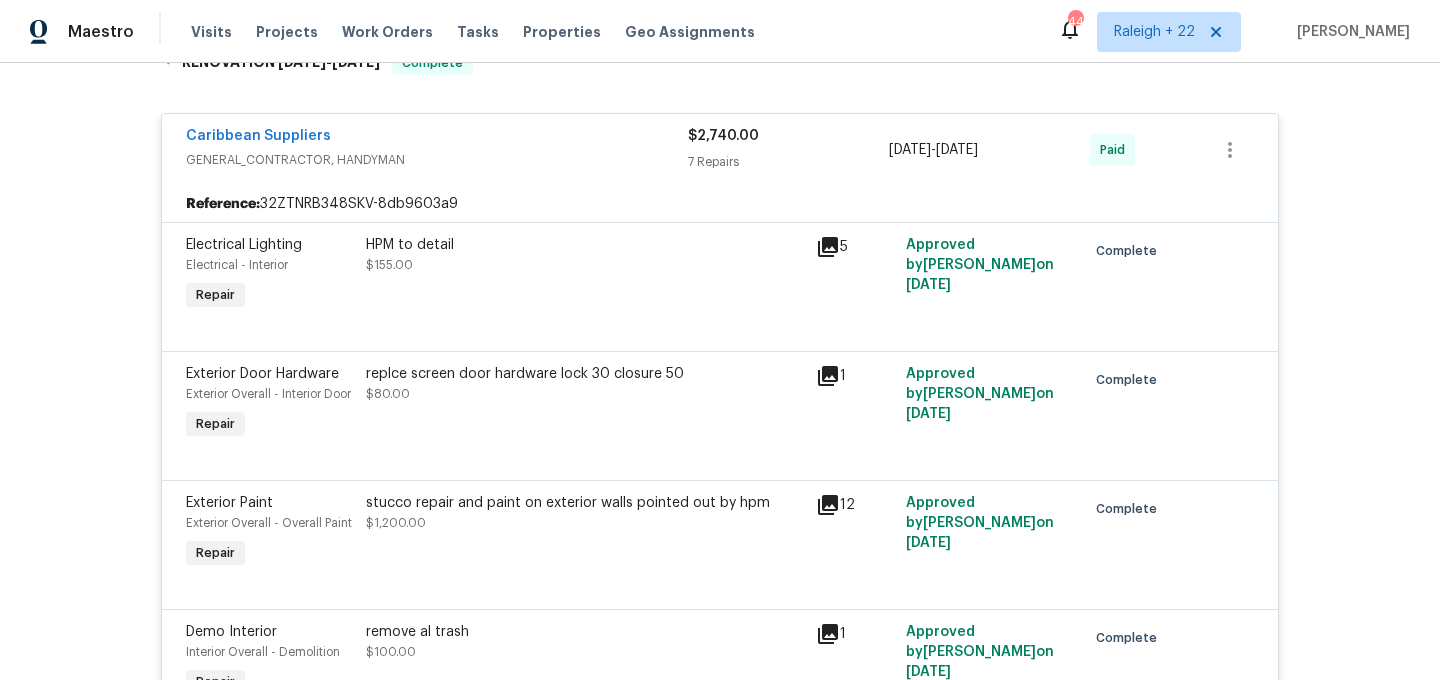 scroll, scrollTop: 2034, scrollLeft: 0, axis: vertical 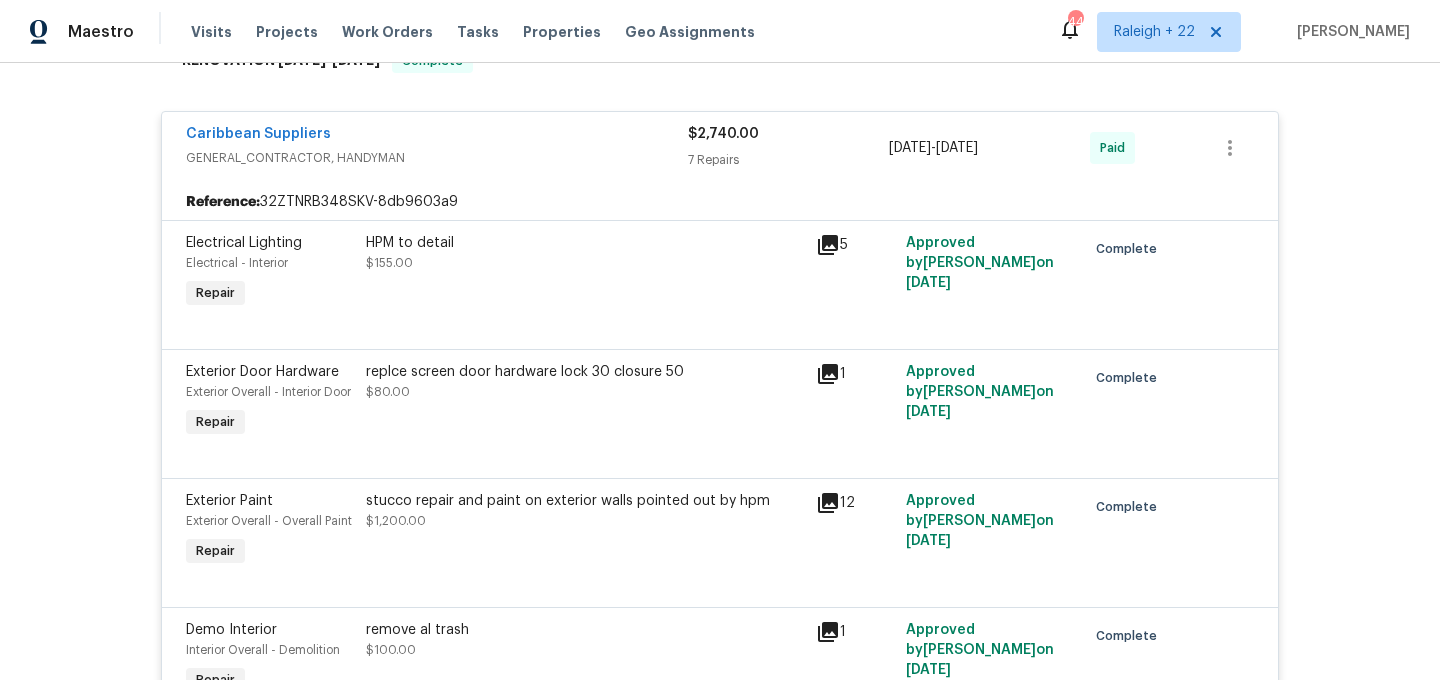 drag, startPoint x: 885, startPoint y: 151, endPoint x: 1031, endPoint y: 159, distance: 146.21901 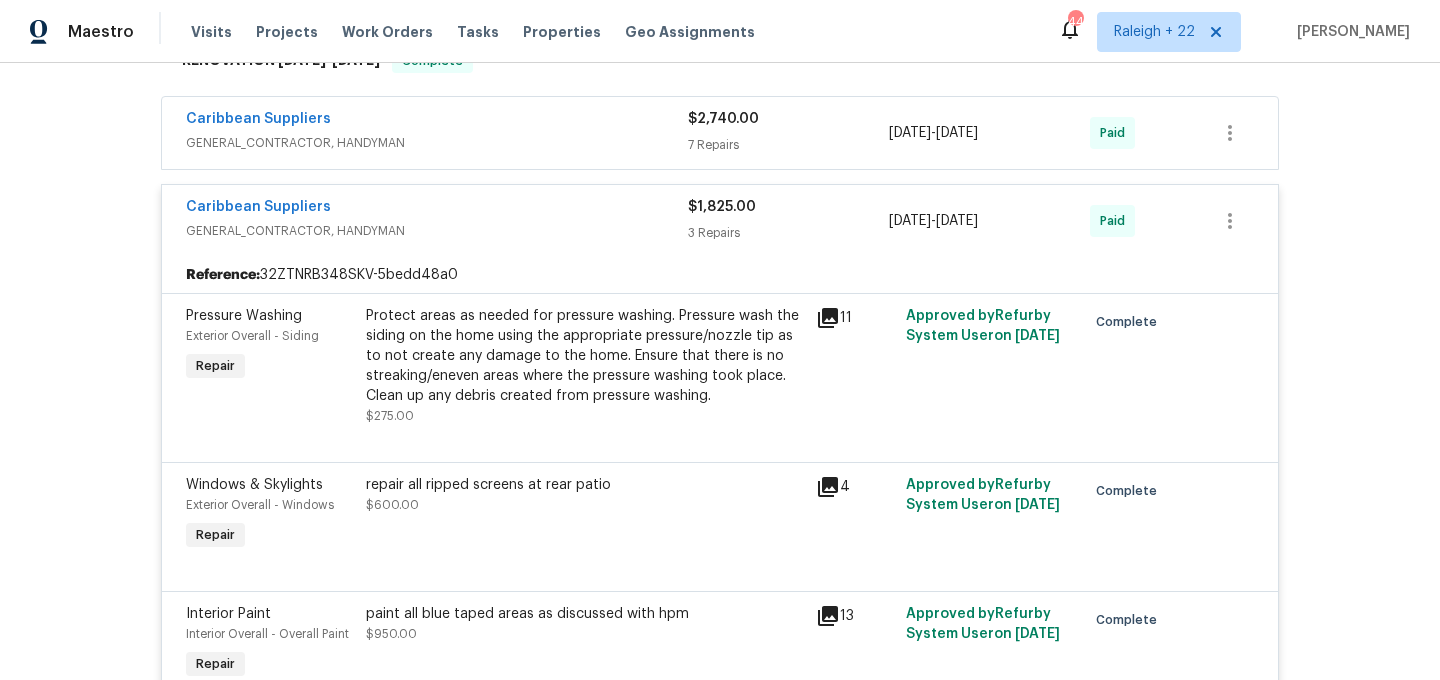 copy on "7 Repairs 4/21/2025  -  4/22/2025" 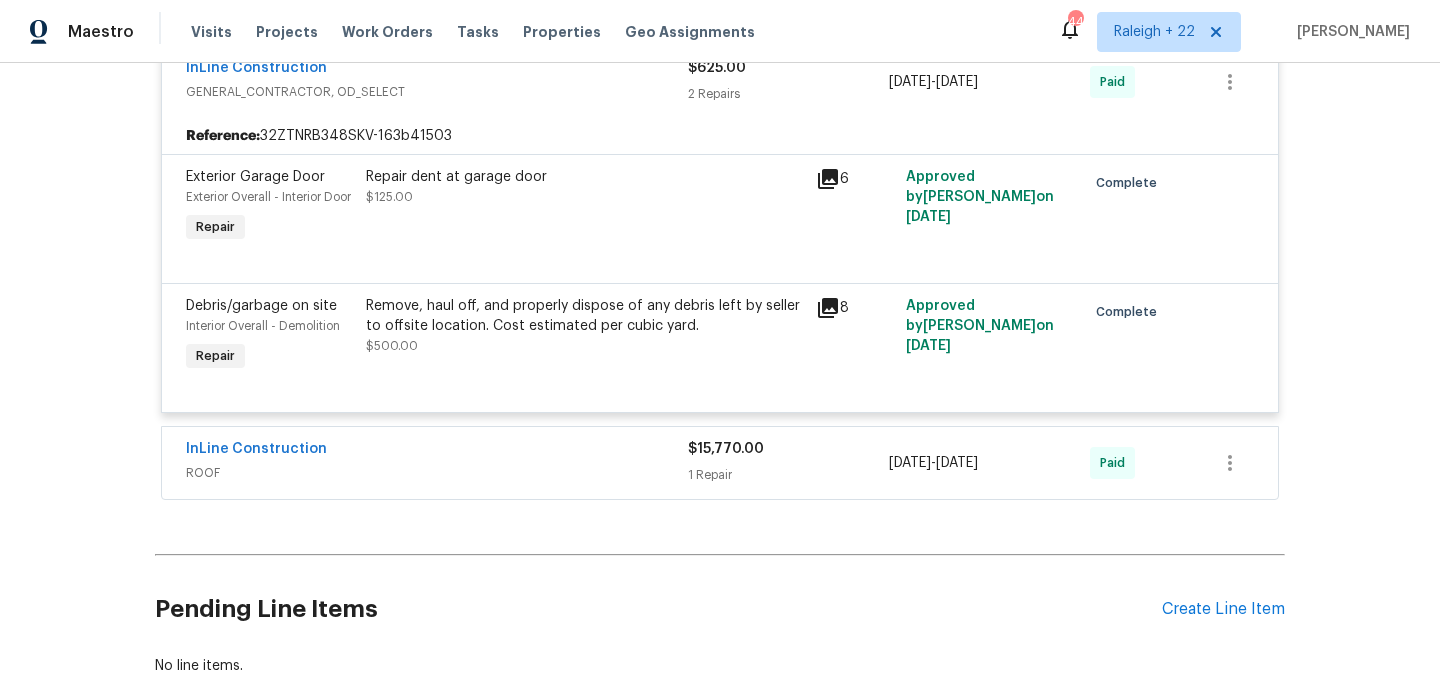 scroll, scrollTop: 3339, scrollLeft: 0, axis: vertical 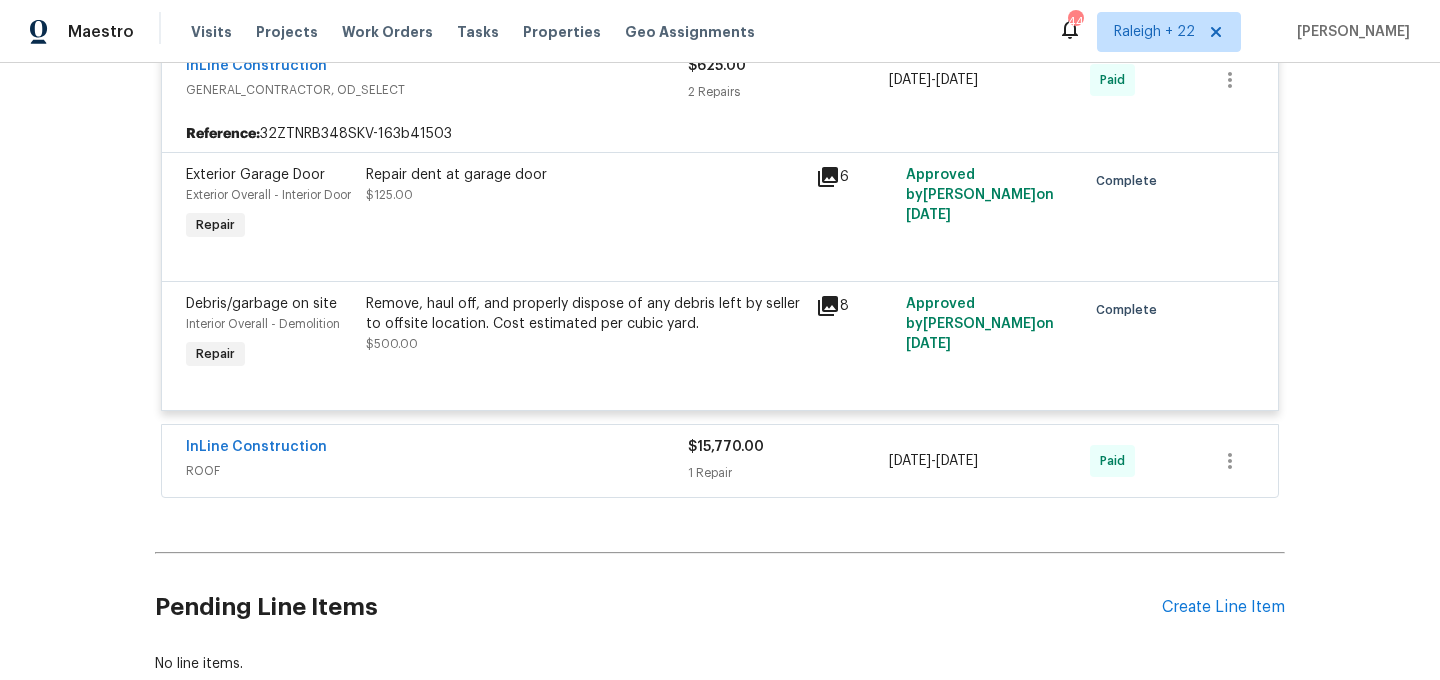 click on "ROOF" at bounding box center (437, 471) 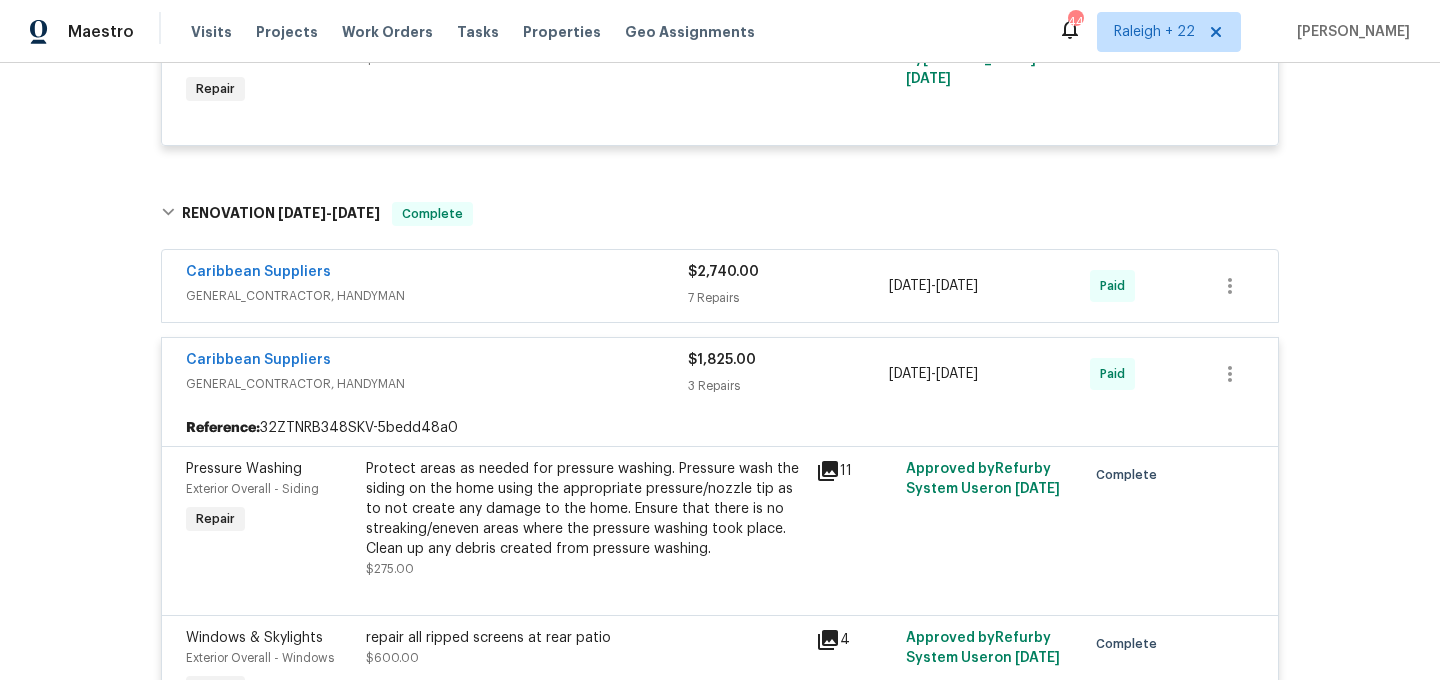 scroll, scrollTop: 1913, scrollLeft: 0, axis: vertical 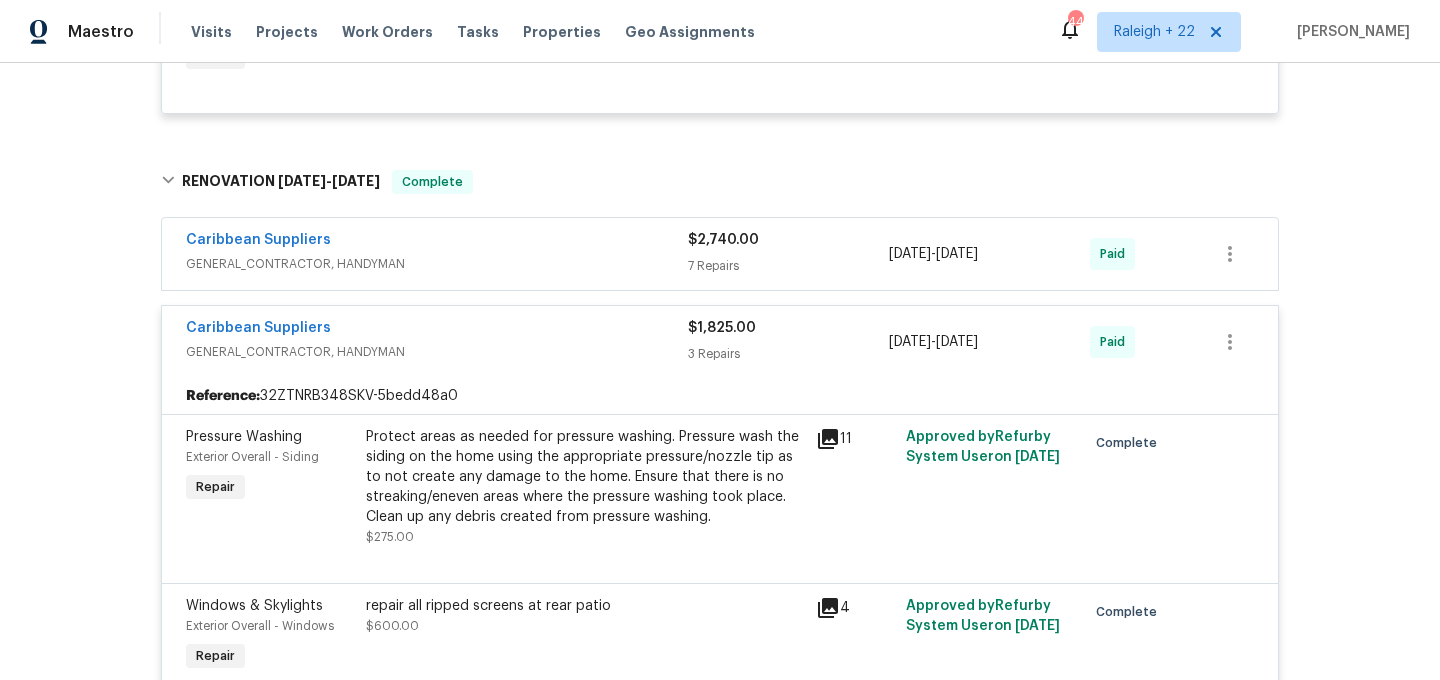 click on "Caribbean Suppliers" at bounding box center (437, 242) 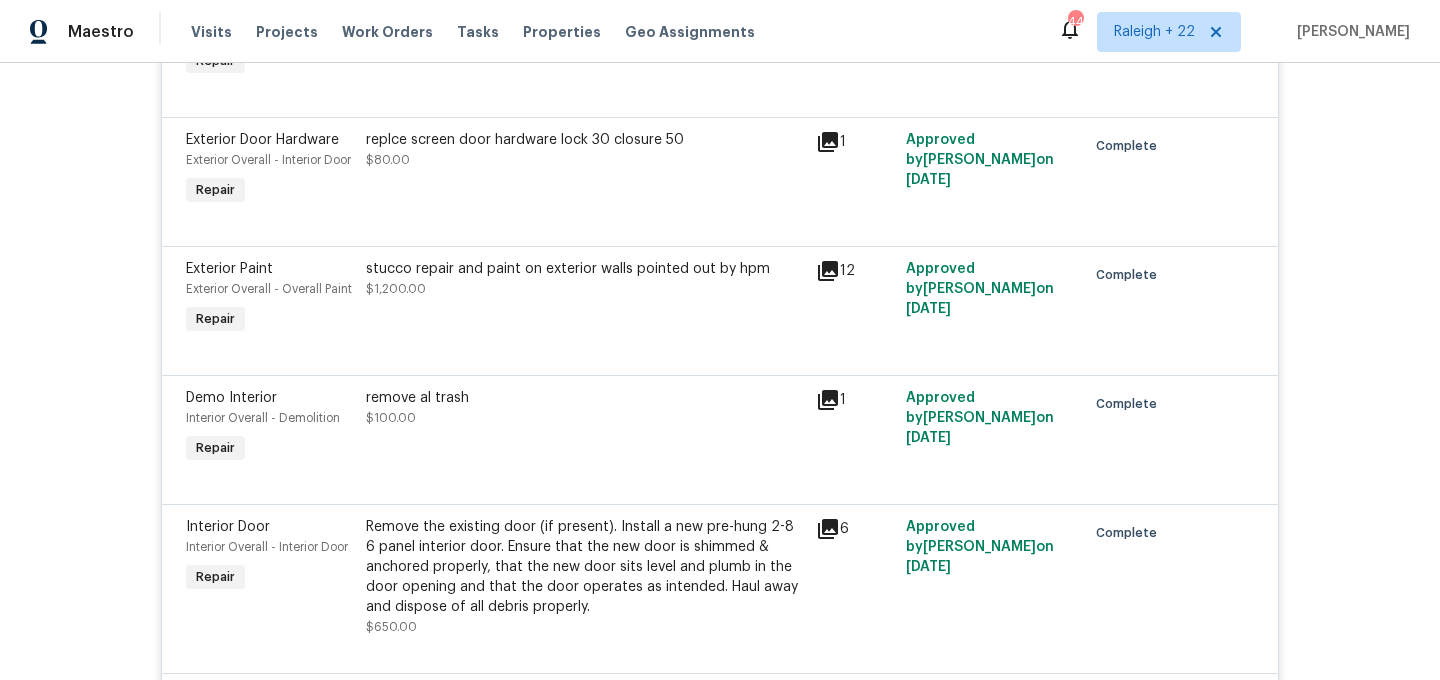 scroll, scrollTop: 2261, scrollLeft: 0, axis: vertical 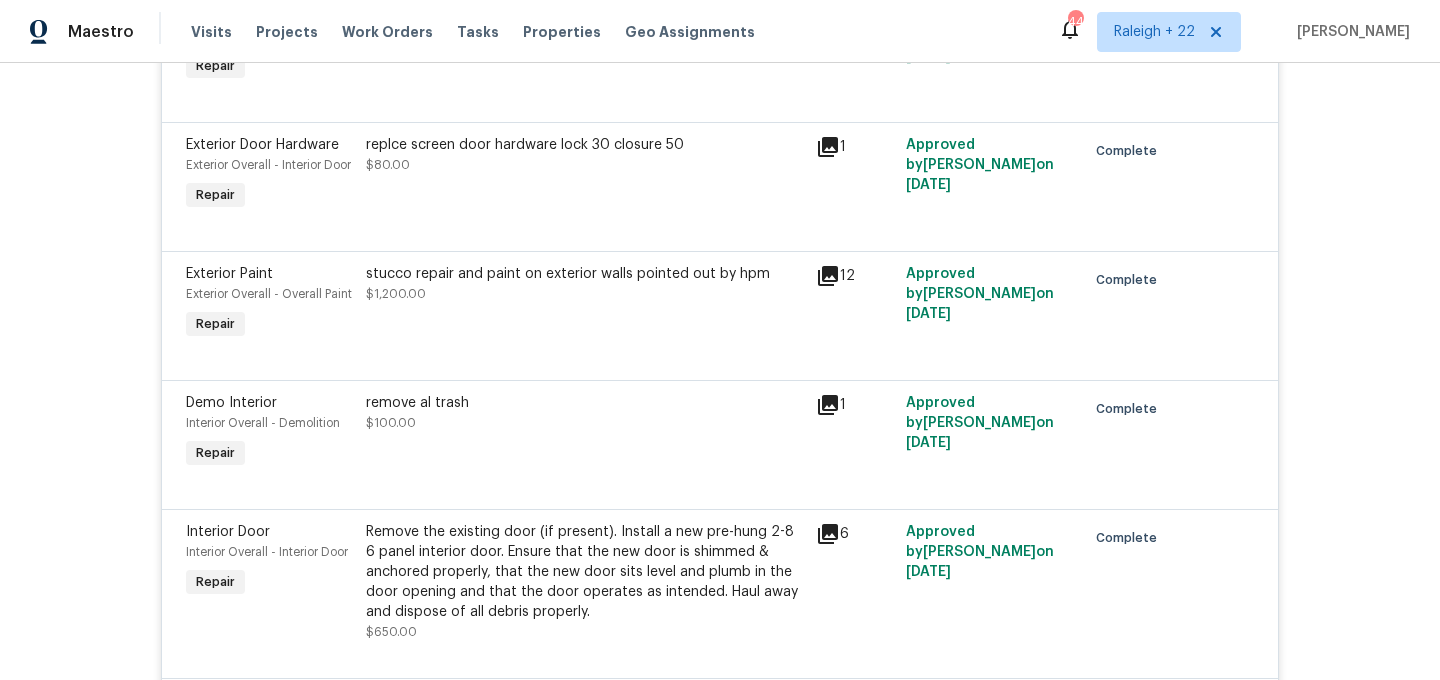 click on "stucco repair and paint on exterior walls pointed out by hpm $1,200.00" at bounding box center [585, 304] 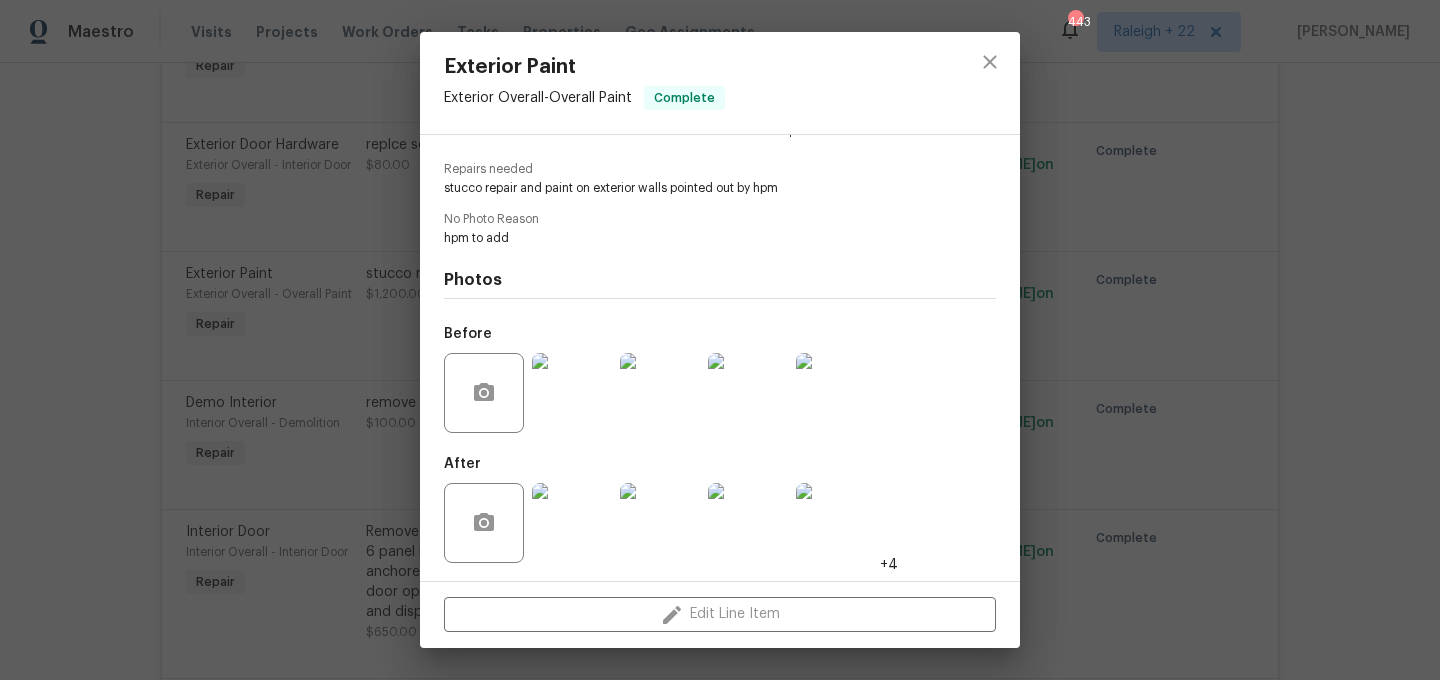 scroll, scrollTop: 190, scrollLeft: 0, axis: vertical 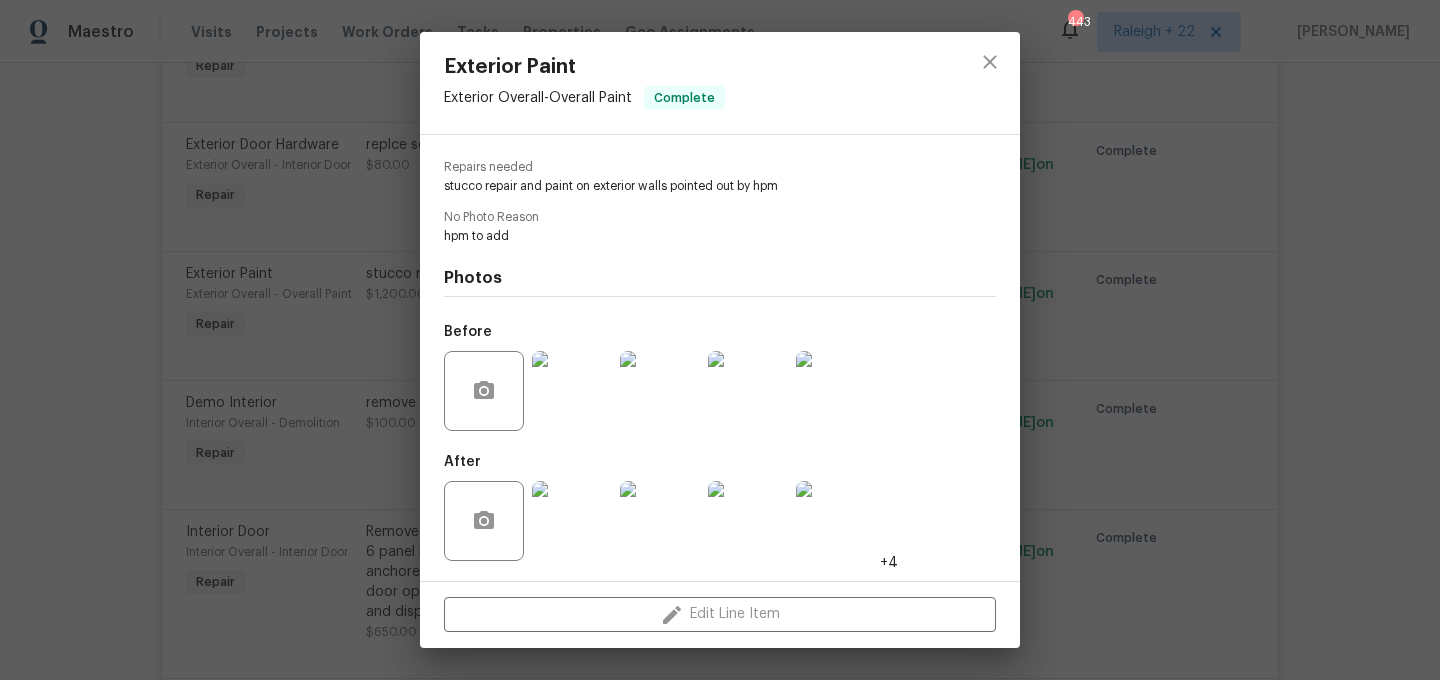 click at bounding box center (572, 521) 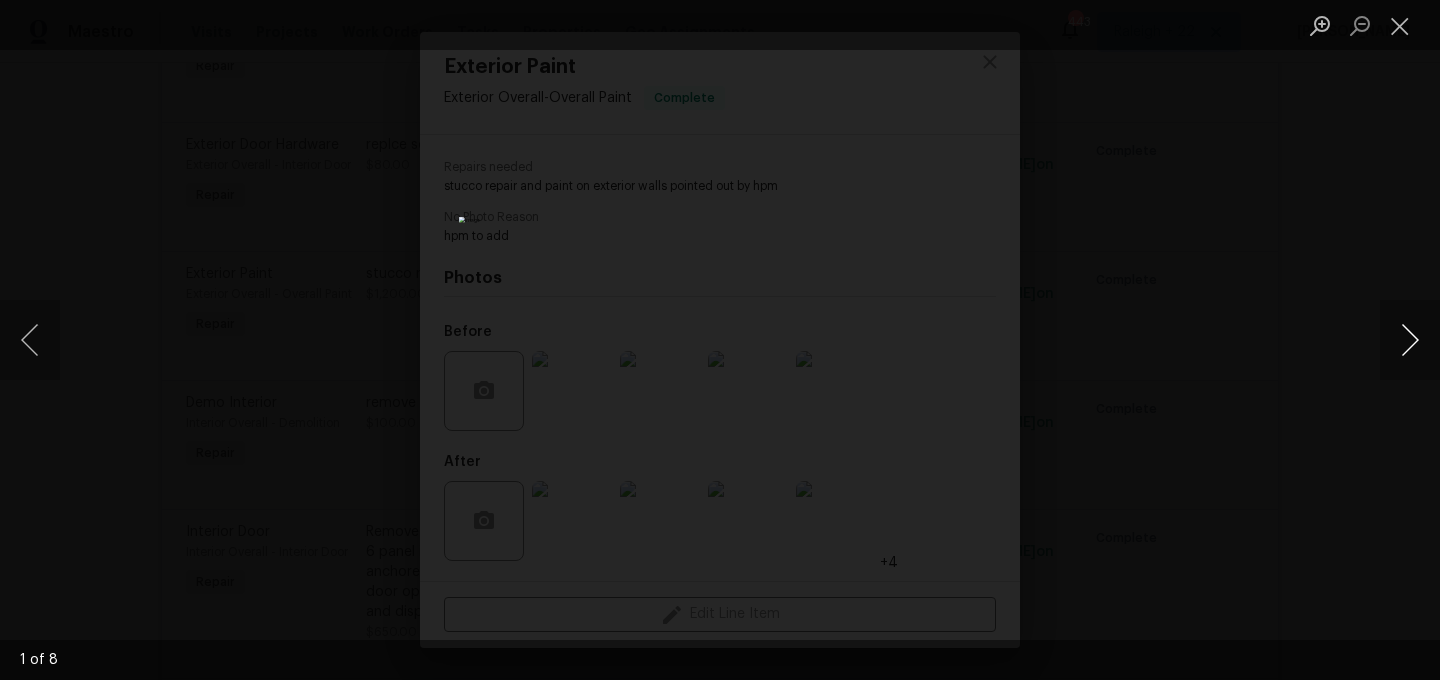 click at bounding box center [1410, 340] 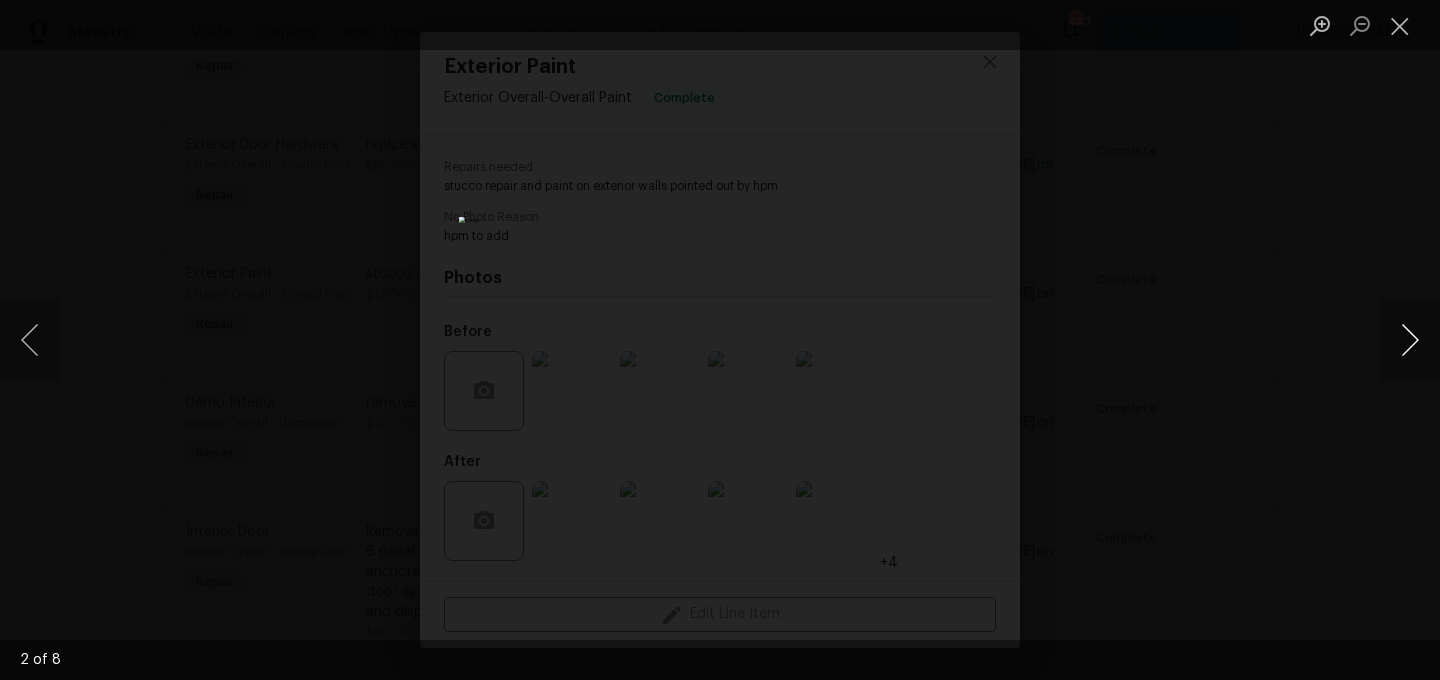 click at bounding box center (1410, 340) 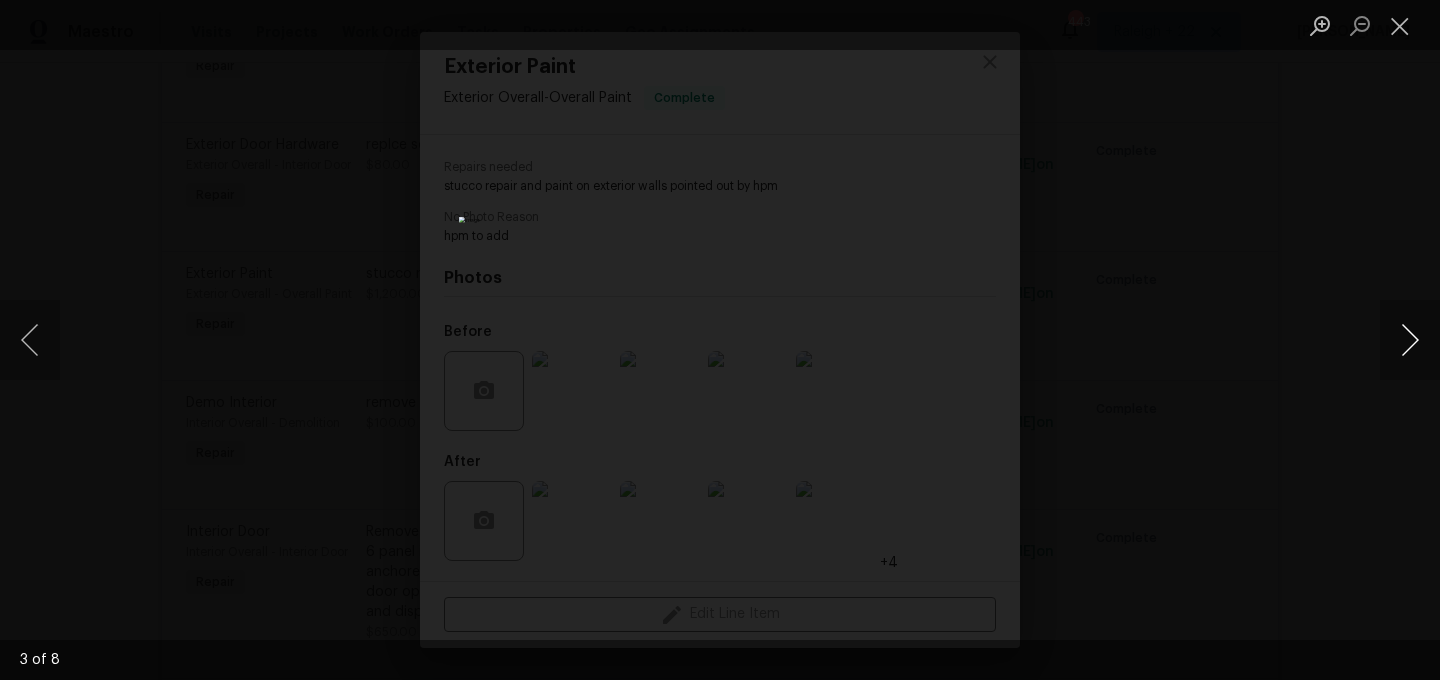 click at bounding box center [1410, 340] 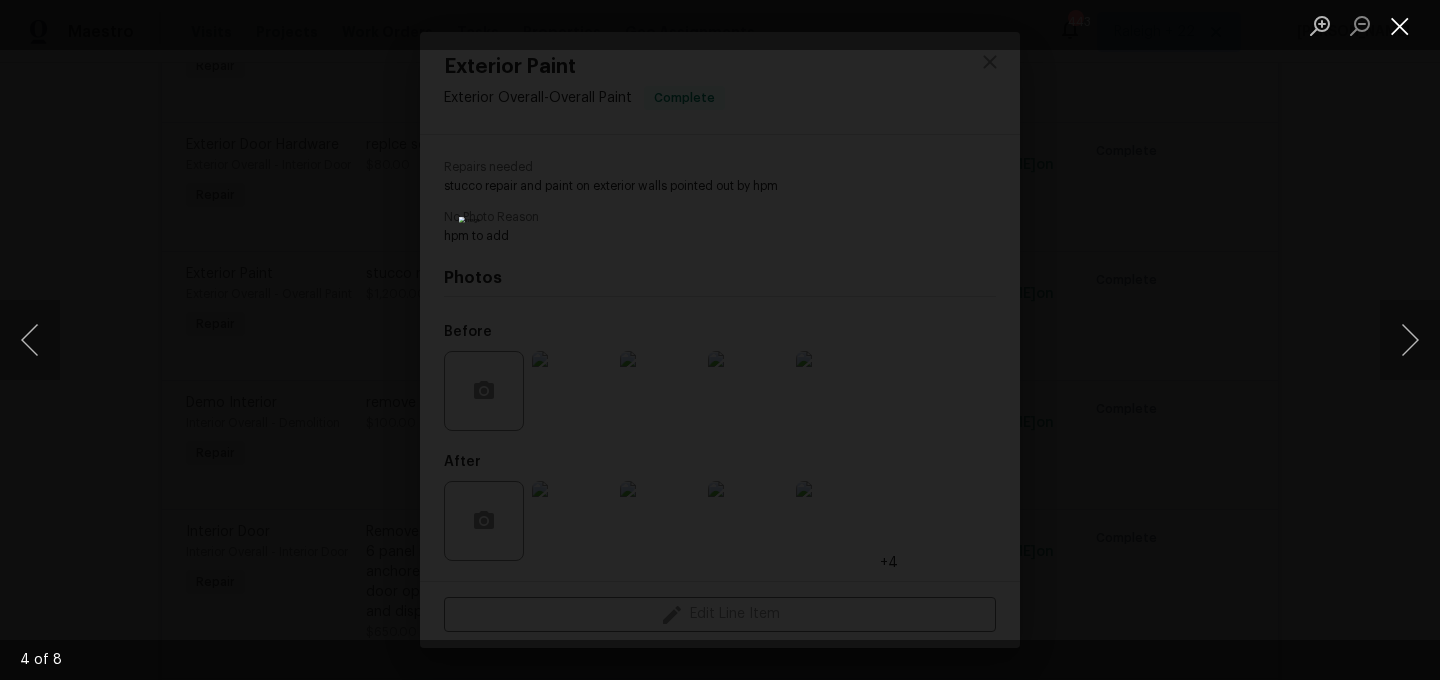 click at bounding box center [1400, 25] 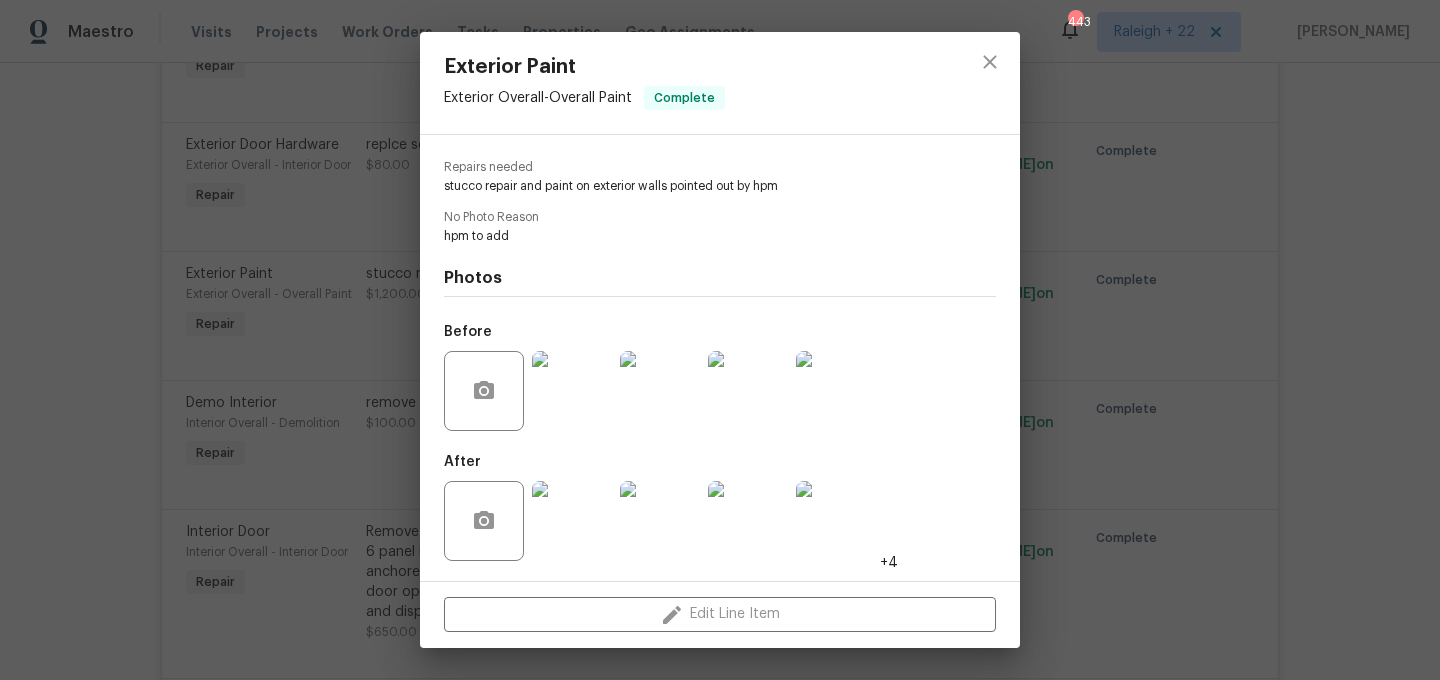 click at bounding box center (572, 391) 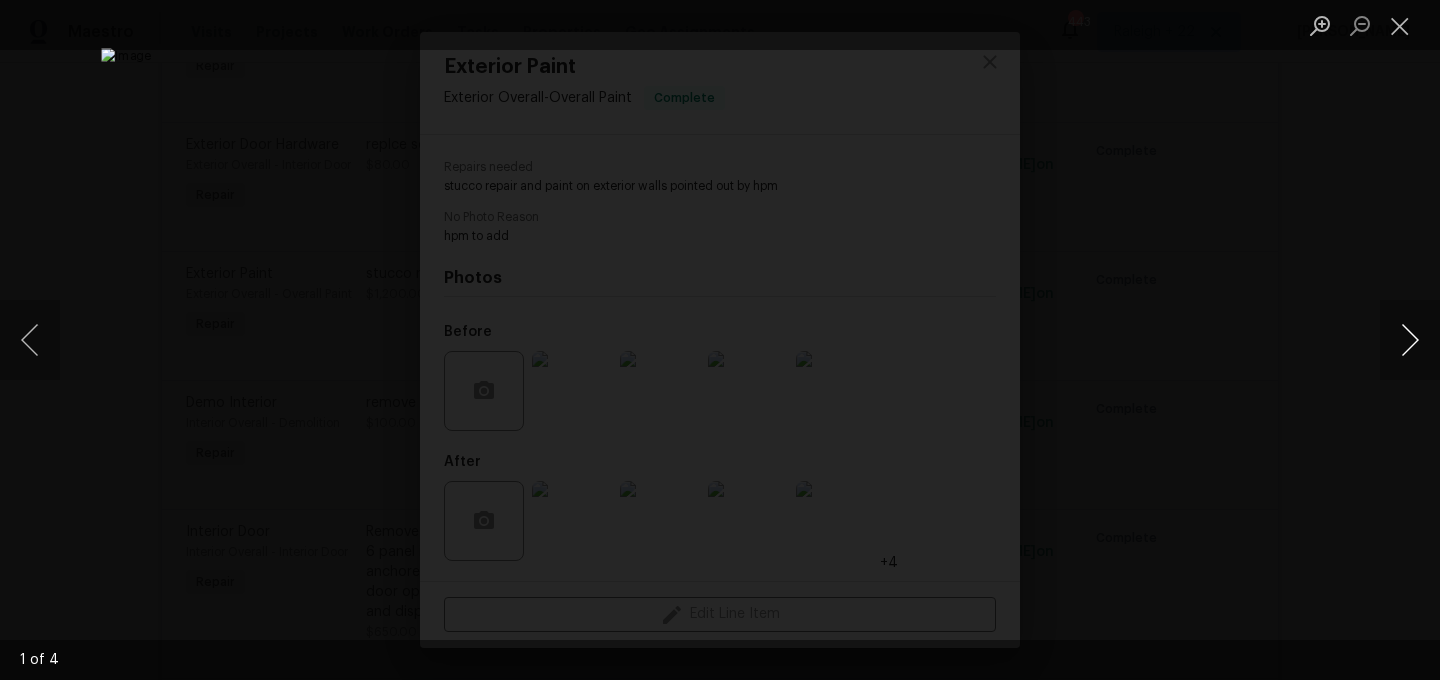 click at bounding box center [1410, 340] 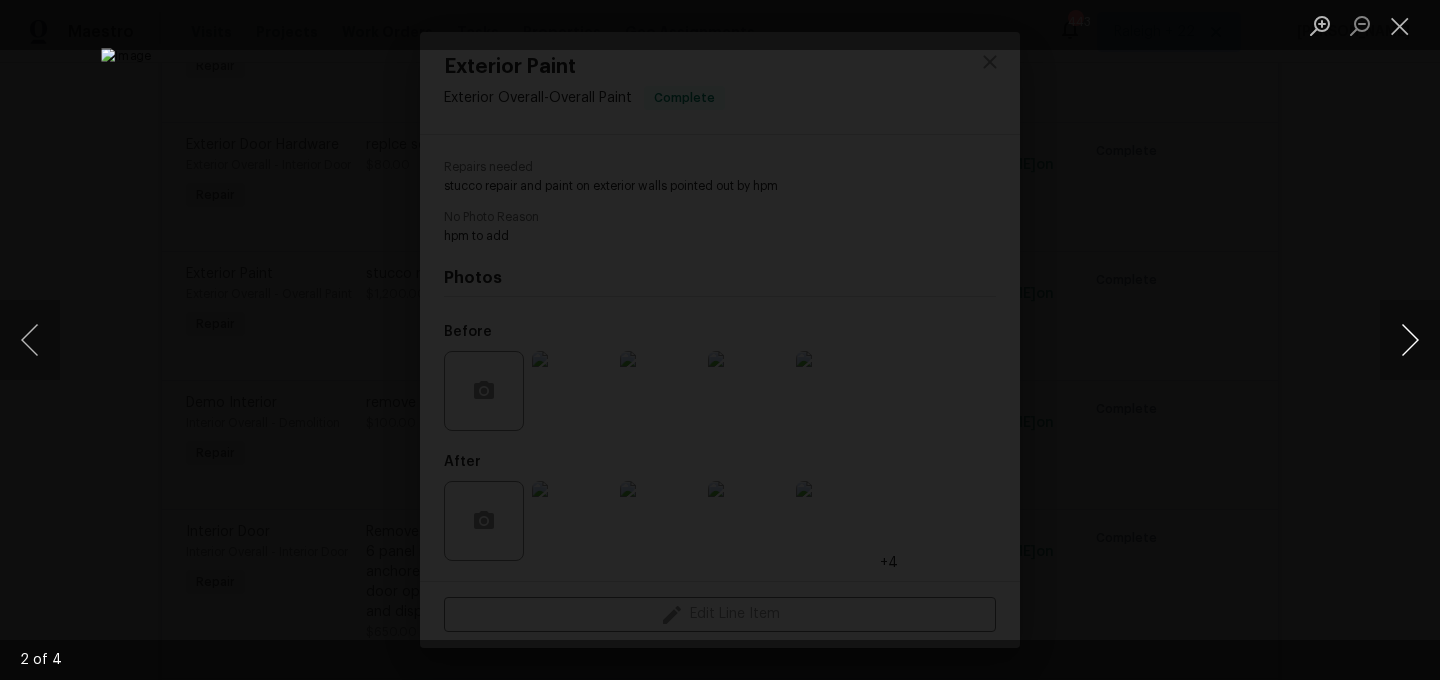 click at bounding box center [1410, 340] 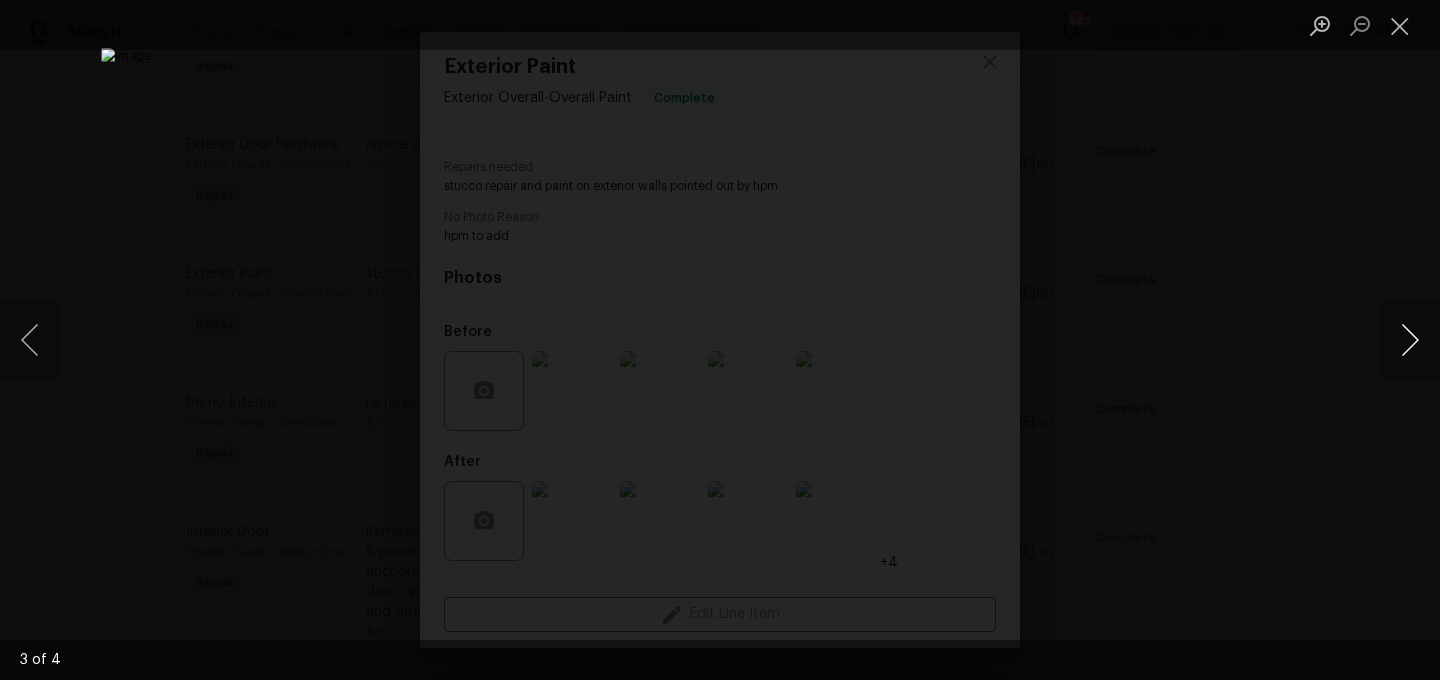 click at bounding box center (1410, 340) 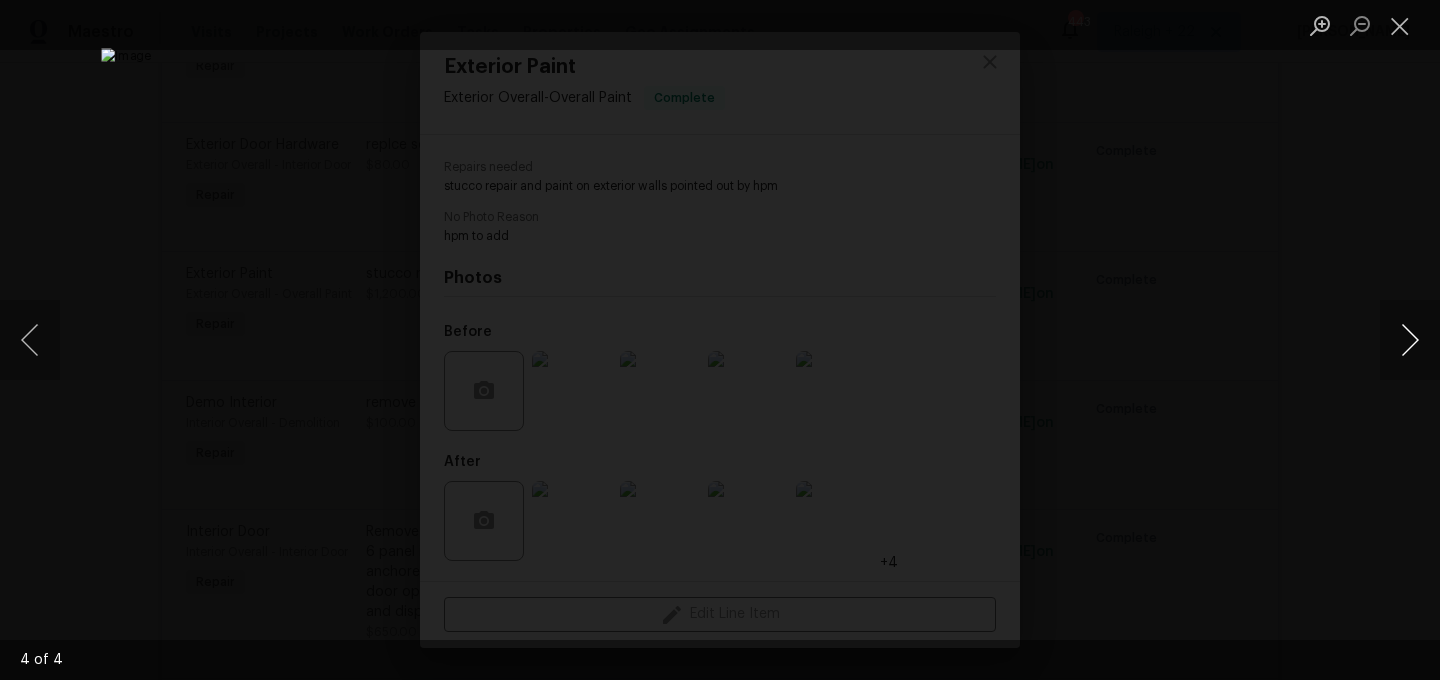 click at bounding box center (1410, 340) 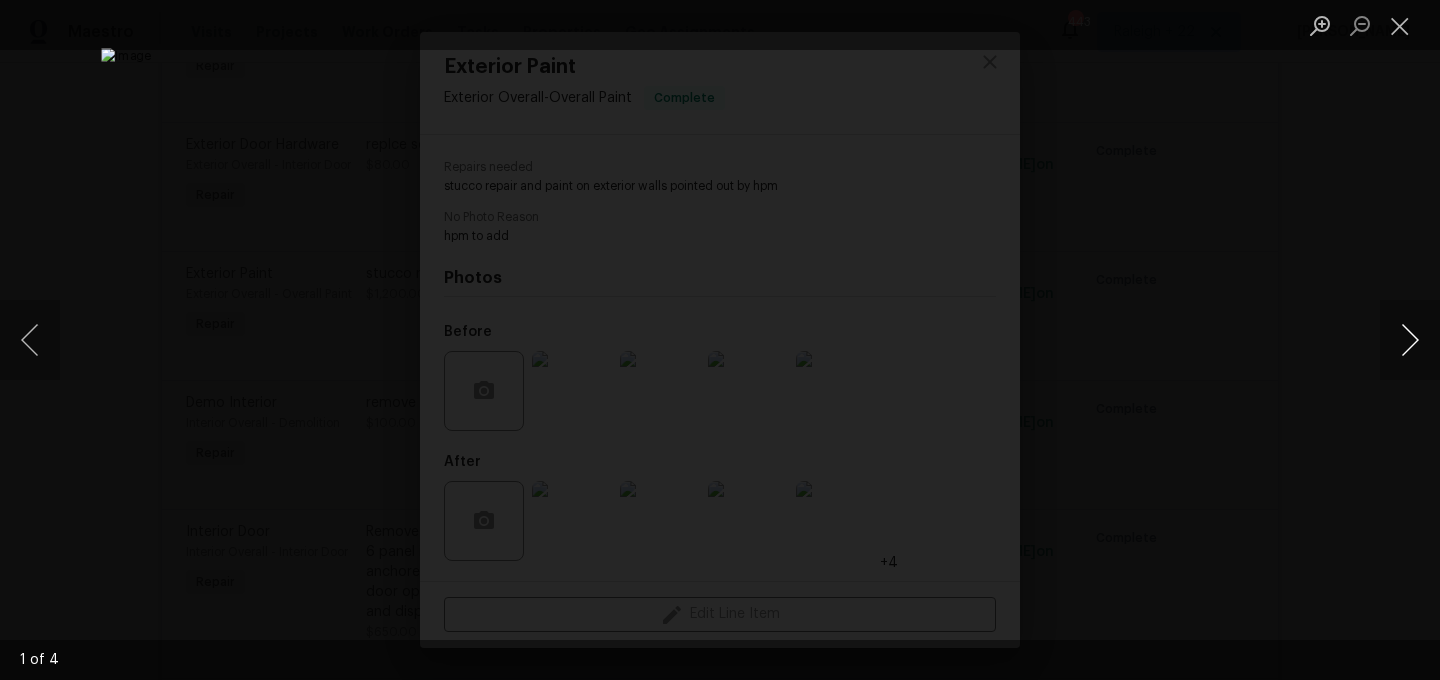 click at bounding box center [1410, 340] 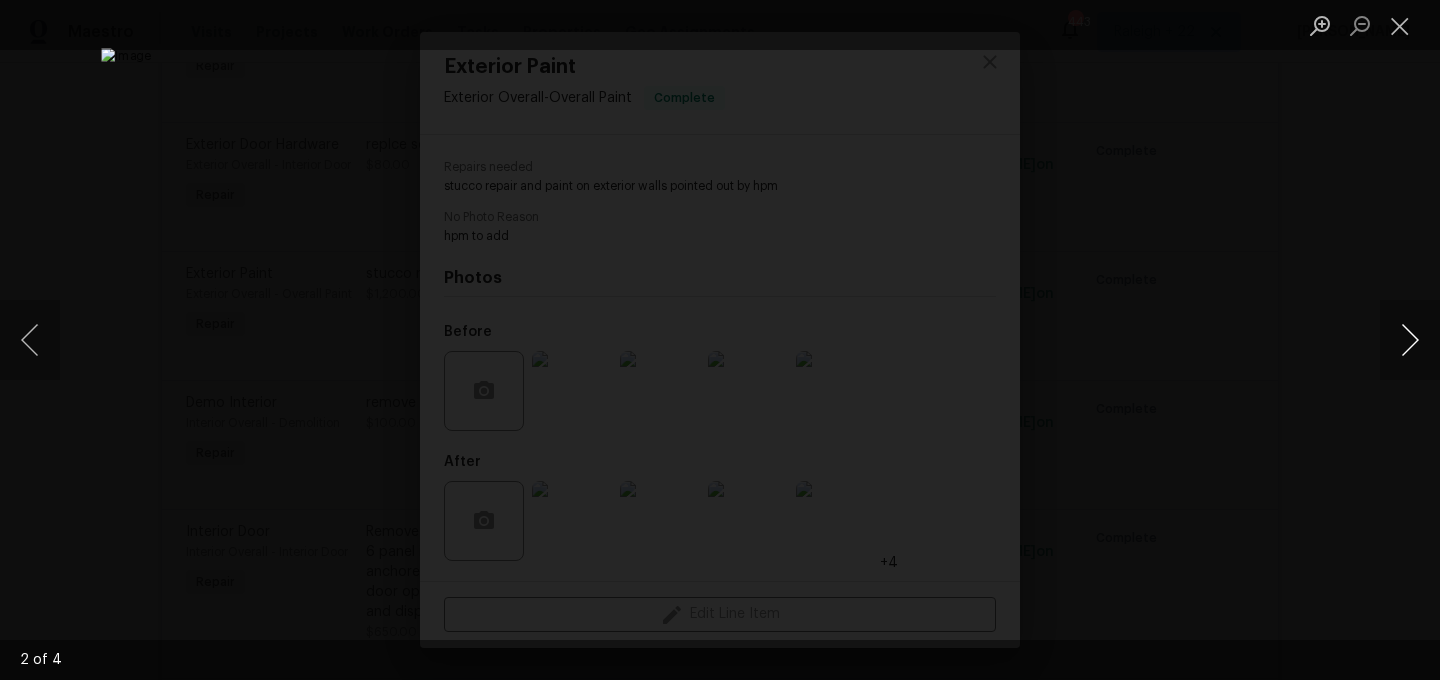 click at bounding box center (1410, 340) 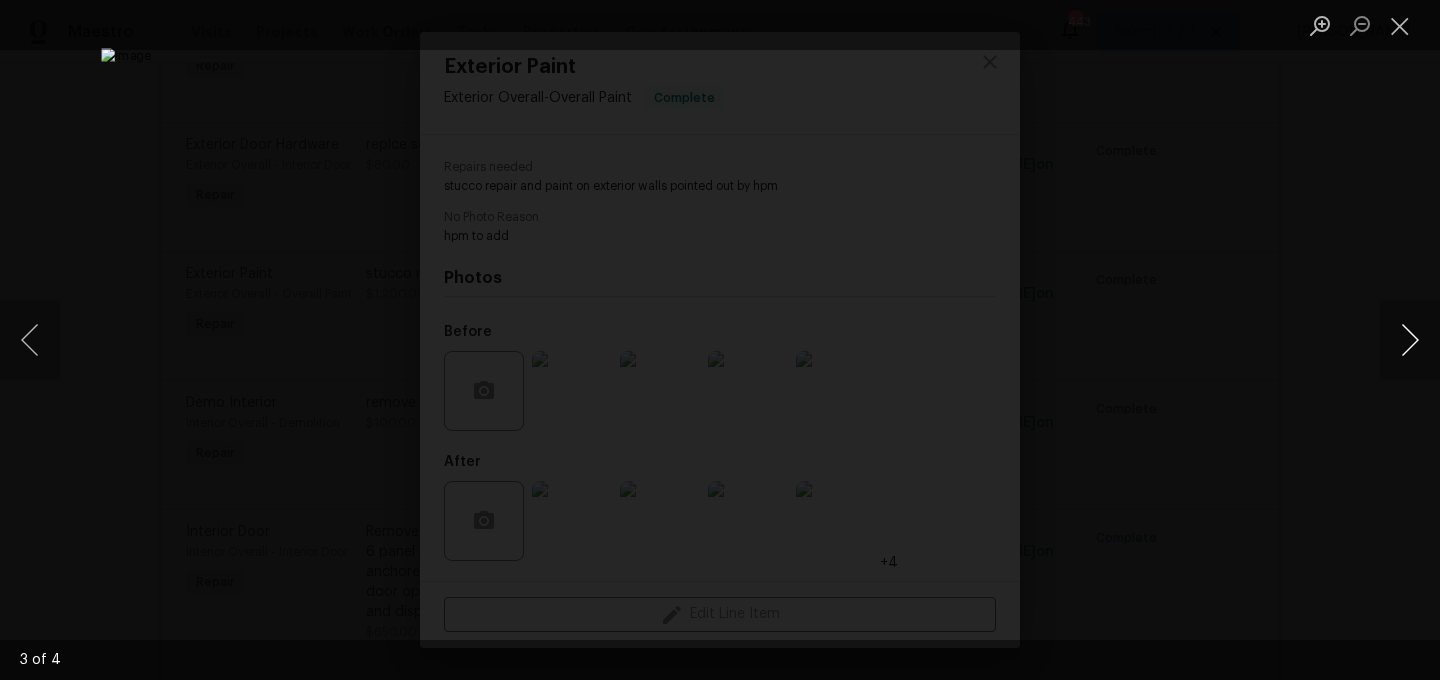 click at bounding box center (1410, 340) 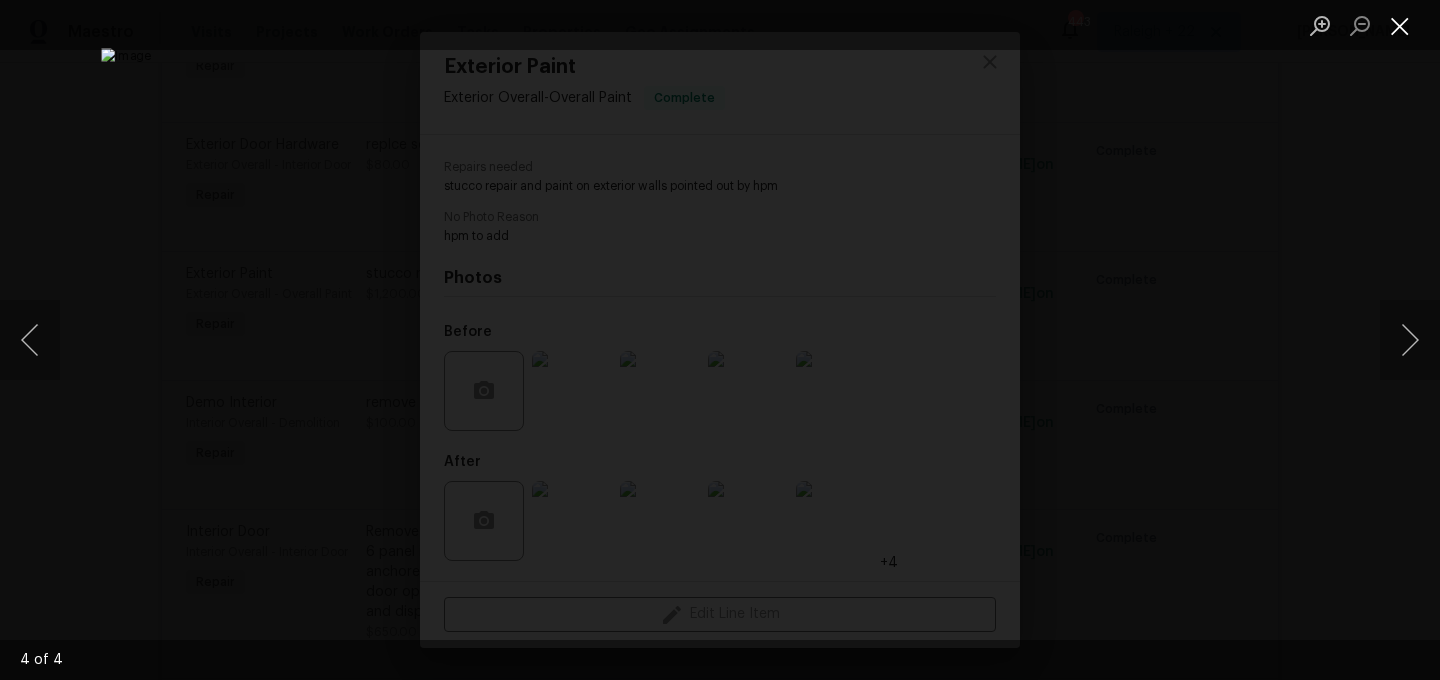 click at bounding box center [1400, 25] 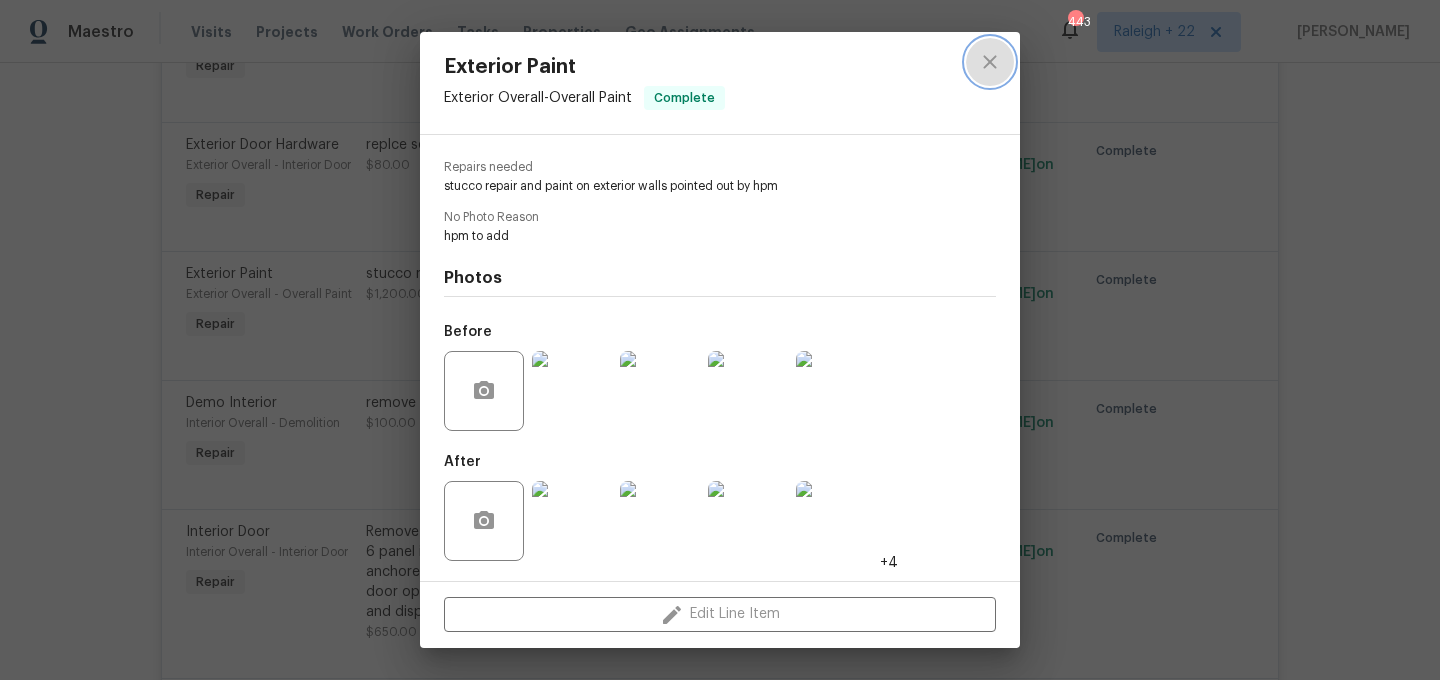 click 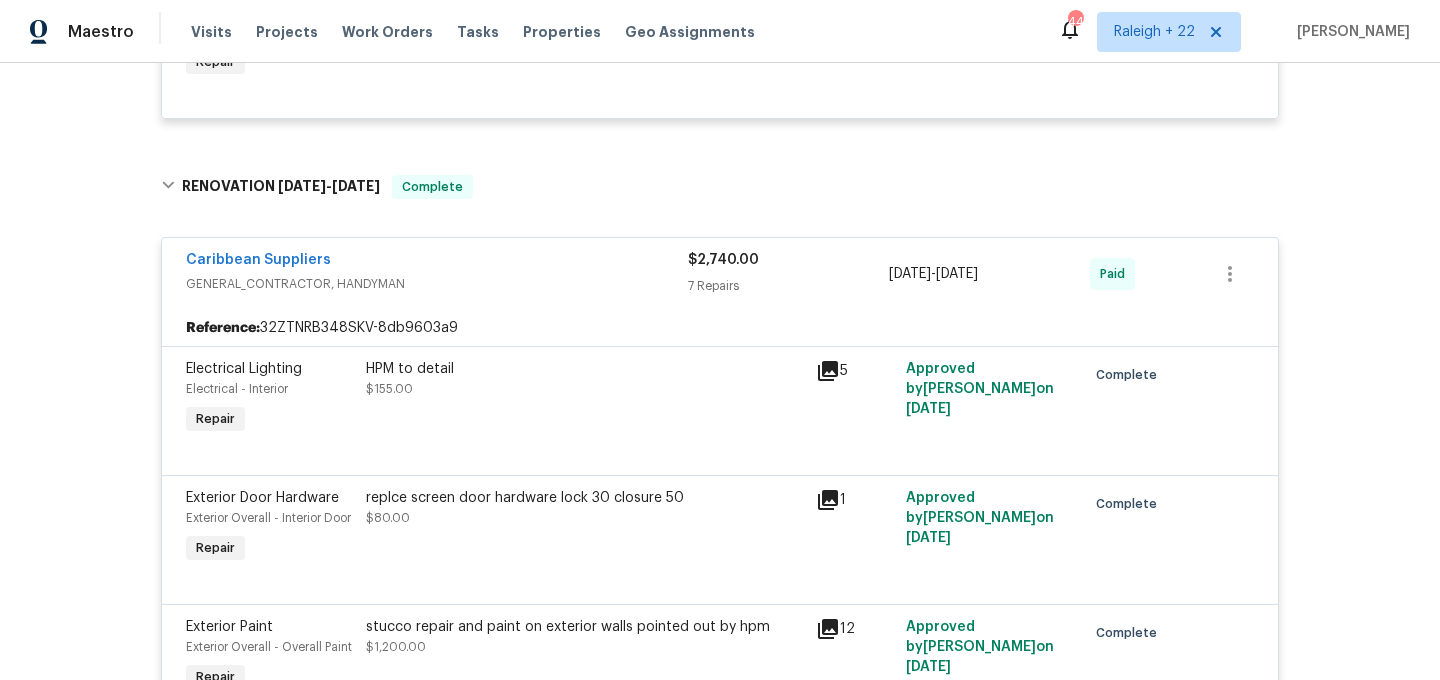 scroll, scrollTop: 1789, scrollLeft: 0, axis: vertical 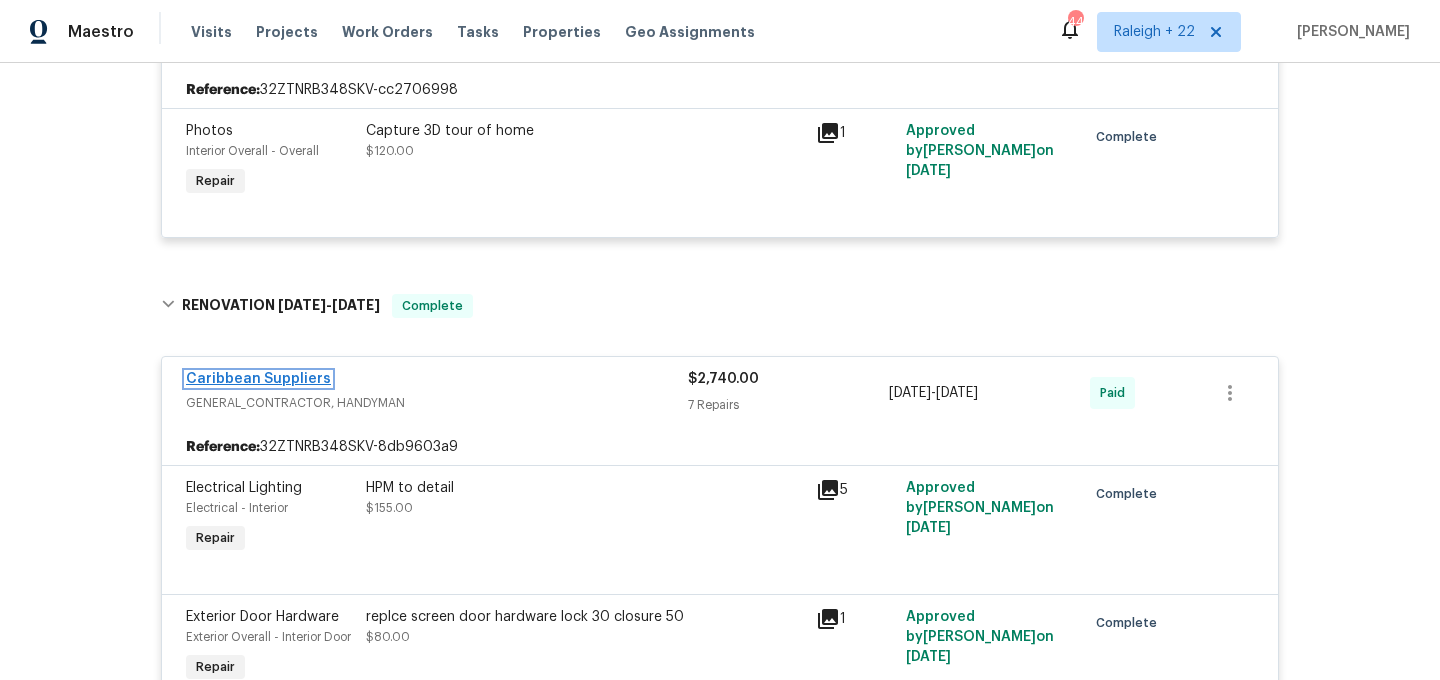 click on "Caribbean Suppliers" at bounding box center (258, 379) 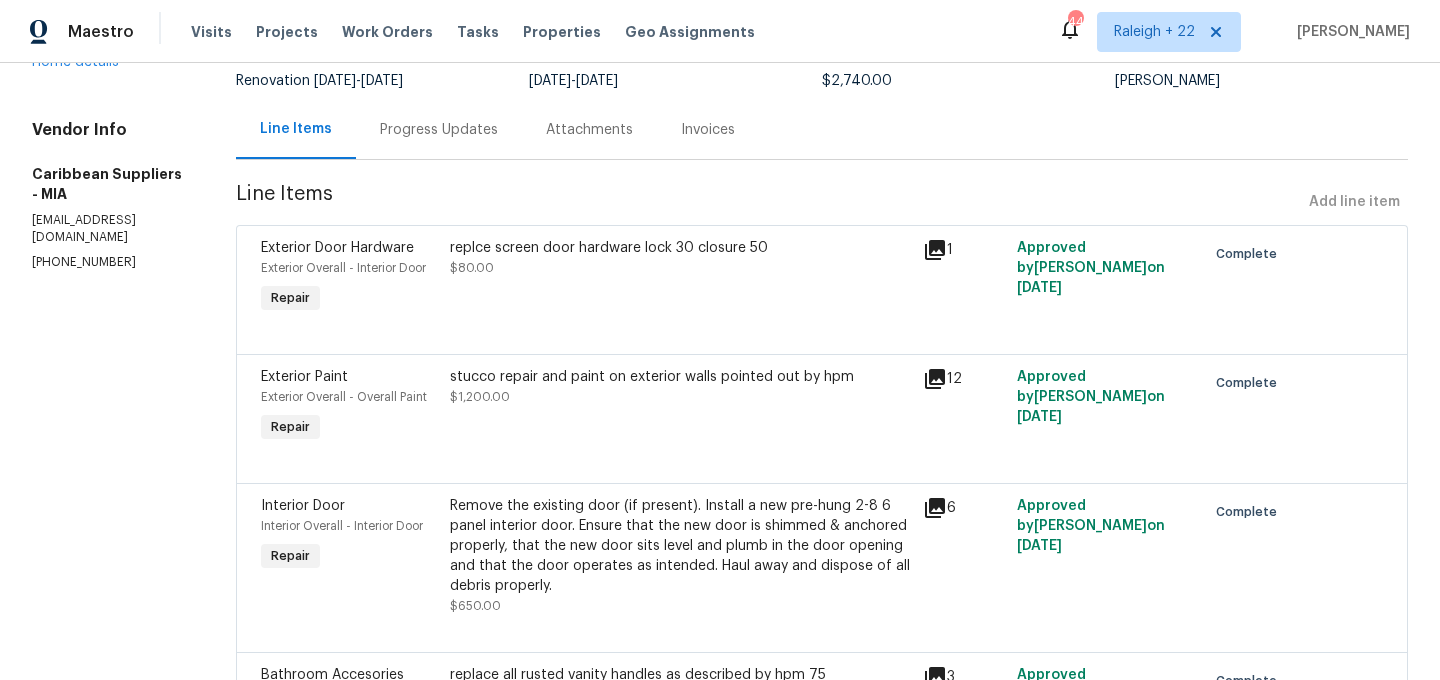 scroll, scrollTop: 0, scrollLeft: 0, axis: both 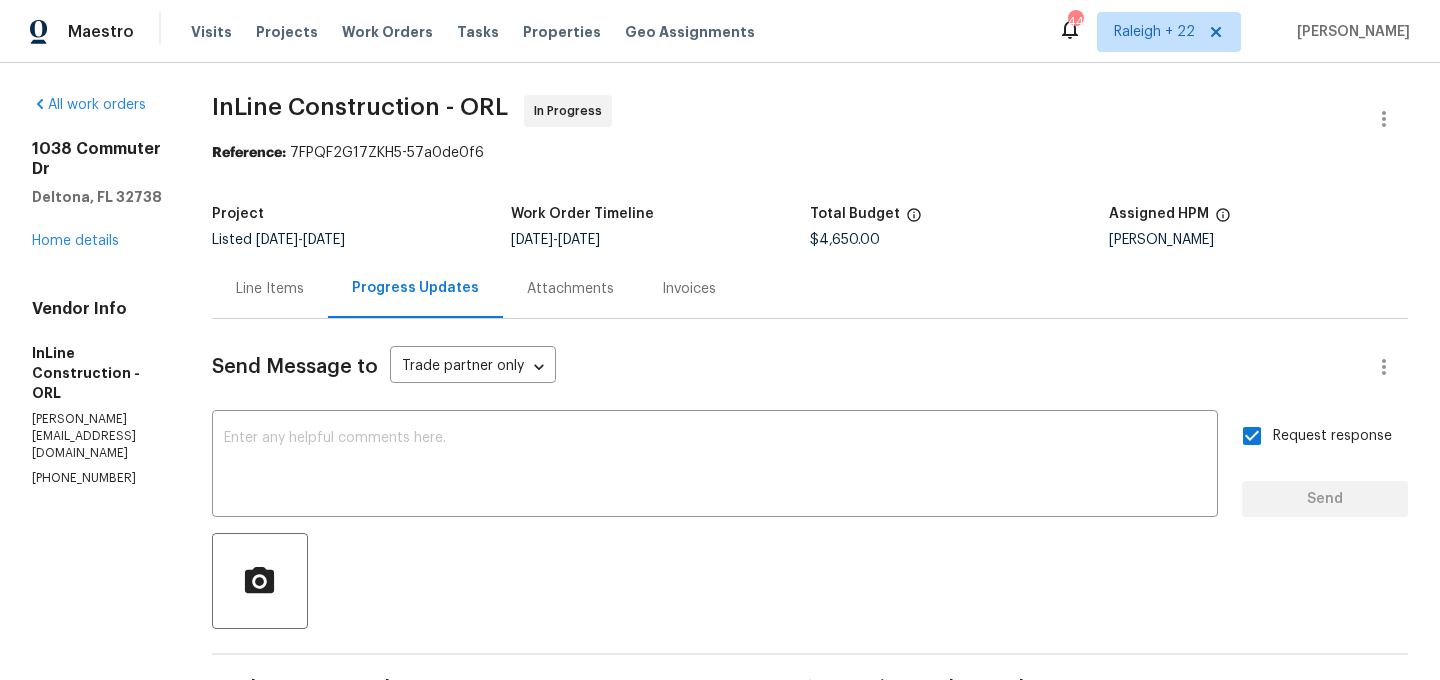 click at bounding box center [810, 581] 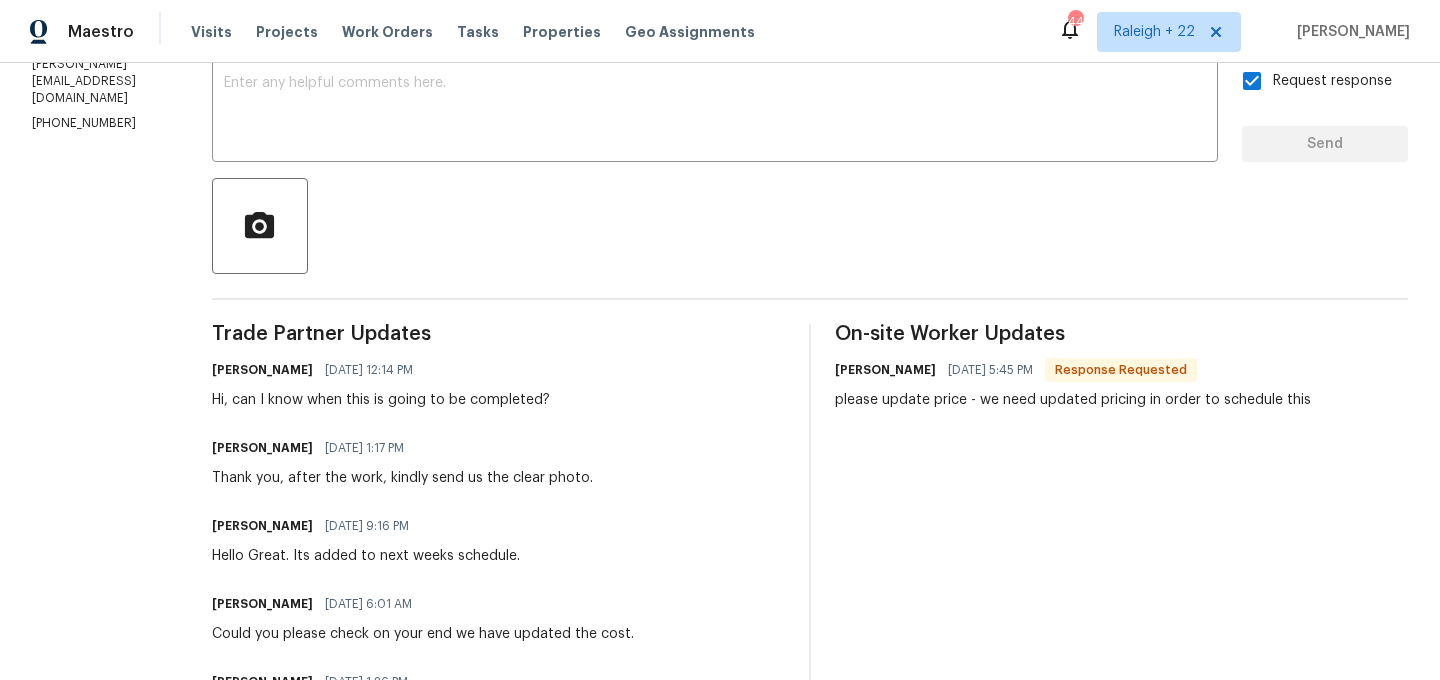 scroll, scrollTop: 0, scrollLeft: 0, axis: both 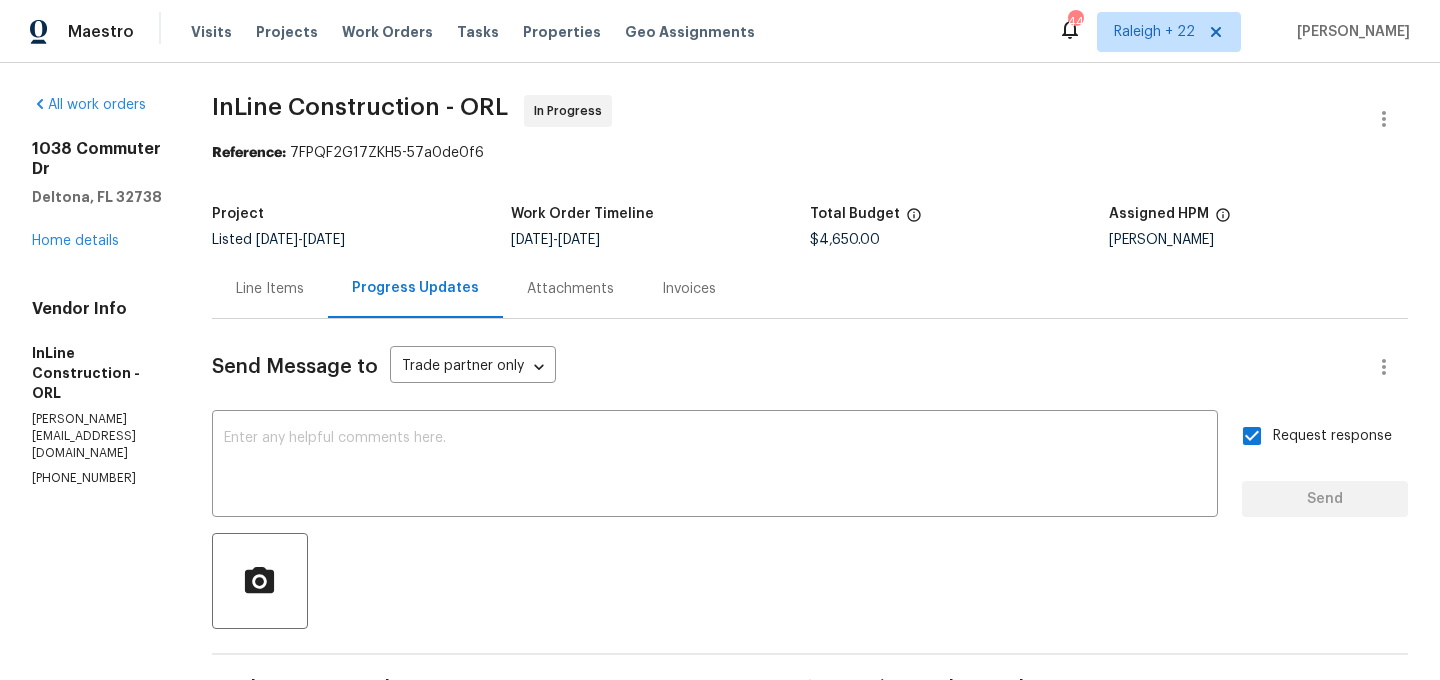 click on "Line Items" at bounding box center (270, 289) 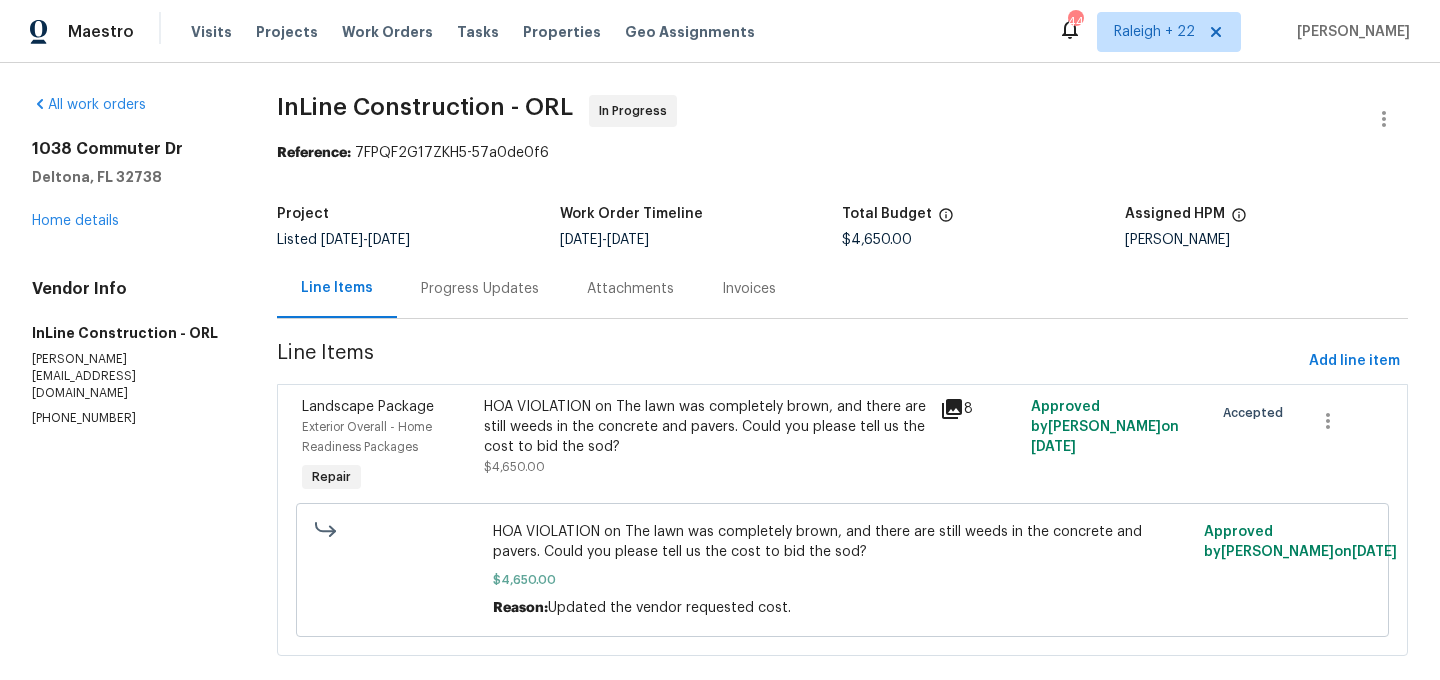 click on "Line Items" at bounding box center (337, 288) 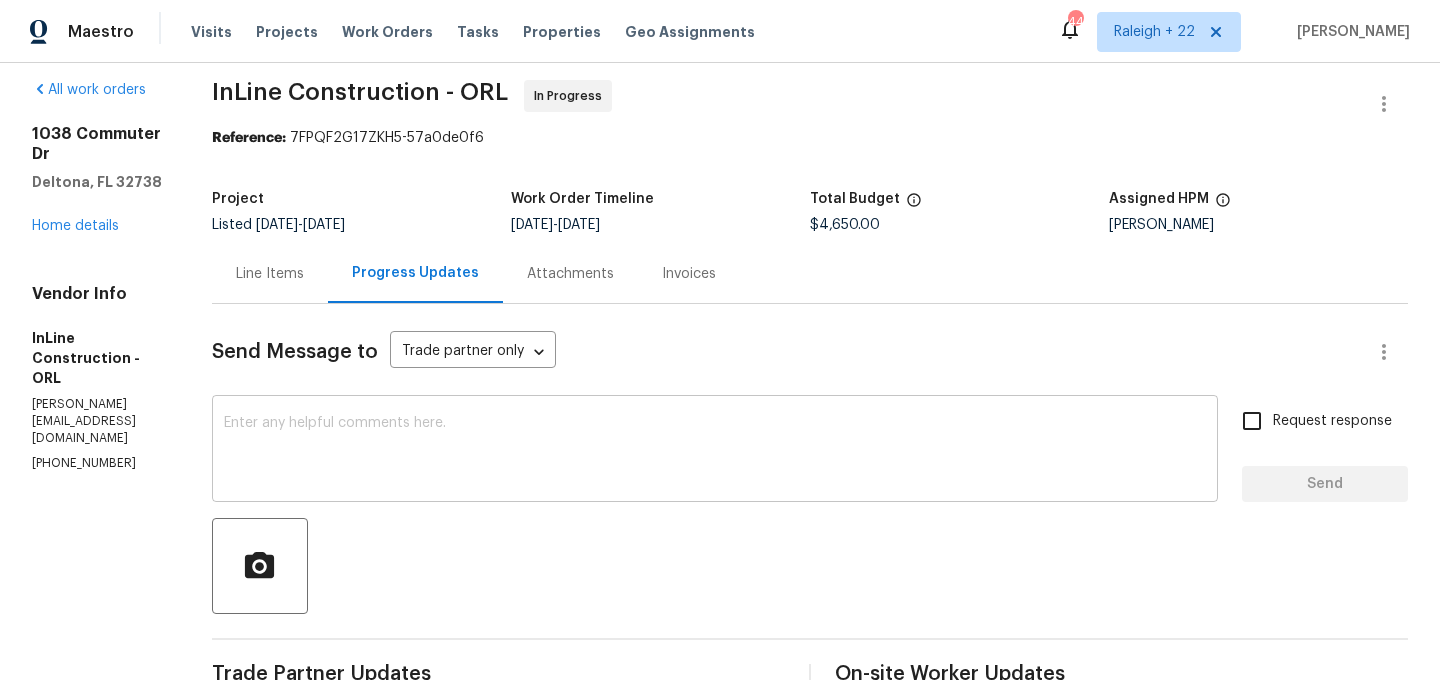 scroll, scrollTop: 0, scrollLeft: 0, axis: both 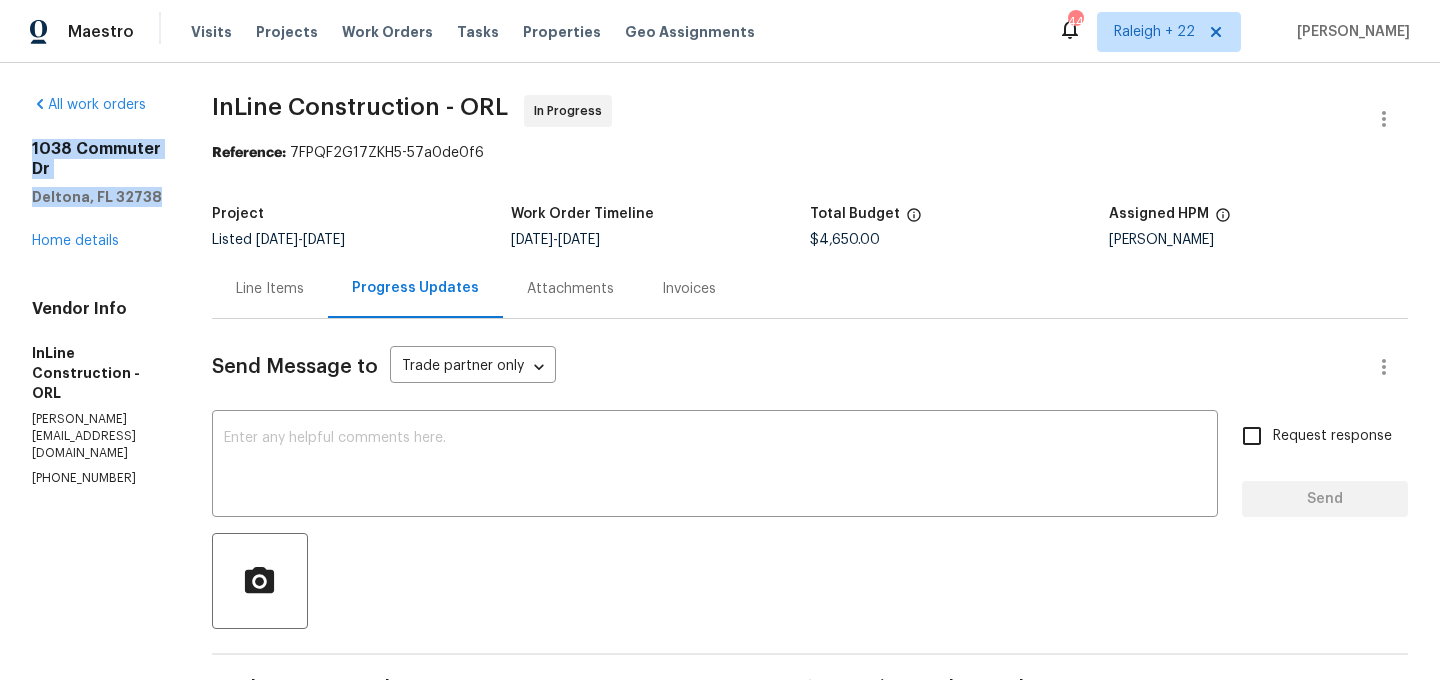 drag, startPoint x: 30, startPoint y: 145, endPoint x: 151, endPoint y: 182, distance: 126.53063 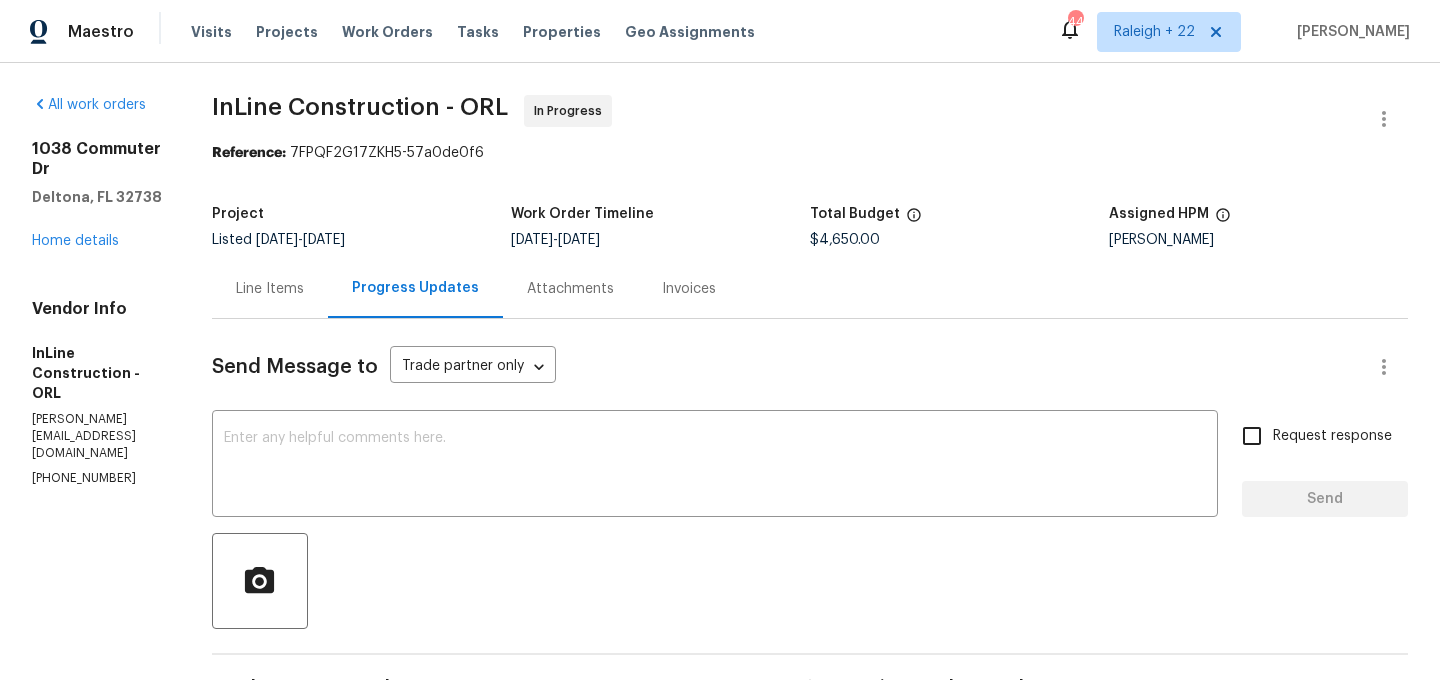 click on "1038 Commuter Dr Deltona, FL 32738 Home details" at bounding box center [98, 195] 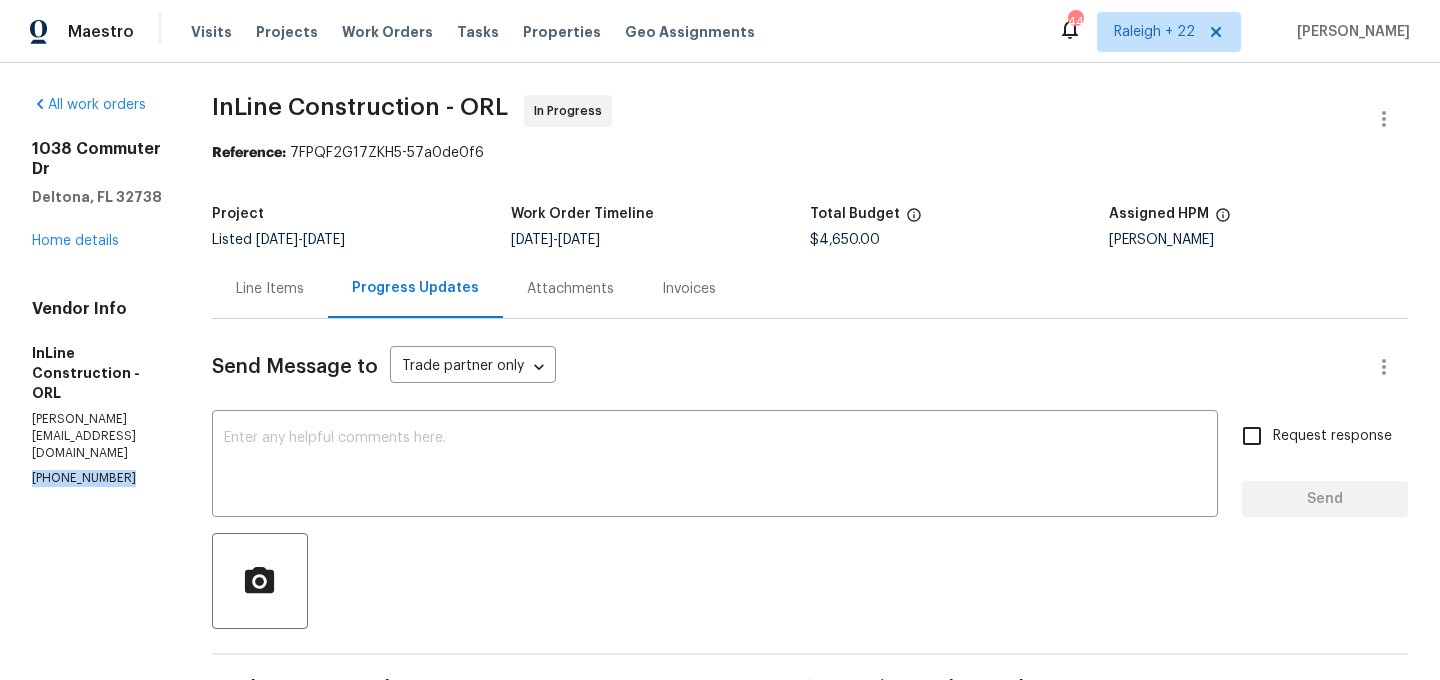 drag, startPoint x: 26, startPoint y: 406, endPoint x: 129, endPoint y: 425, distance: 104.73777 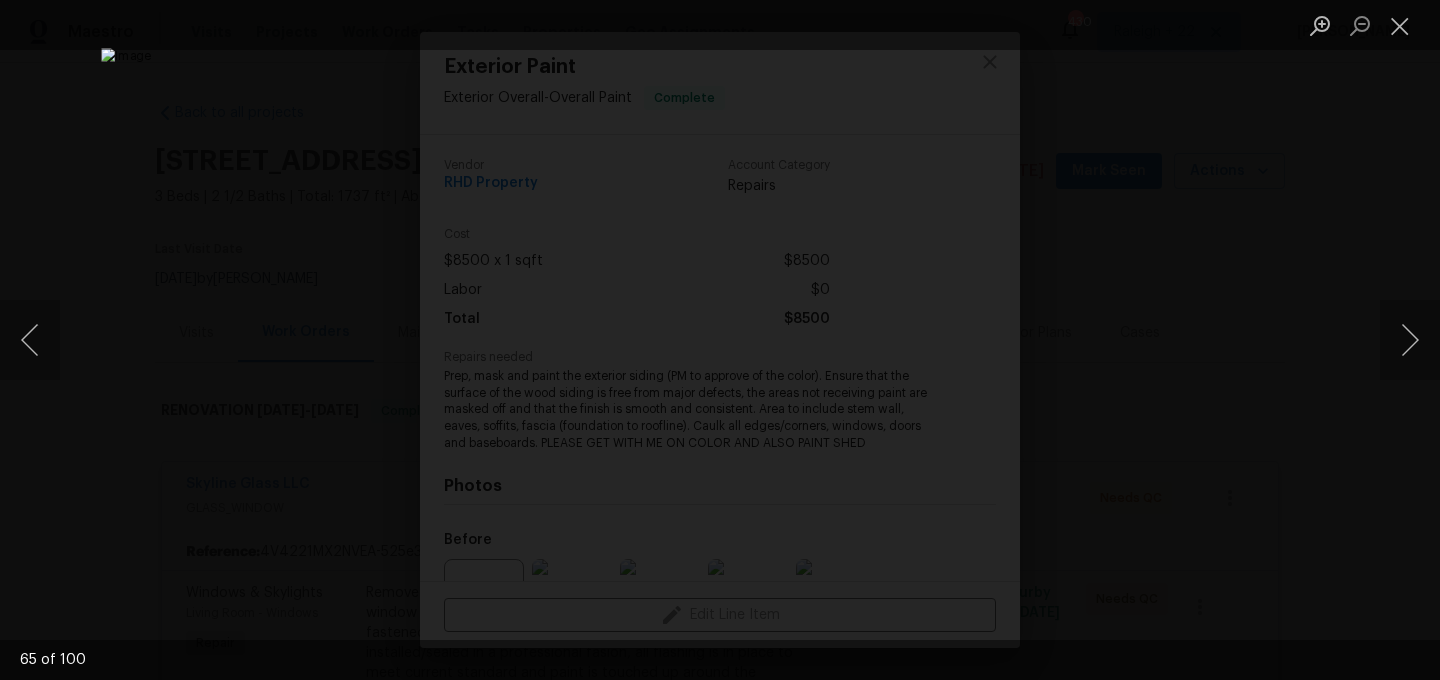 scroll, scrollTop: 0, scrollLeft: 0, axis: both 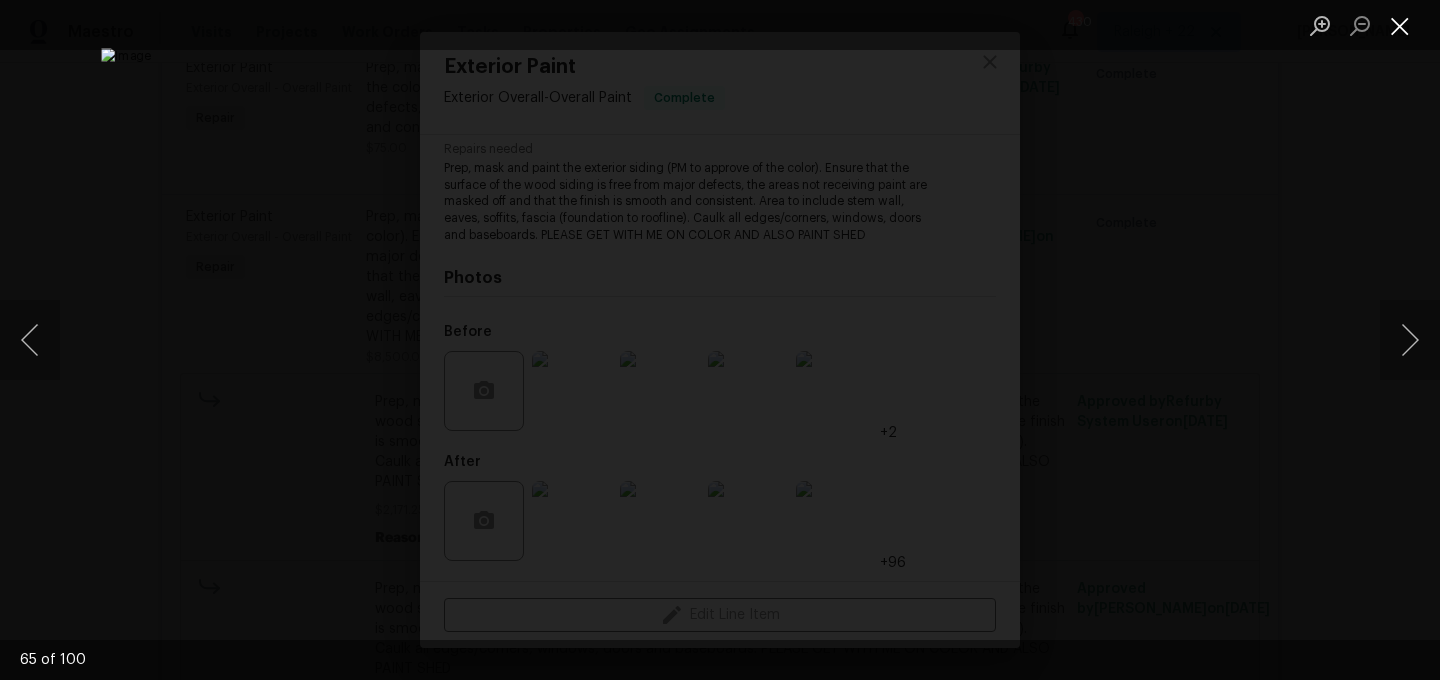 click at bounding box center [1400, 25] 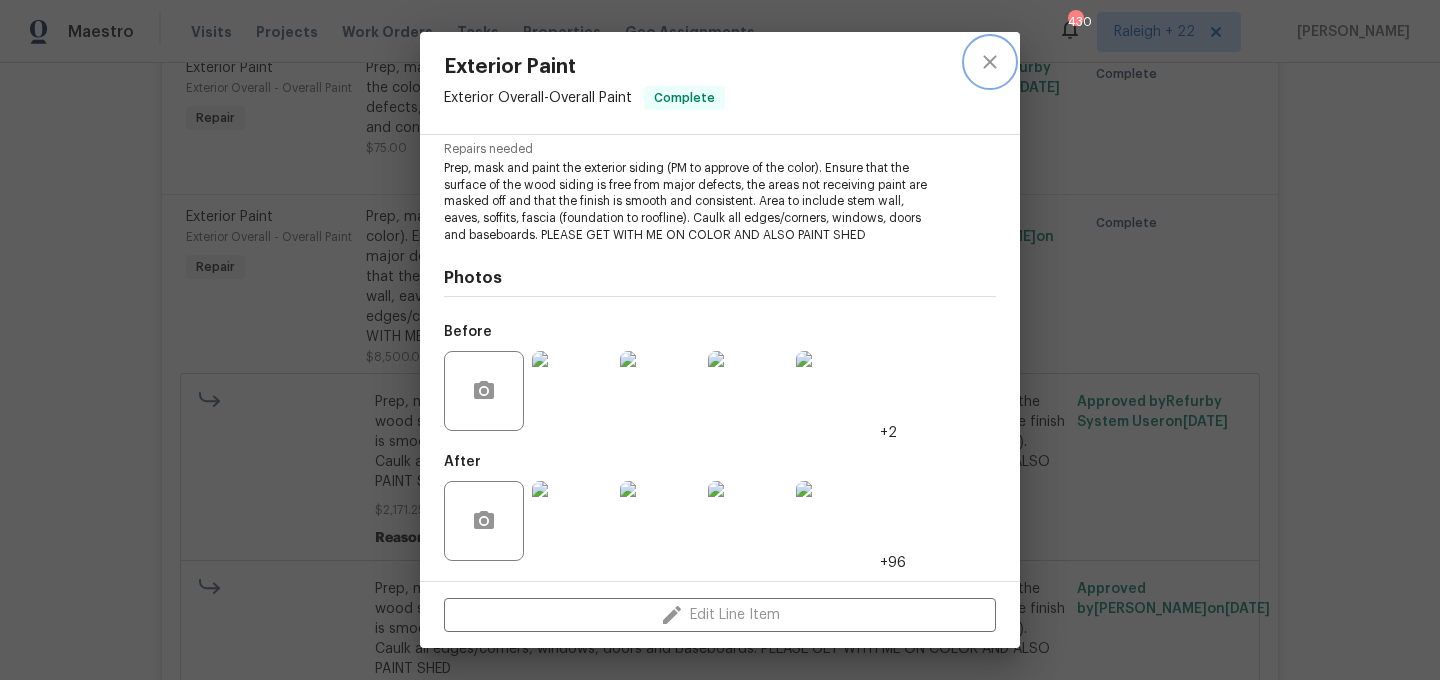 click at bounding box center (990, 62) 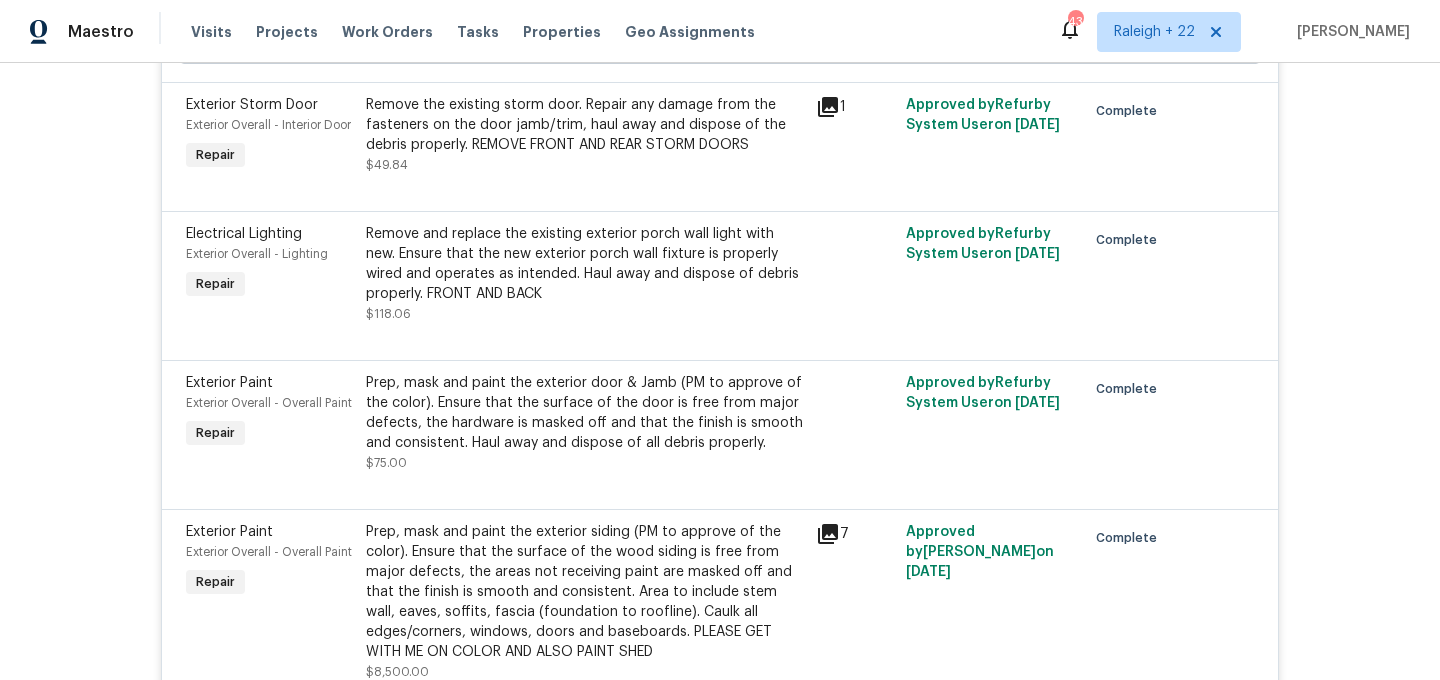 scroll, scrollTop: 4539, scrollLeft: 0, axis: vertical 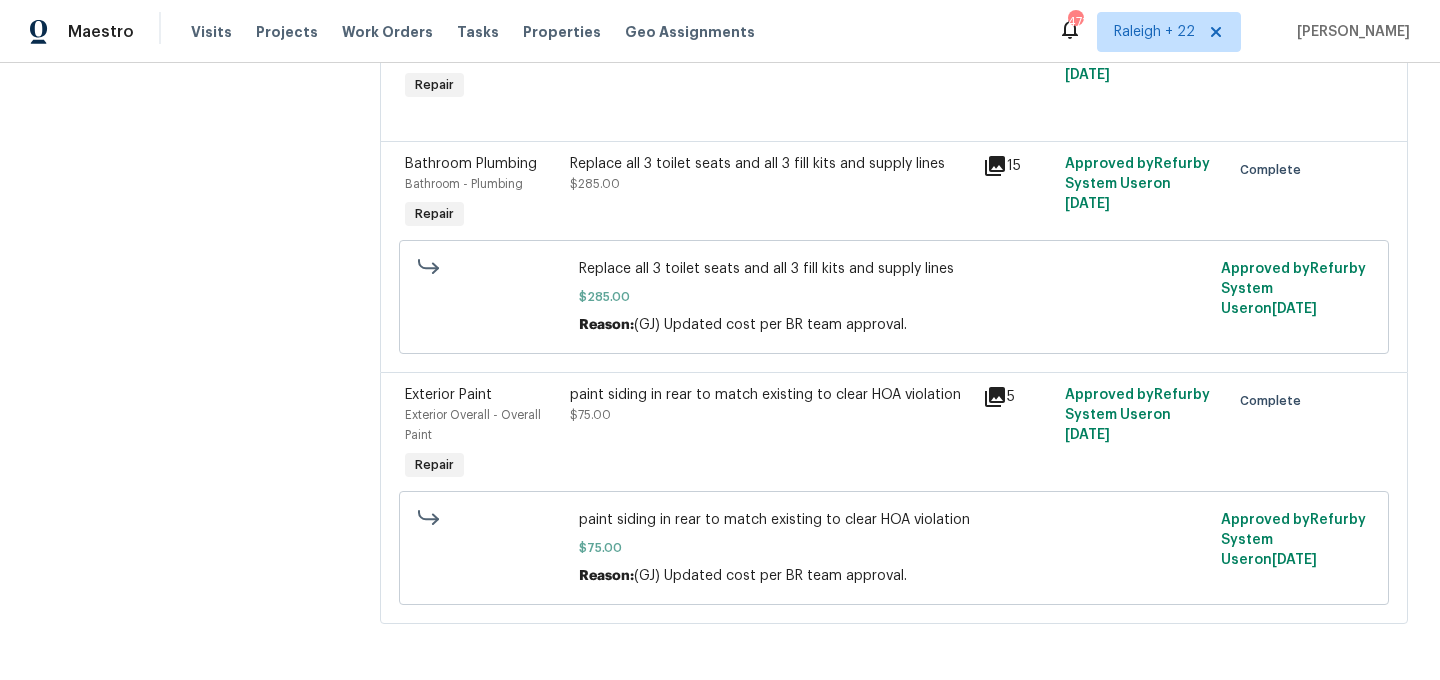 click on "paint siding in rear to match existing to clear HOA violation $75.00" at bounding box center [770, 435] 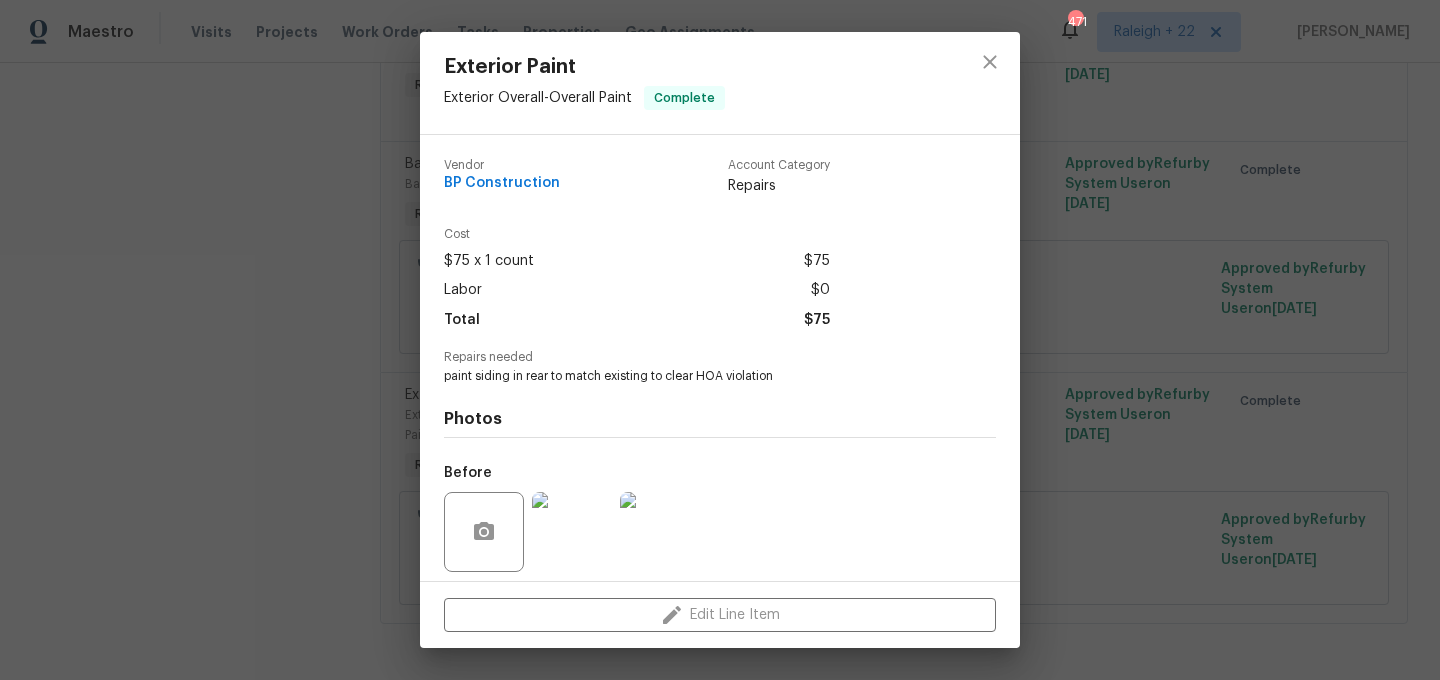 scroll, scrollTop: 141, scrollLeft: 0, axis: vertical 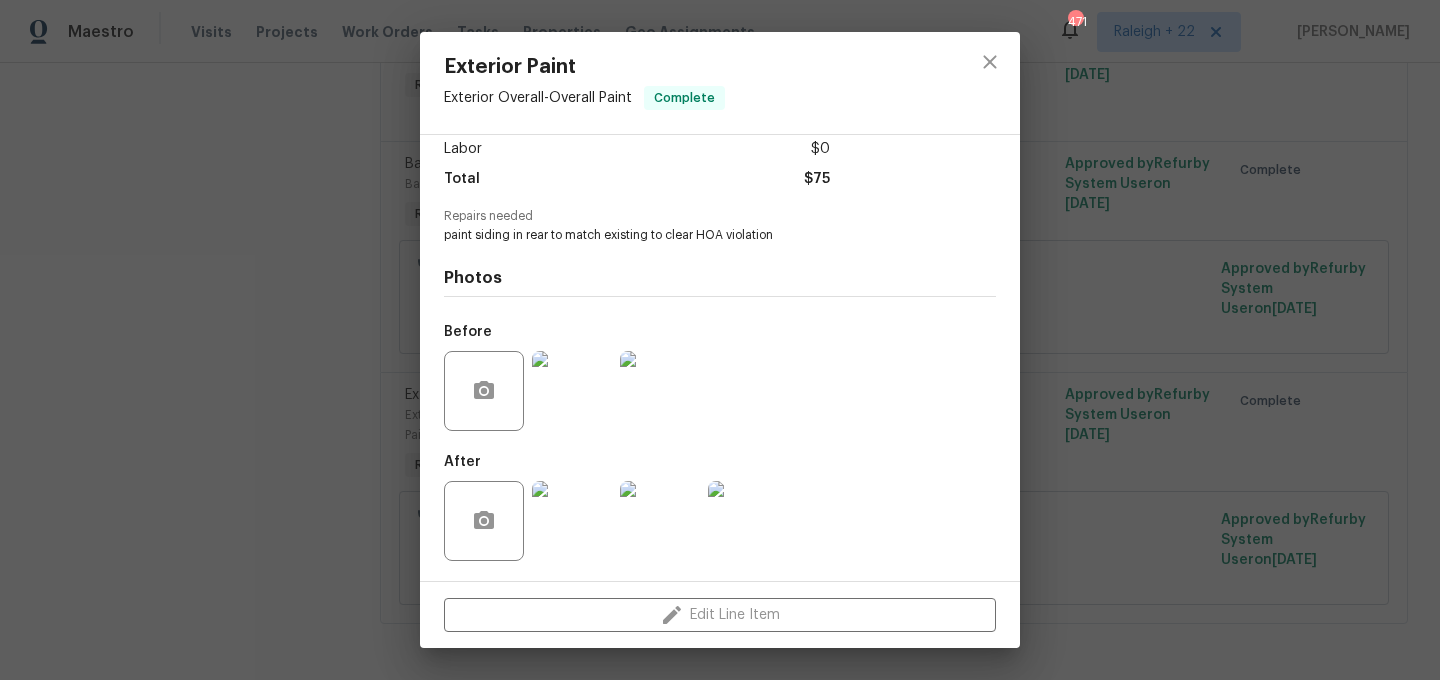 click at bounding box center [572, 521] 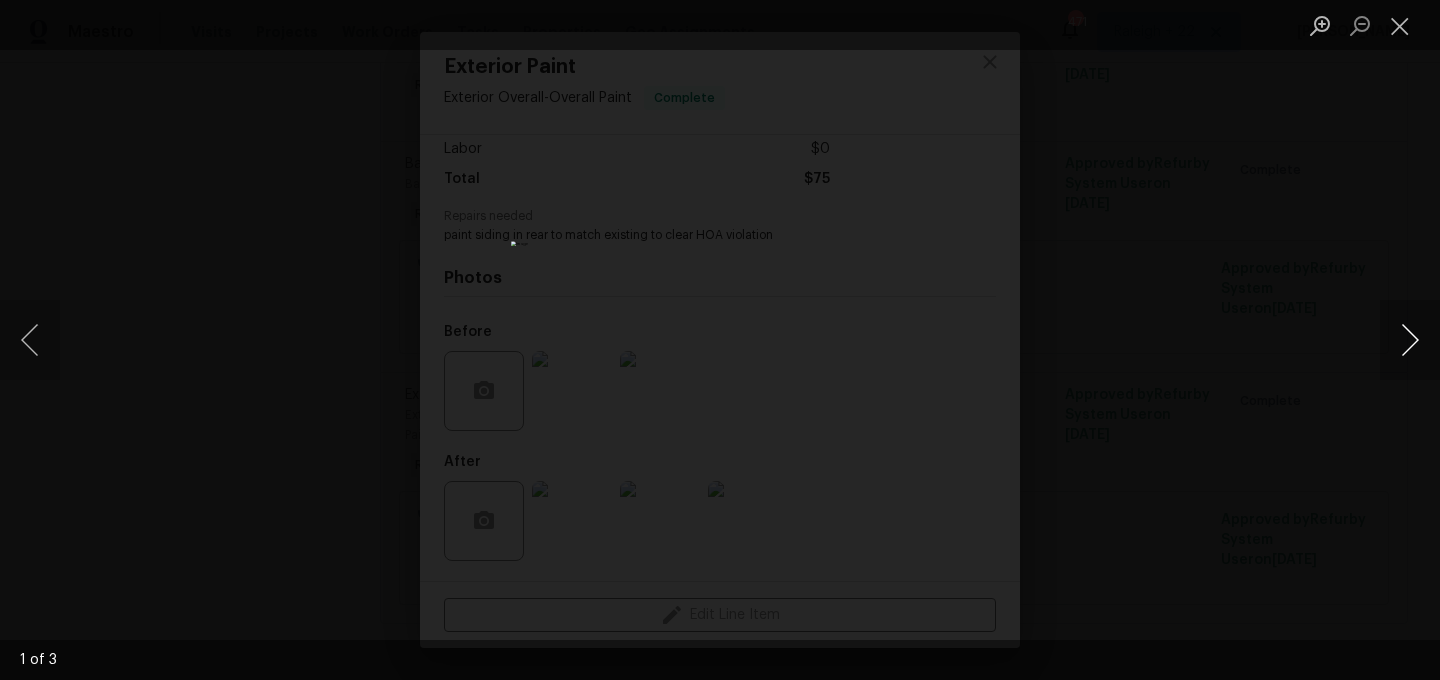 click at bounding box center [1410, 340] 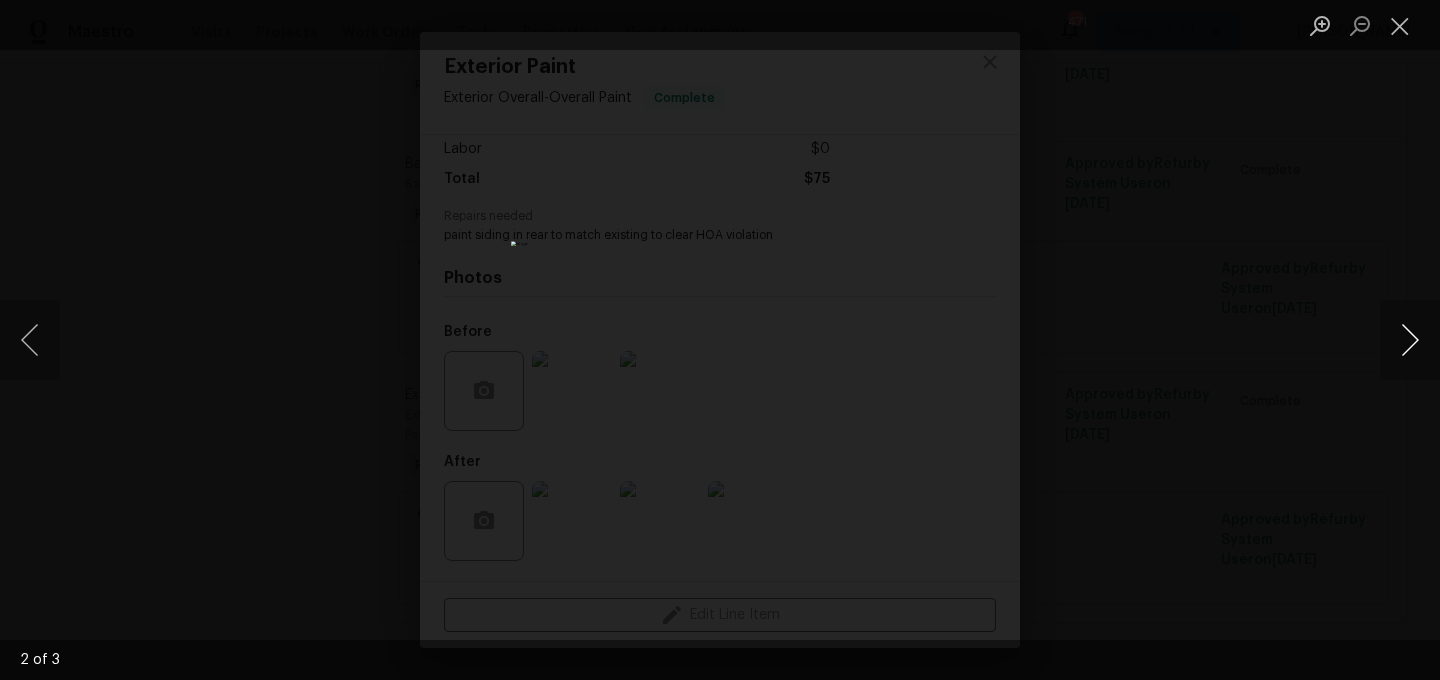 click at bounding box center (1410, 340) 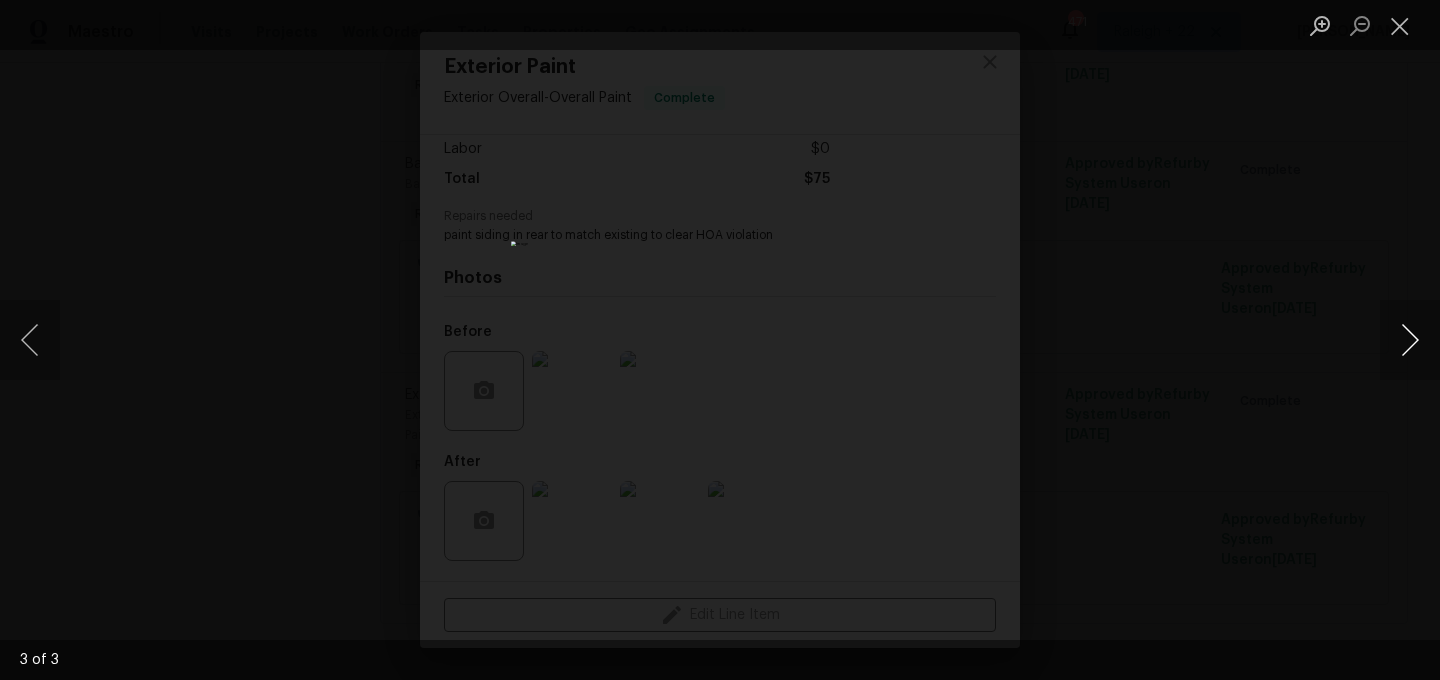 click at bounding box center (1410, 340) 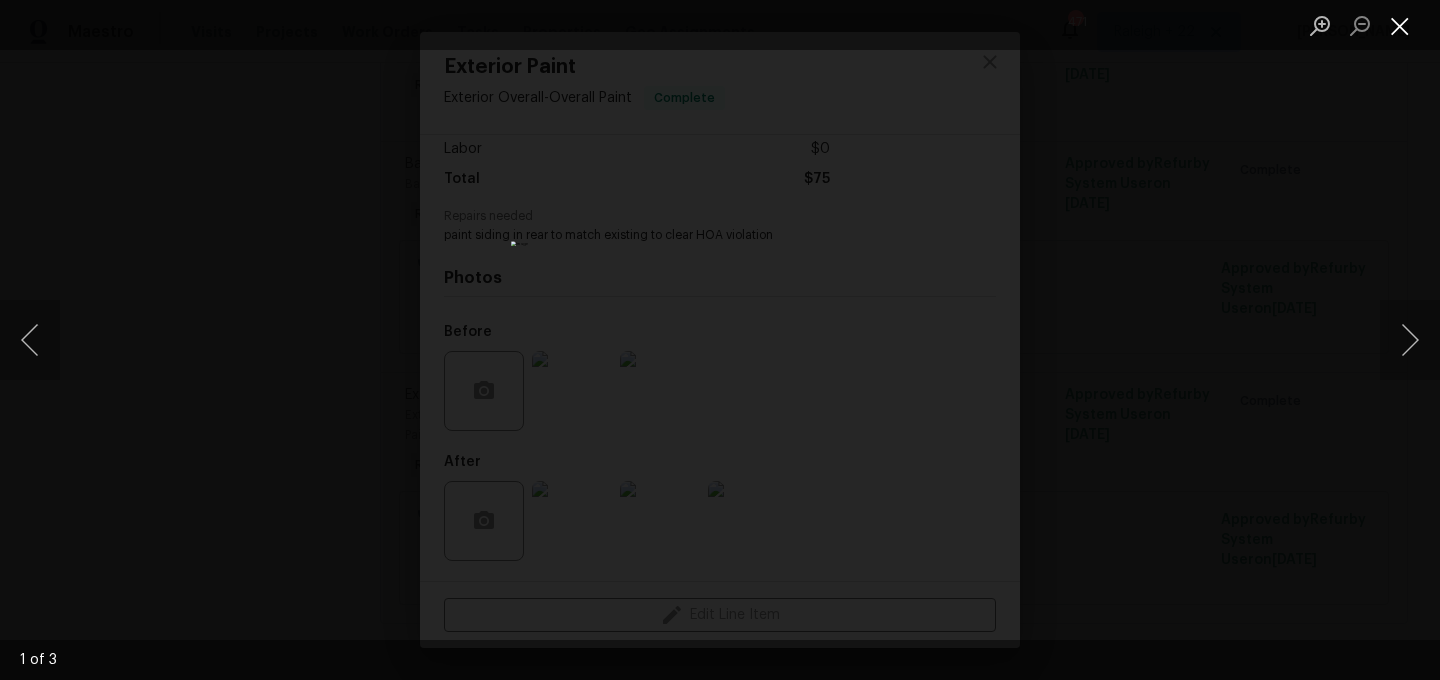 click at bounding box center [1400, 25] 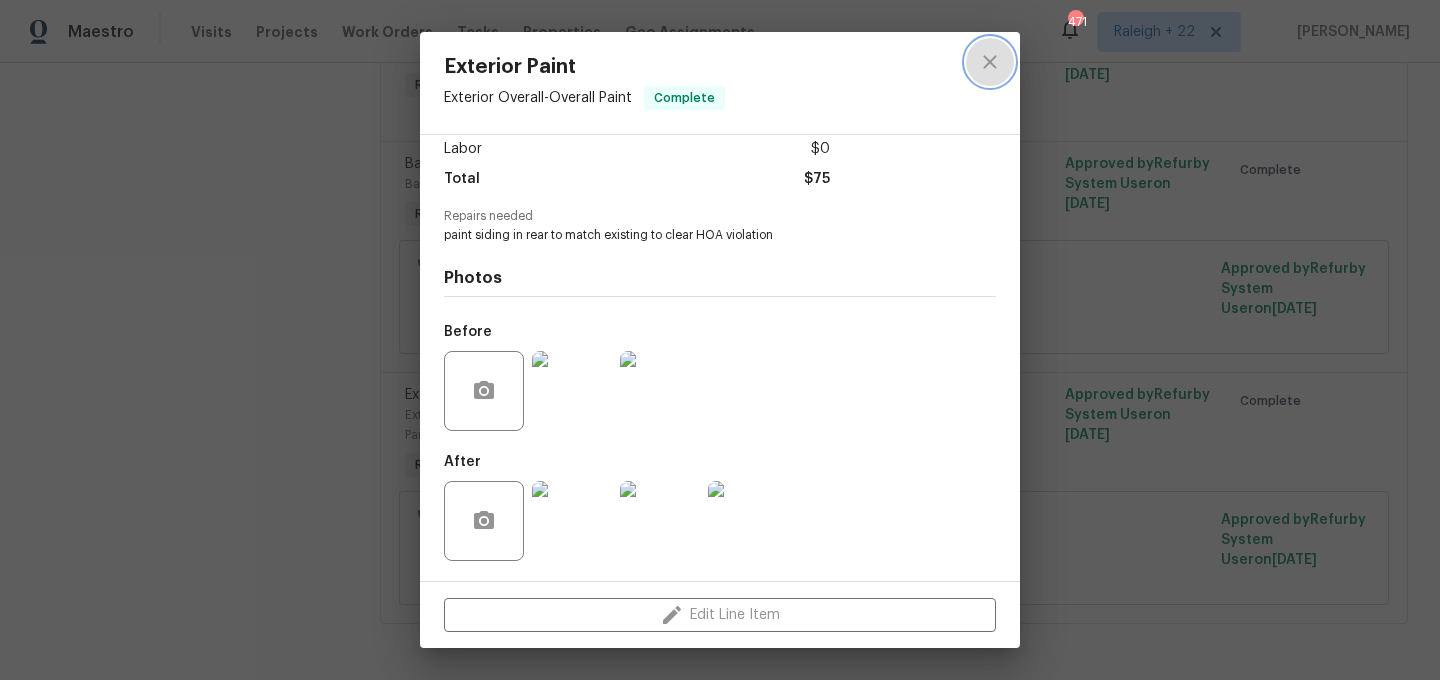 click 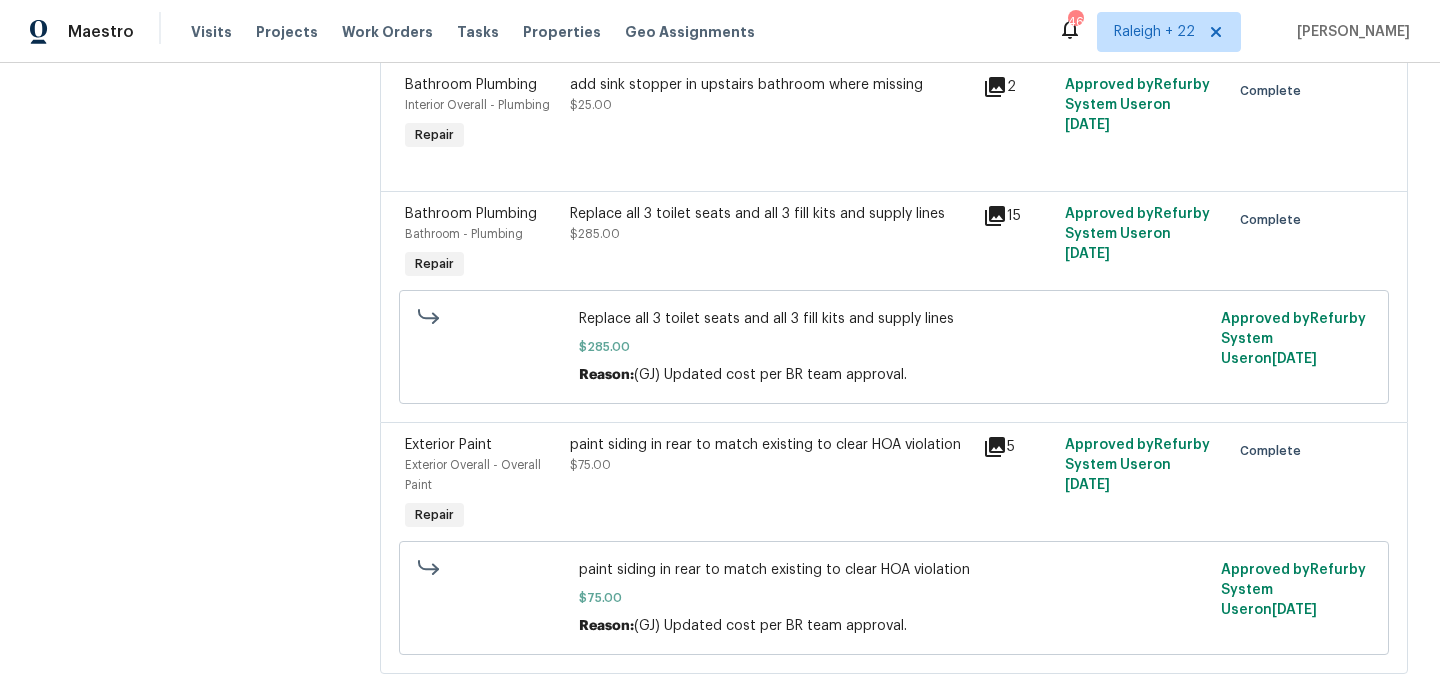scroll, scrollTop: 967, scrollLeft: 0, axis: vertical 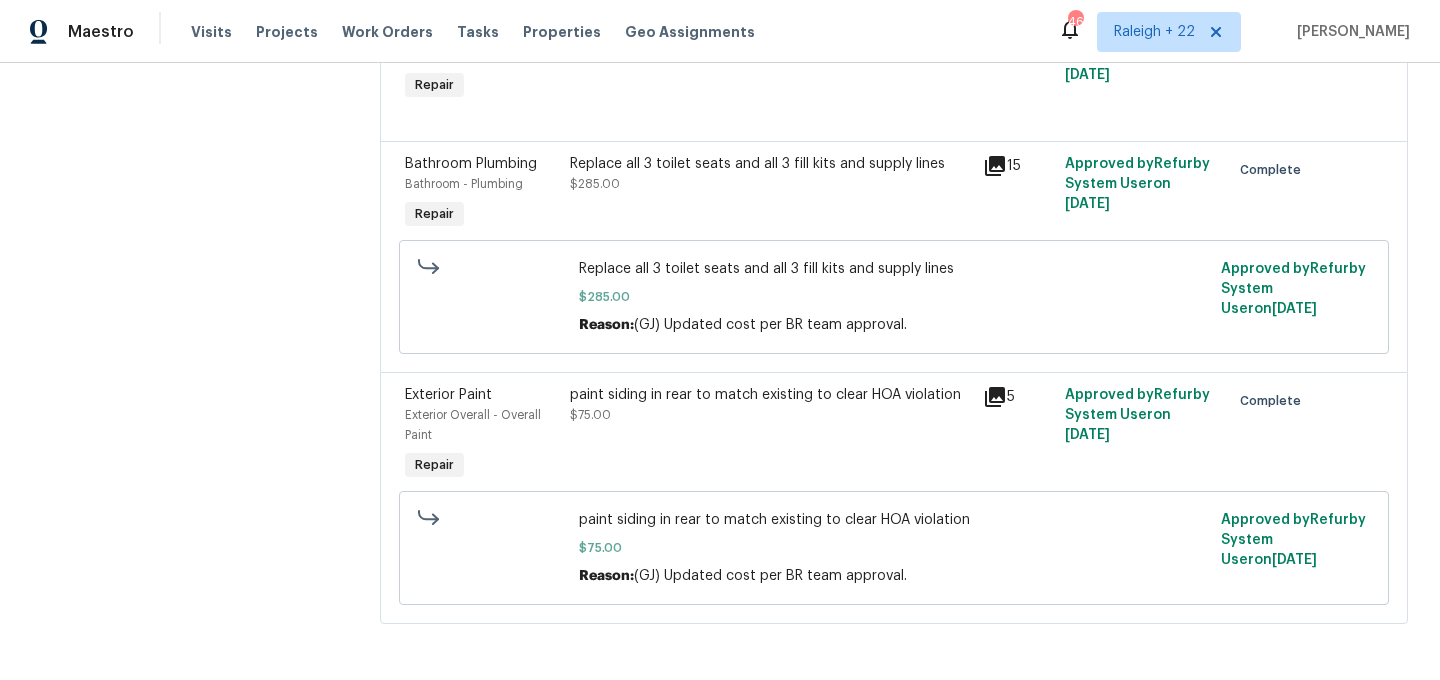 click on "paint siding in rear to match existing to clear HOA violation $75.00" at bounding box center (770, 435) 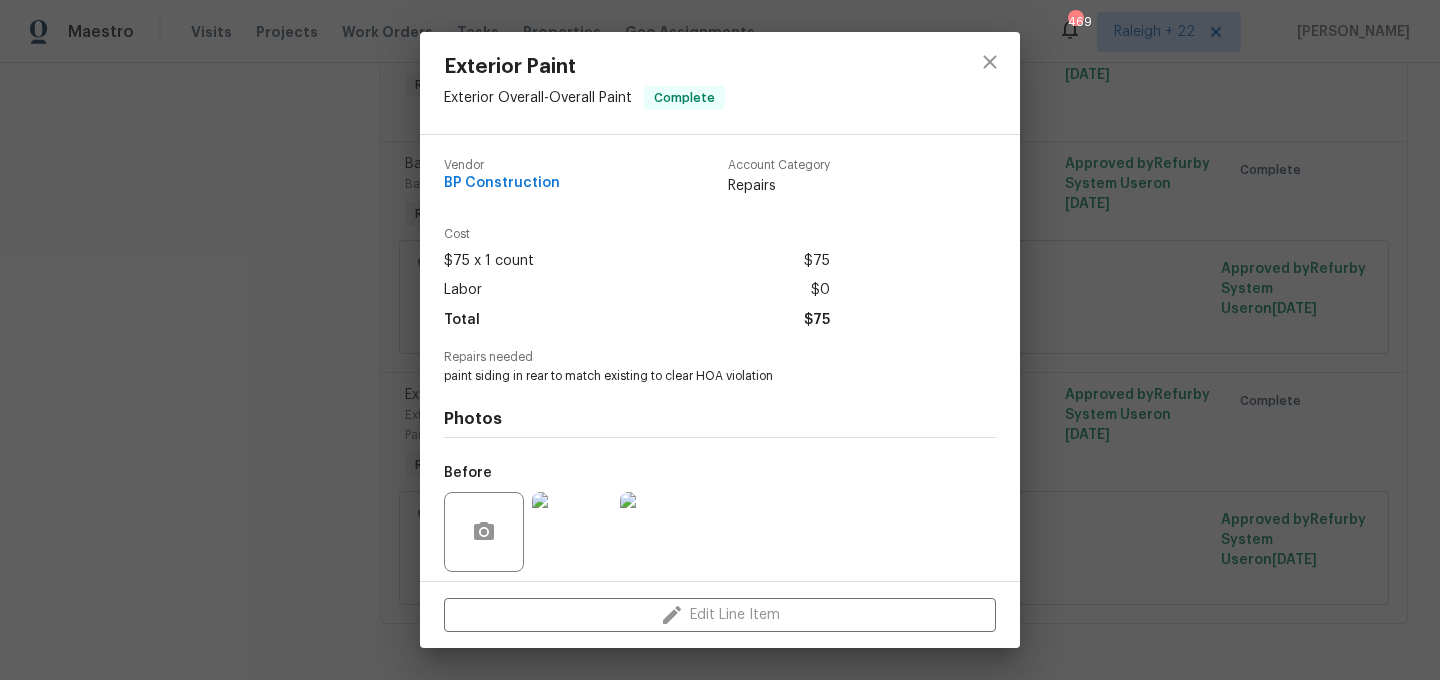 scroll, scrollTop: 141, scrollLeft: 0, axis: vertical 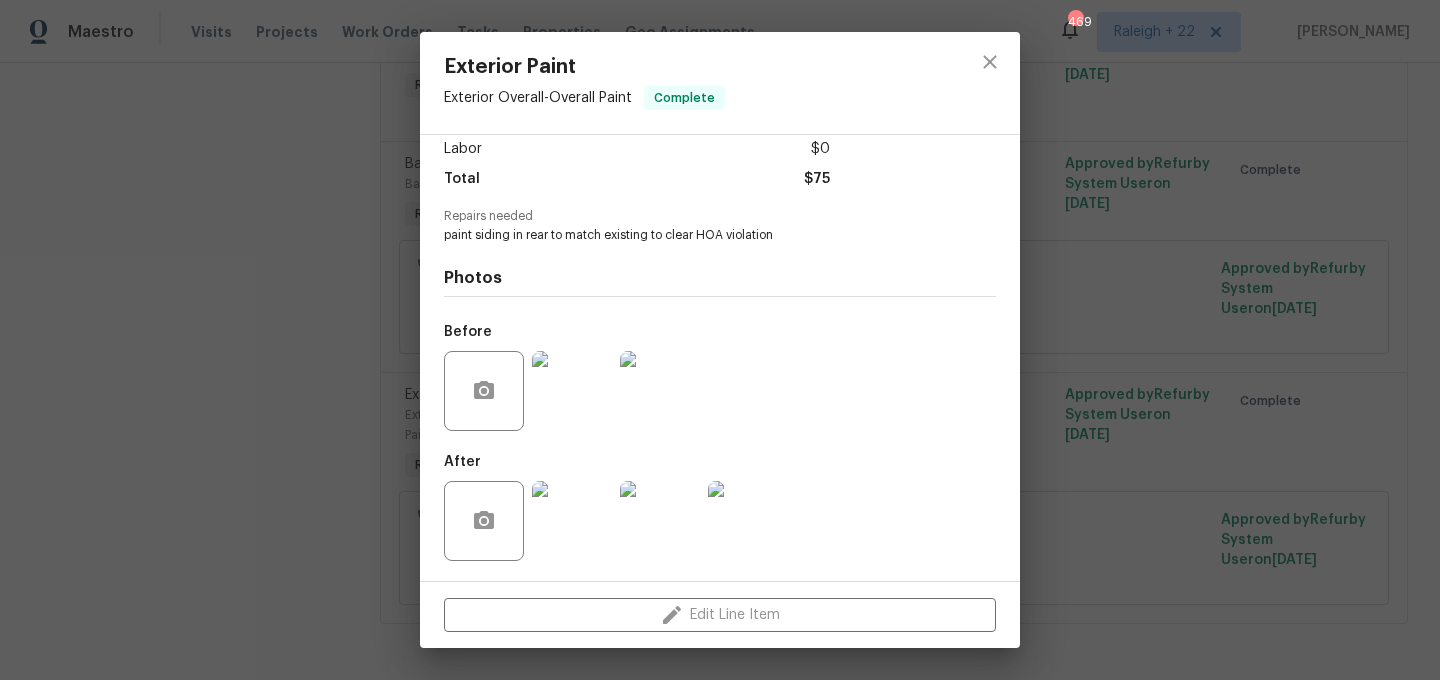 click at bounding box center (572, 521) 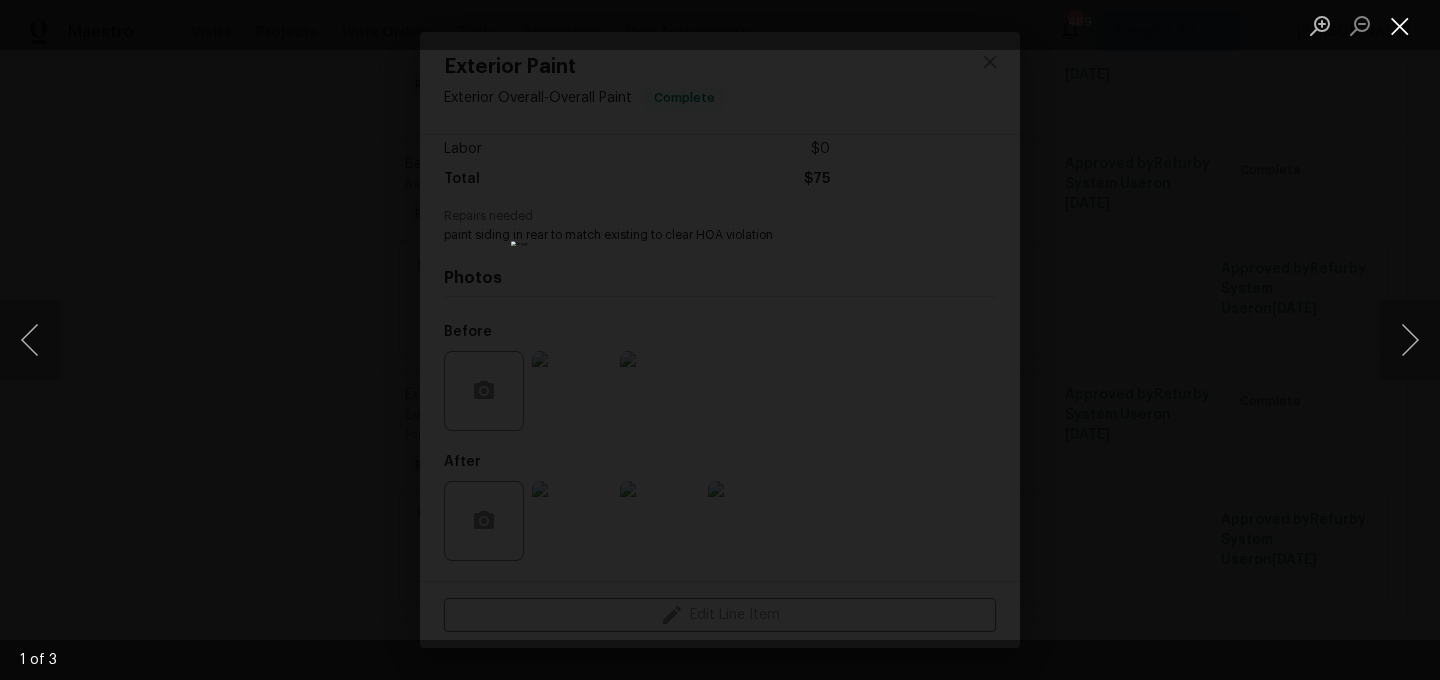 click at bounding box center (1400, 25) 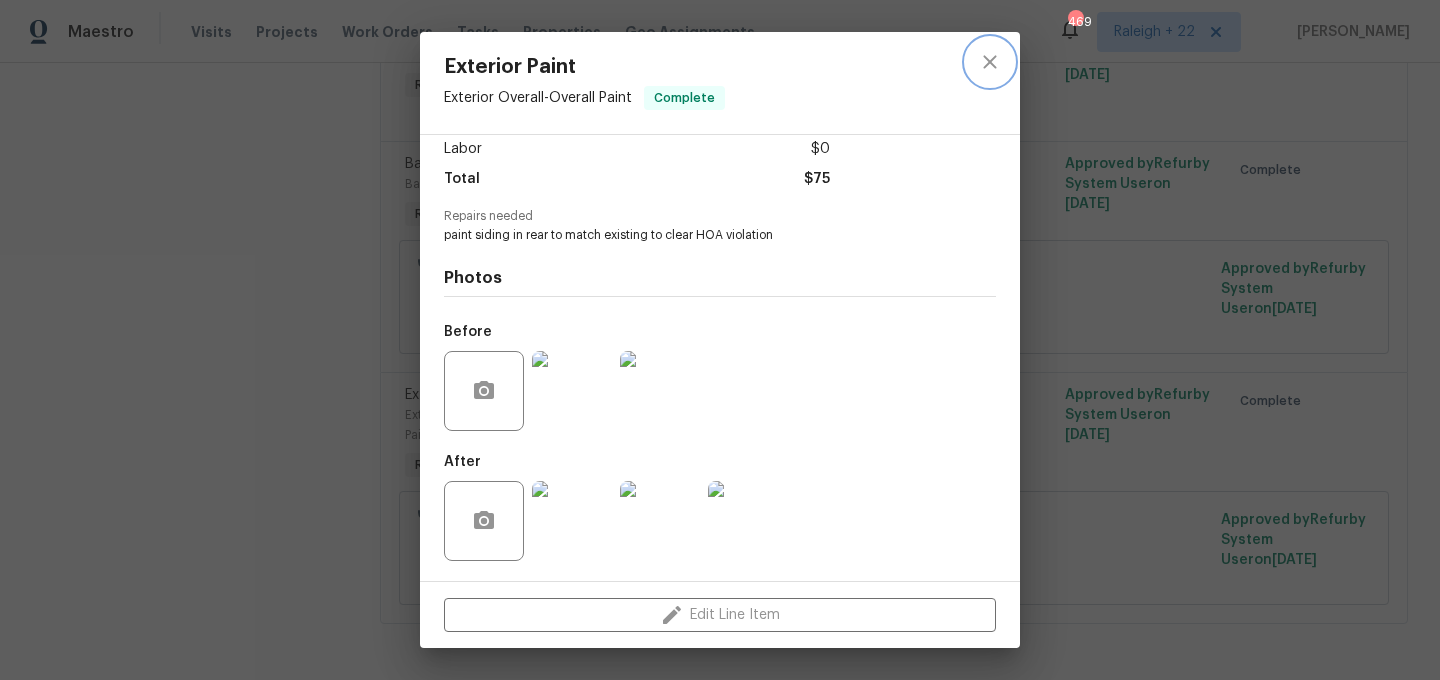 click at bounding box center (990, 62) 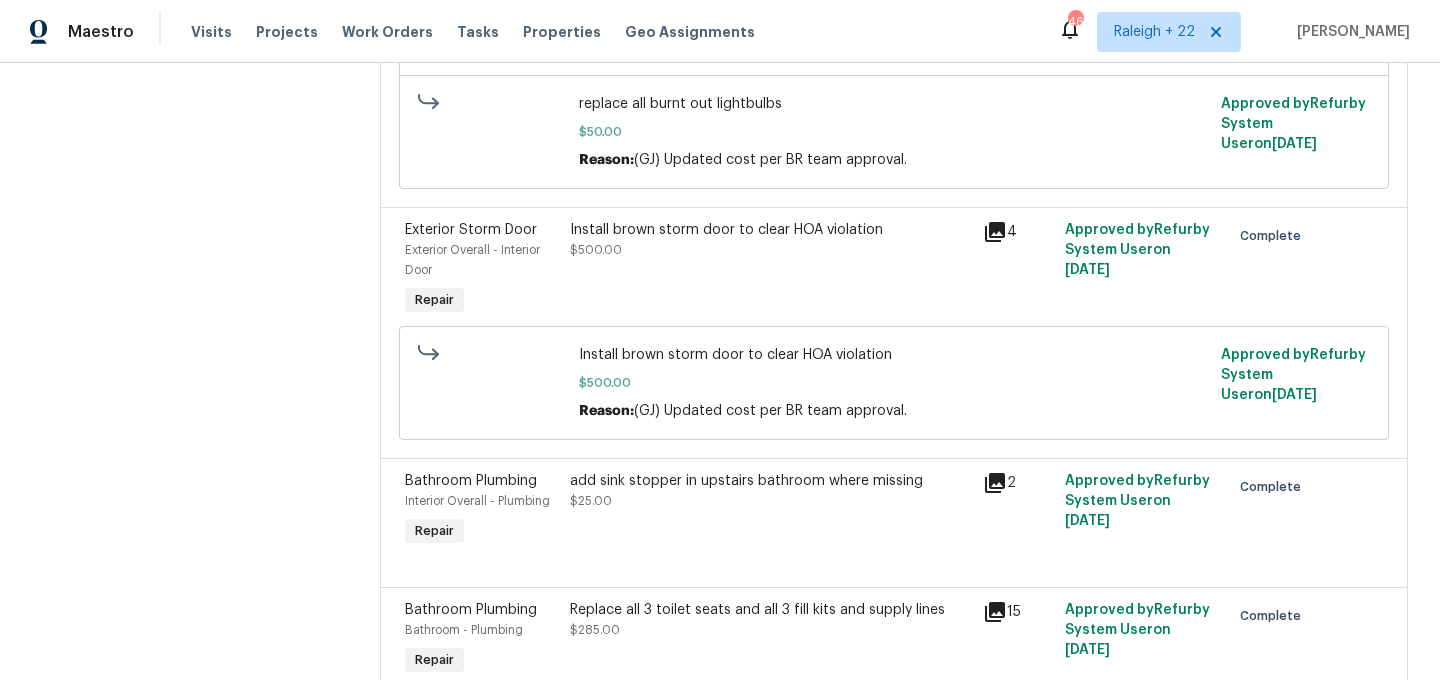 scroll, scrollTop: 415, scrollLeft: 0, axis: vertical 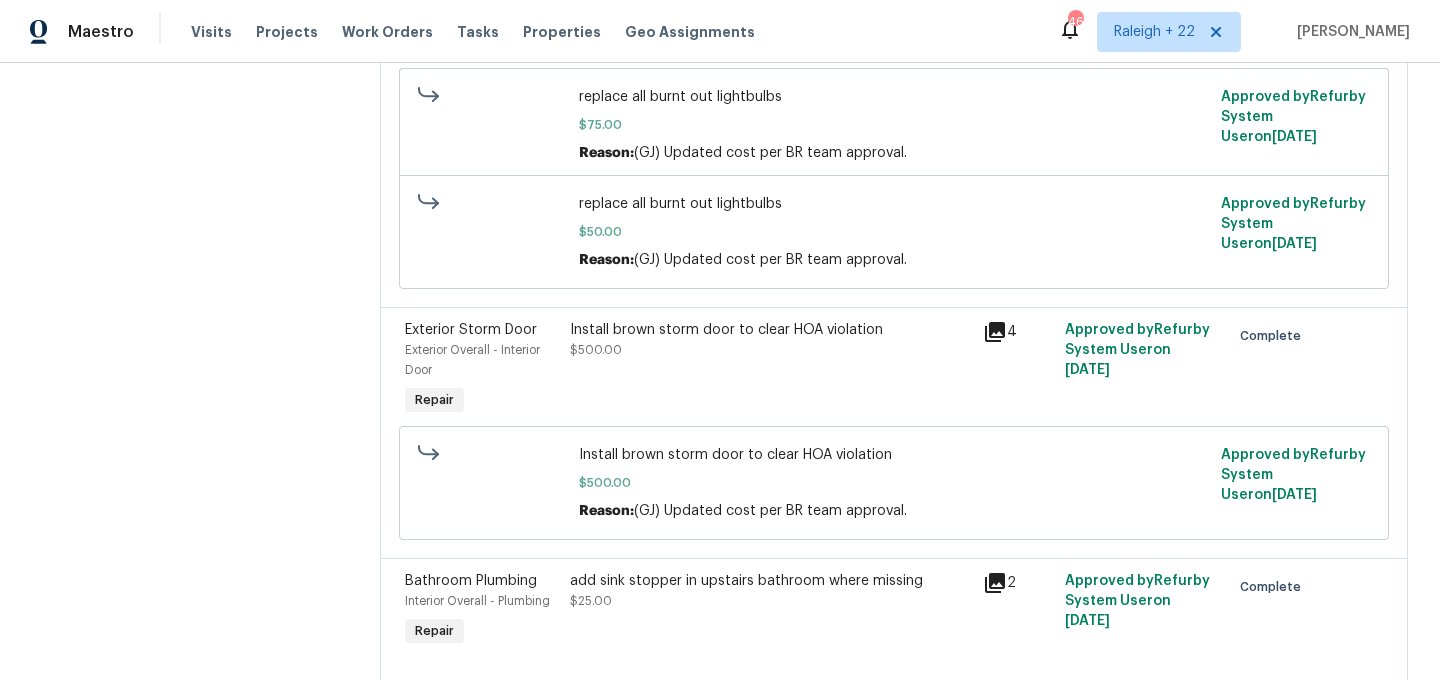 click on "Install brown storm door to clear HOA violation $500.00" at bounding box center [770, 340] 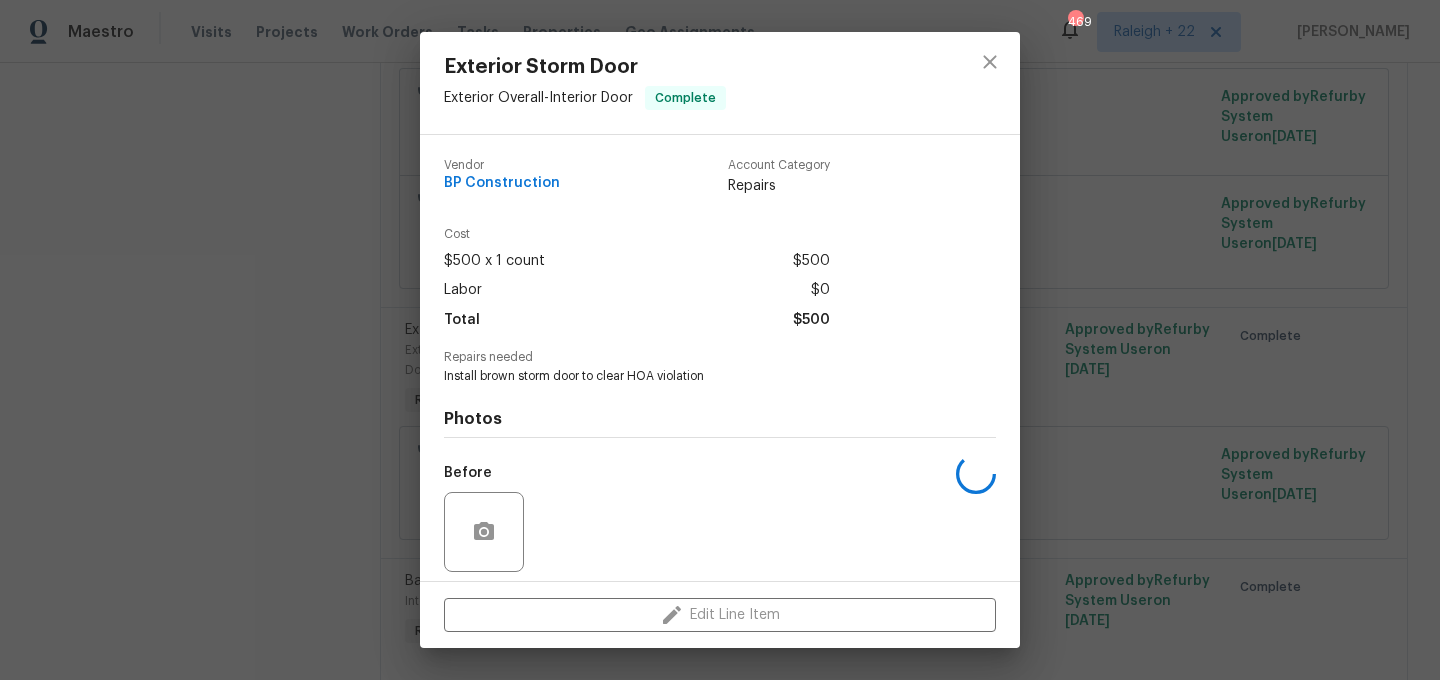 scroll, scrollTop: 141, scrollLeft: 0, axis: vertical 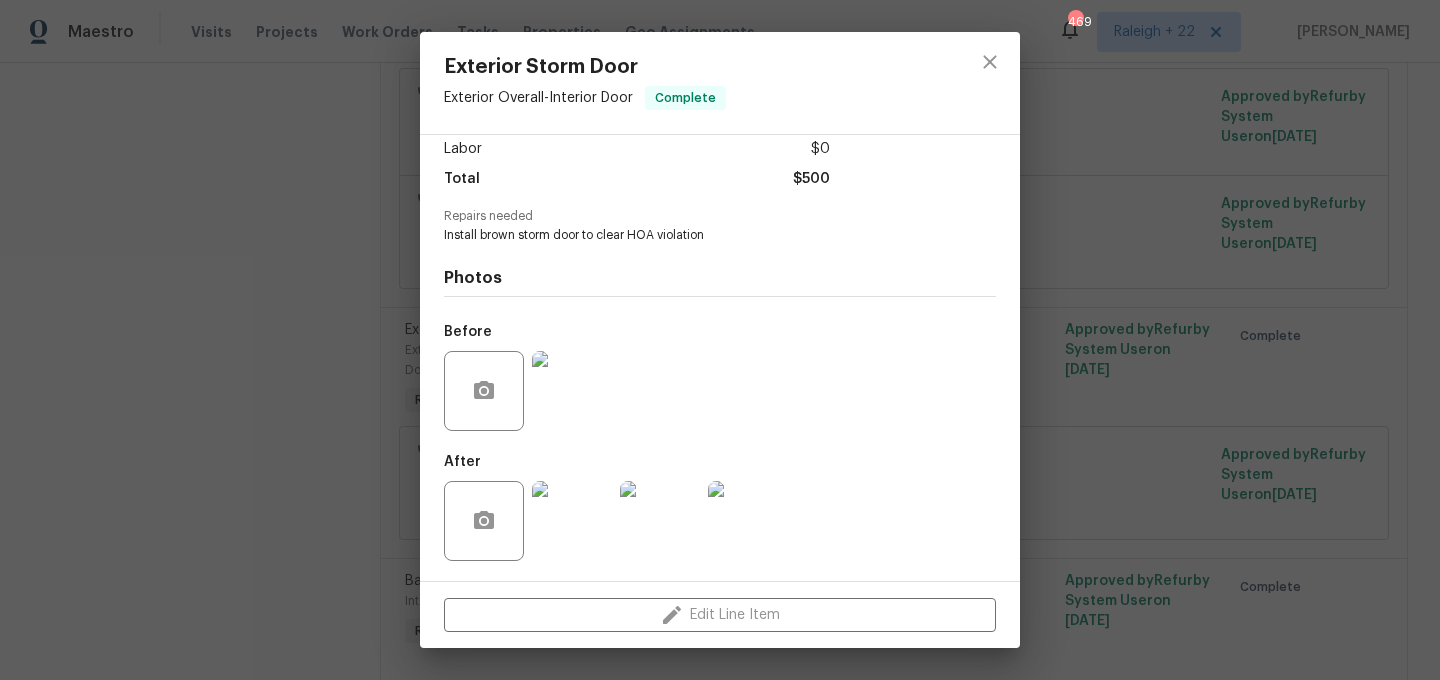 click at bounding box center (572, 521) 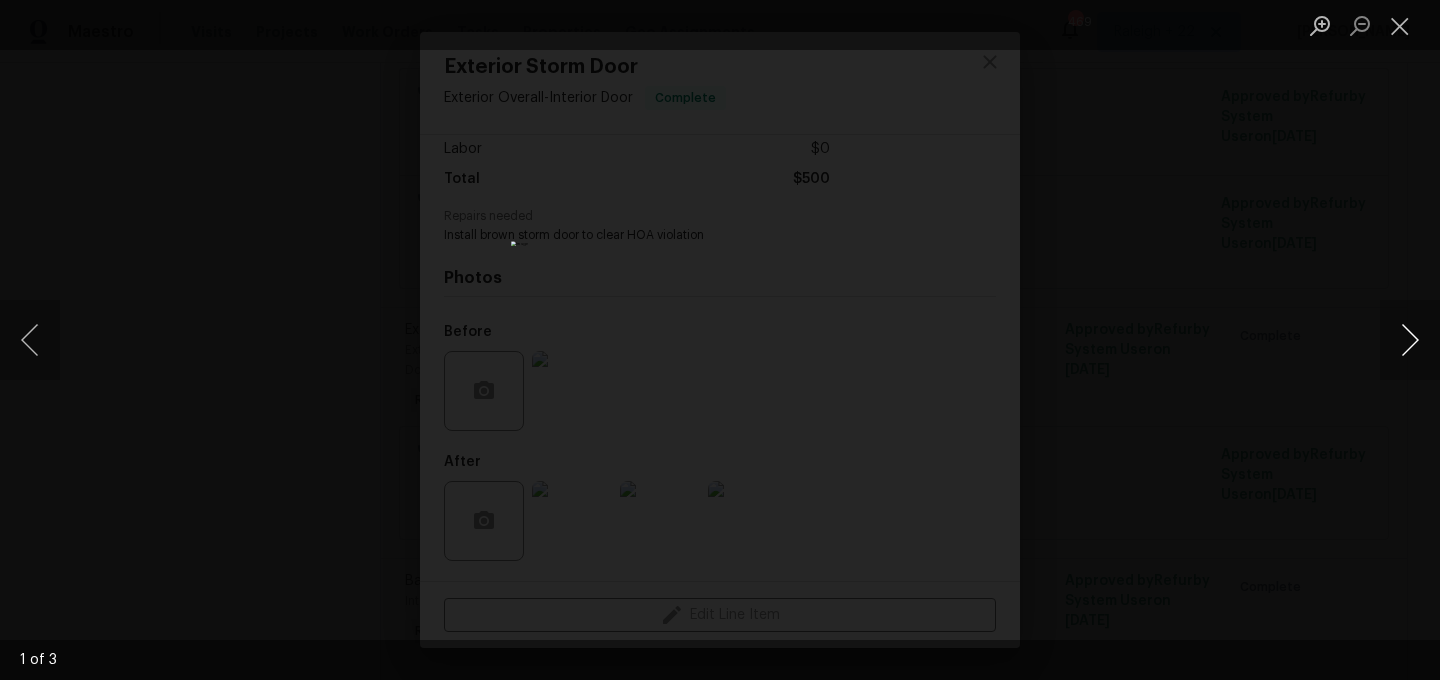 click at bounding box center [1410, 340] 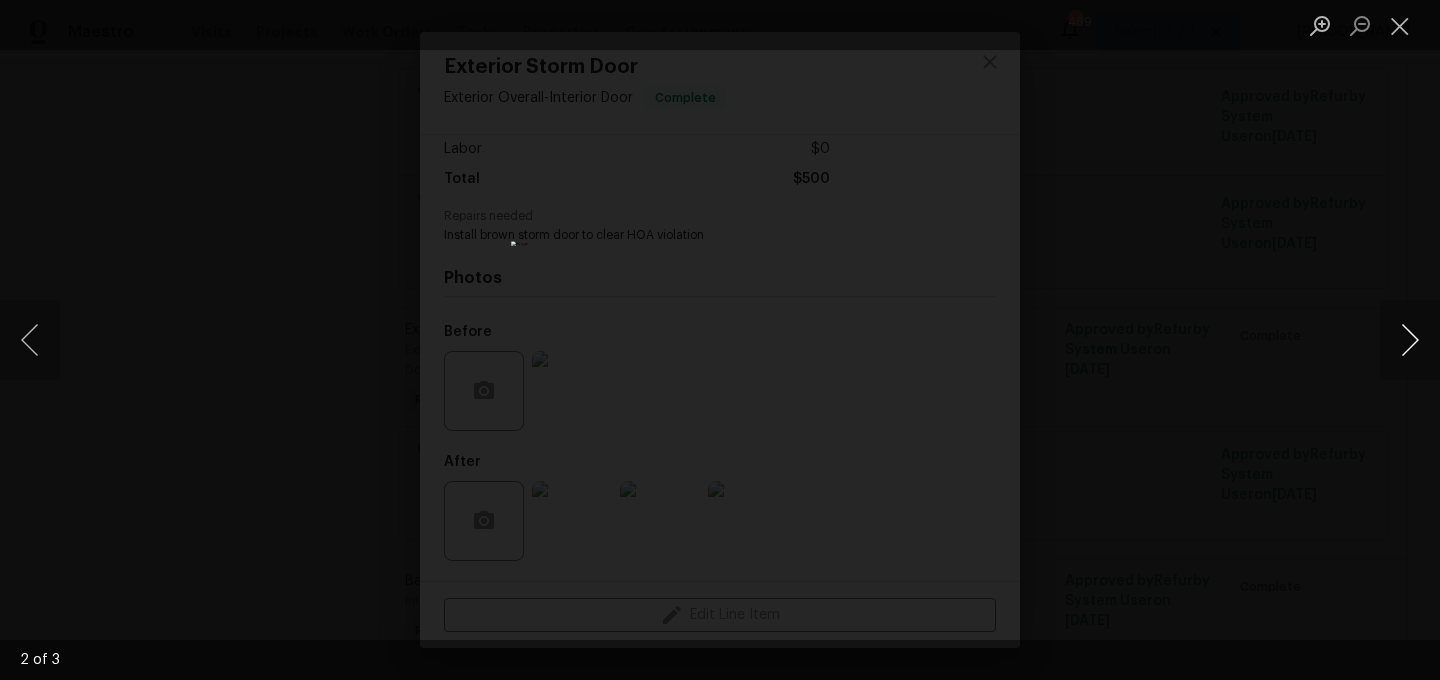 click at bounding box center [1410, 340] 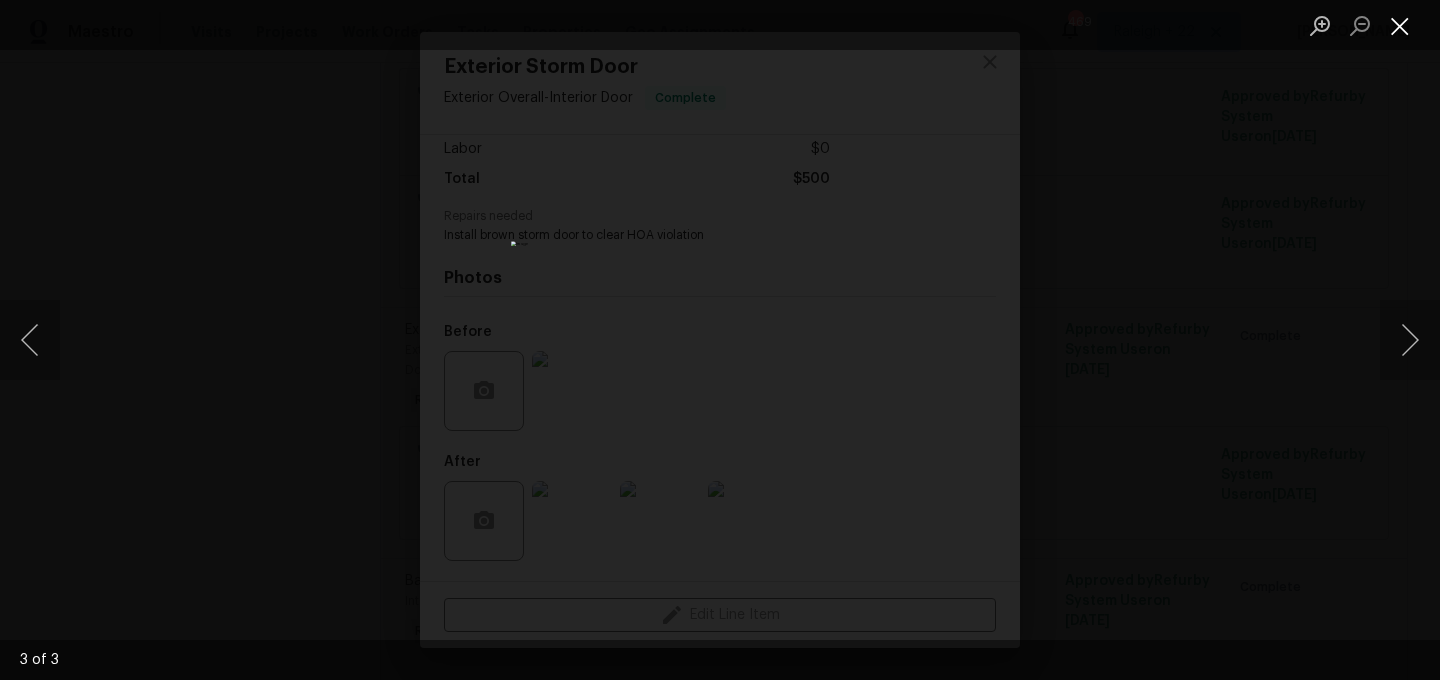 click at bounding box center [1400, 25] 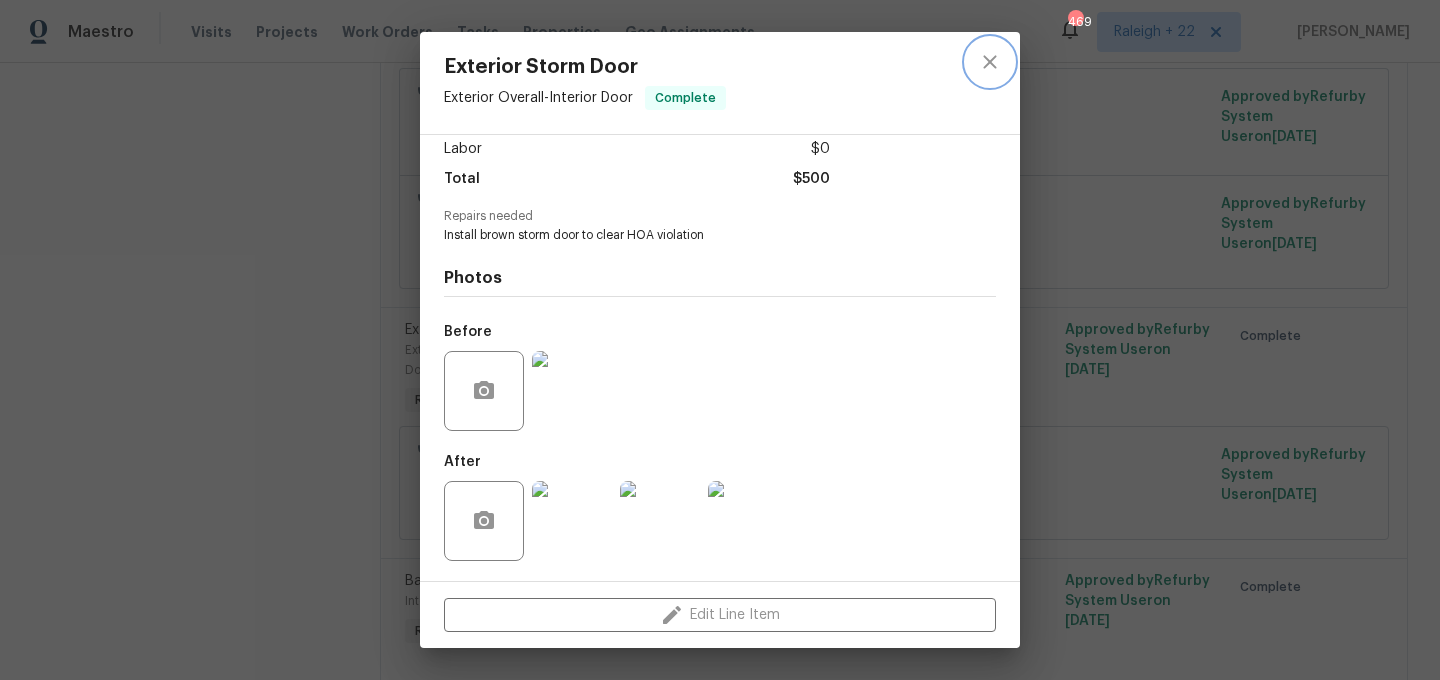 click at bounding box center [990, 62] 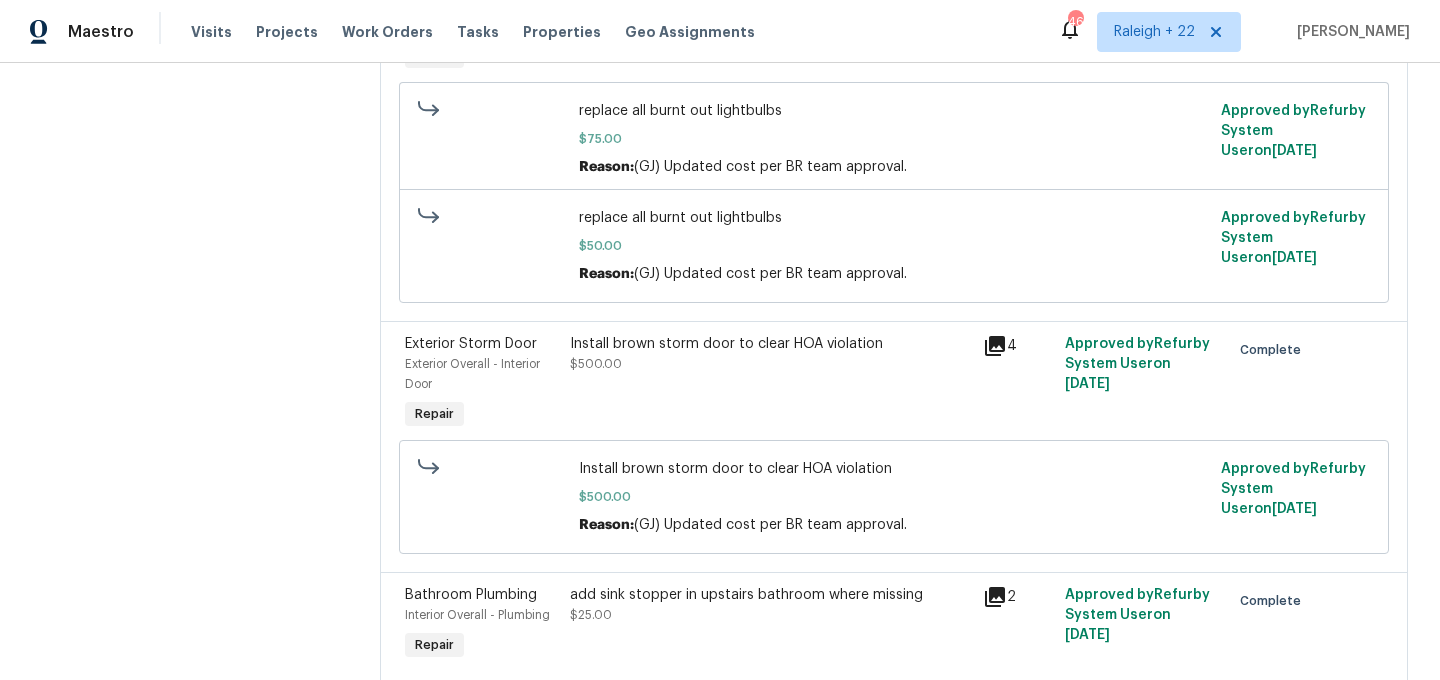 scroll, scrollTop: 411, scrollLeft: 0, axis: vertical 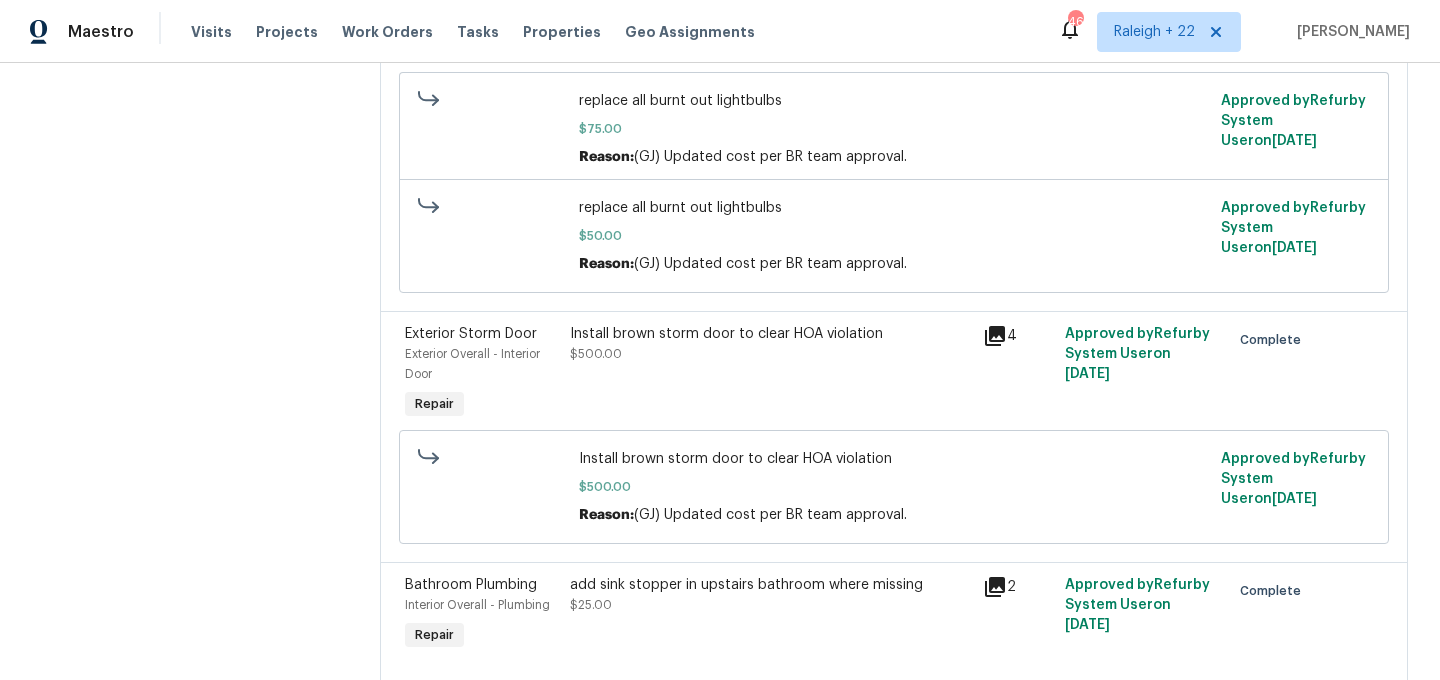 click on "Install brown storm door to clear HOA violation $500.00" at bounding box center [770, 344] 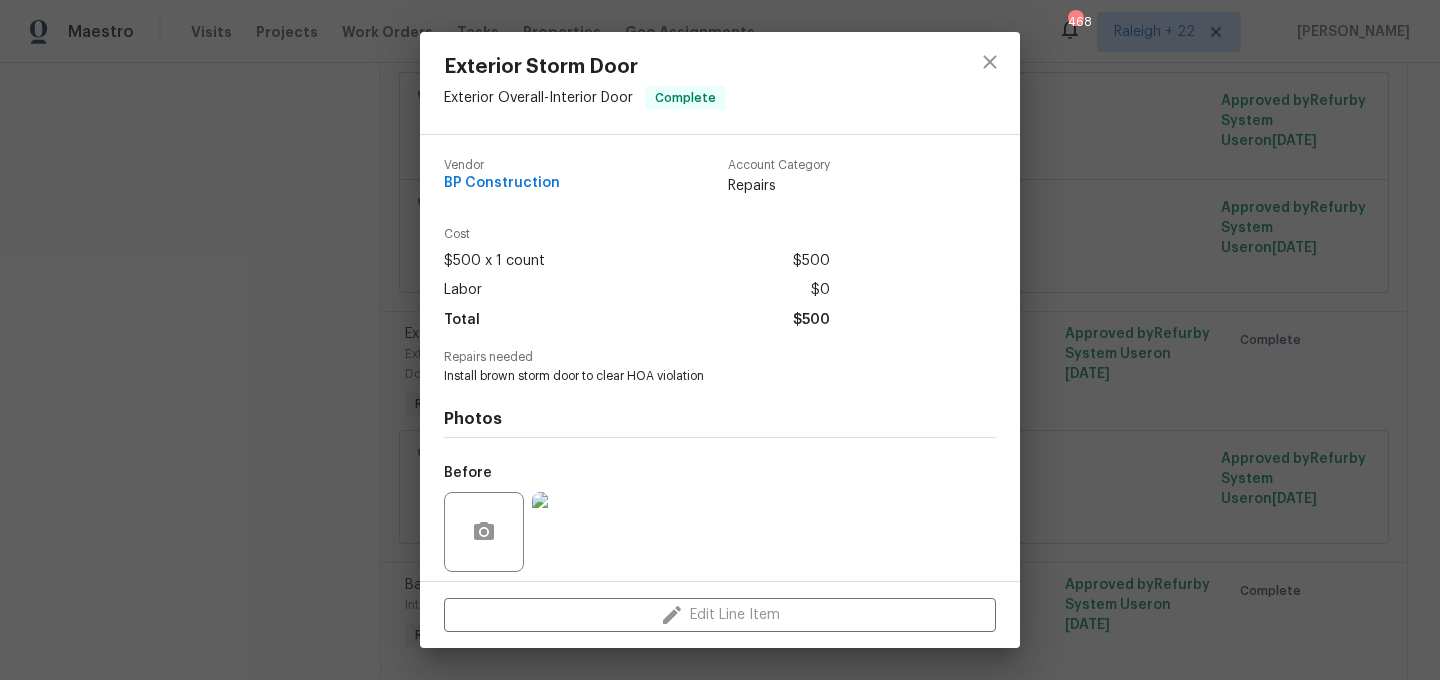 scroll, scrollTop: 141, scrollLeft: 0, axis: vertical 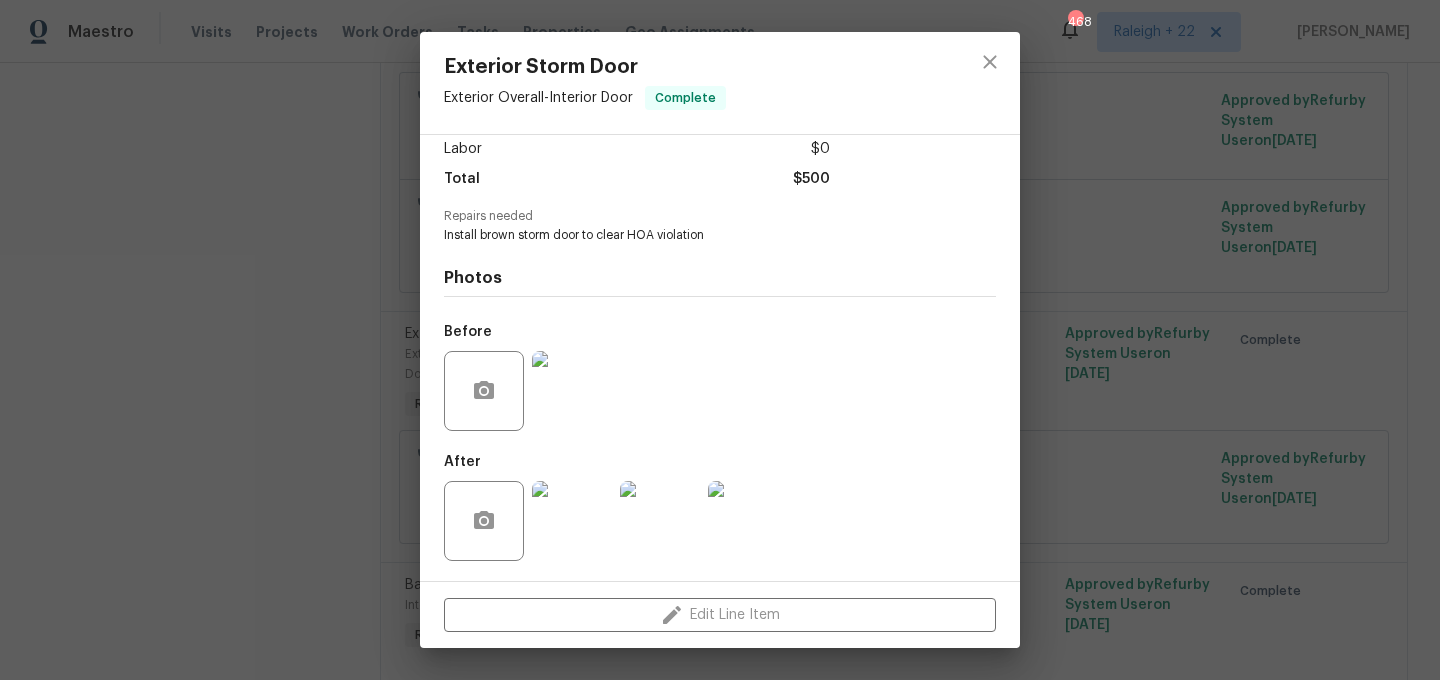 click at bounding box center (572, 391) 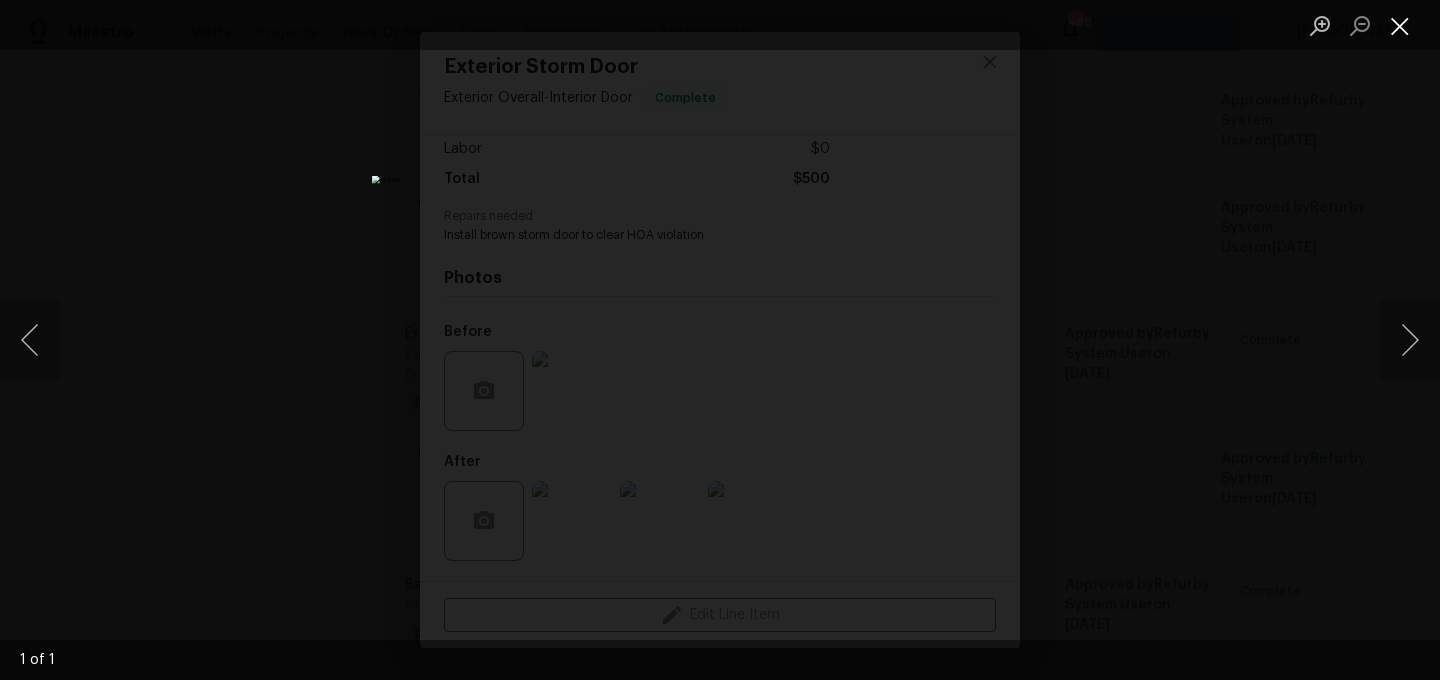 click at bounding box center [1400, 25] 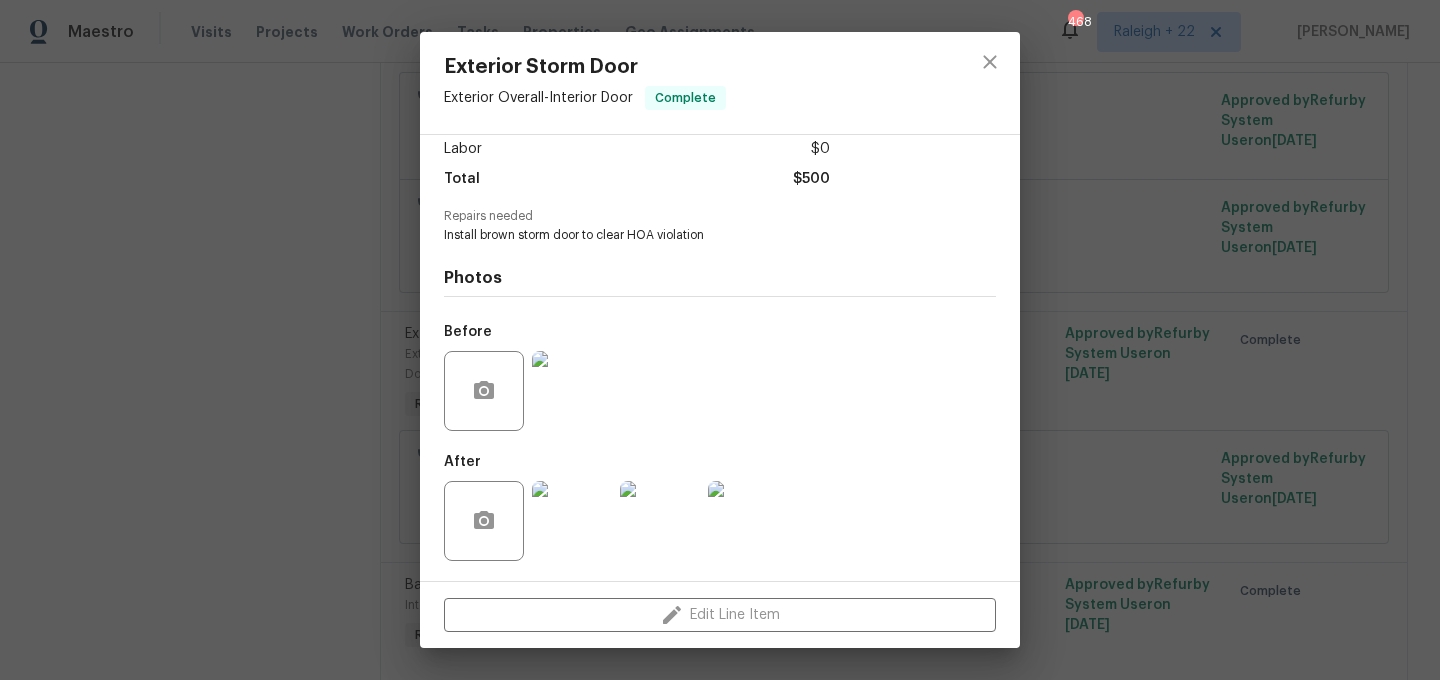 click at bounding box center [572, 521] 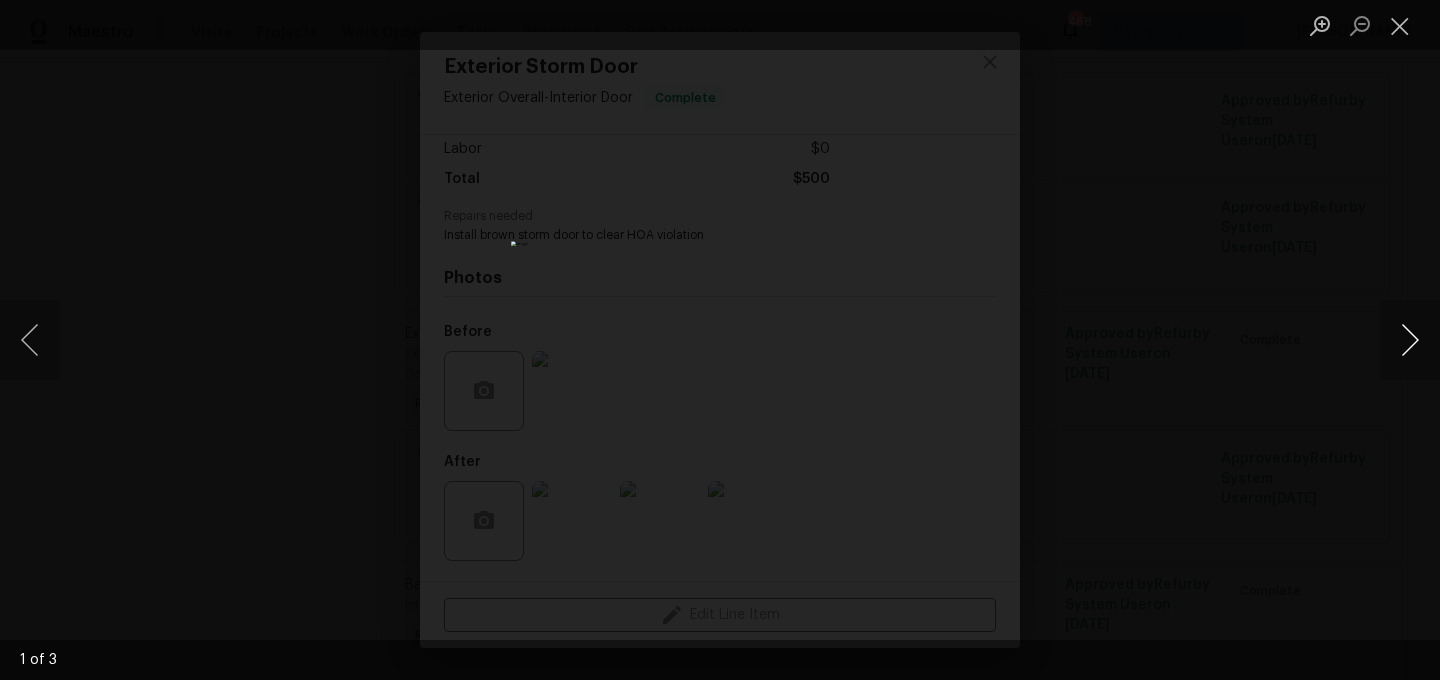 click at bounding box center (1410, 340) 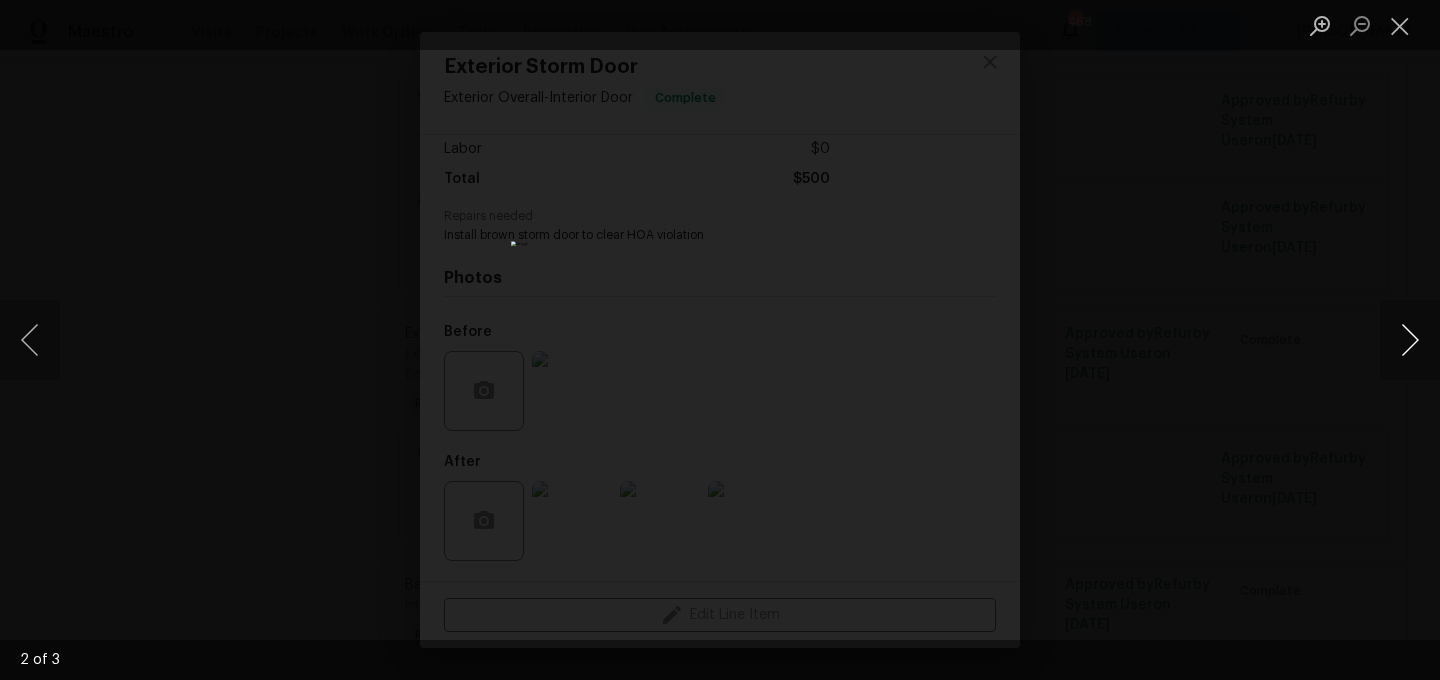 click at bounding box center [1410, 340] 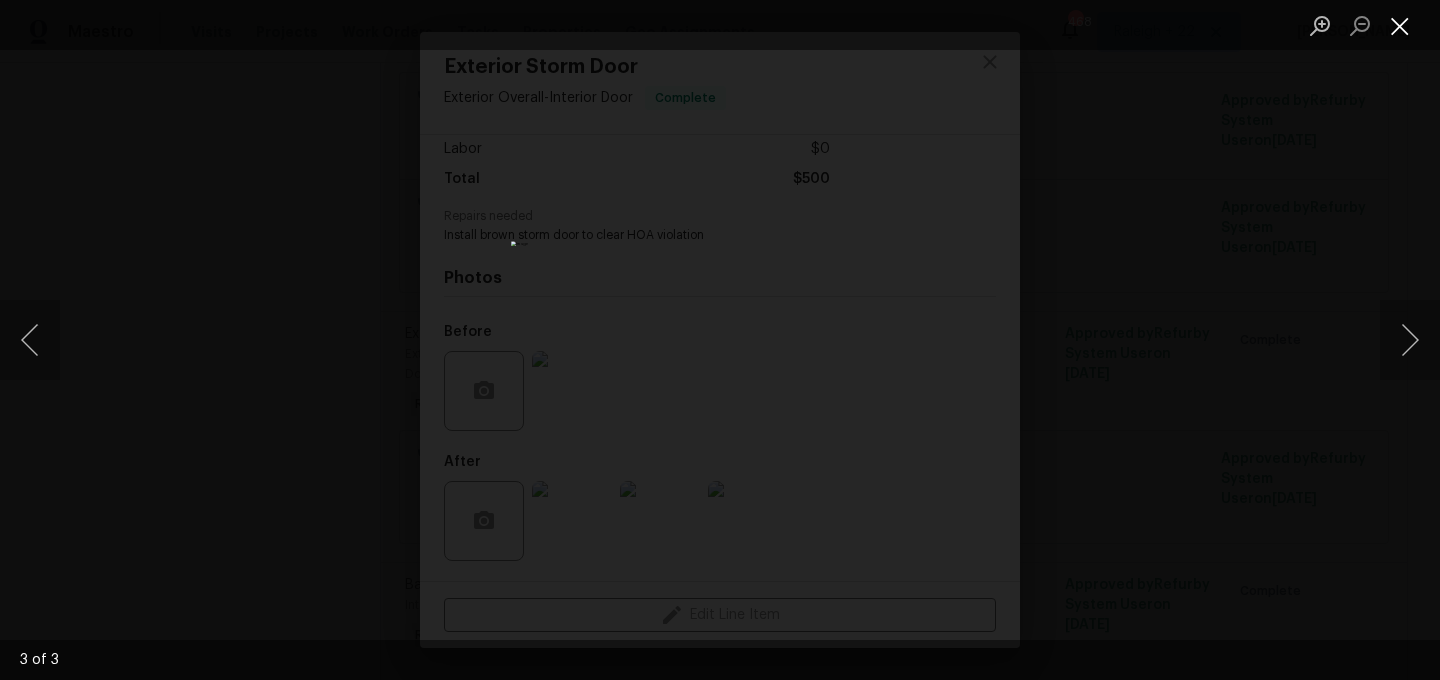 click at bounding box center (1400, 25) 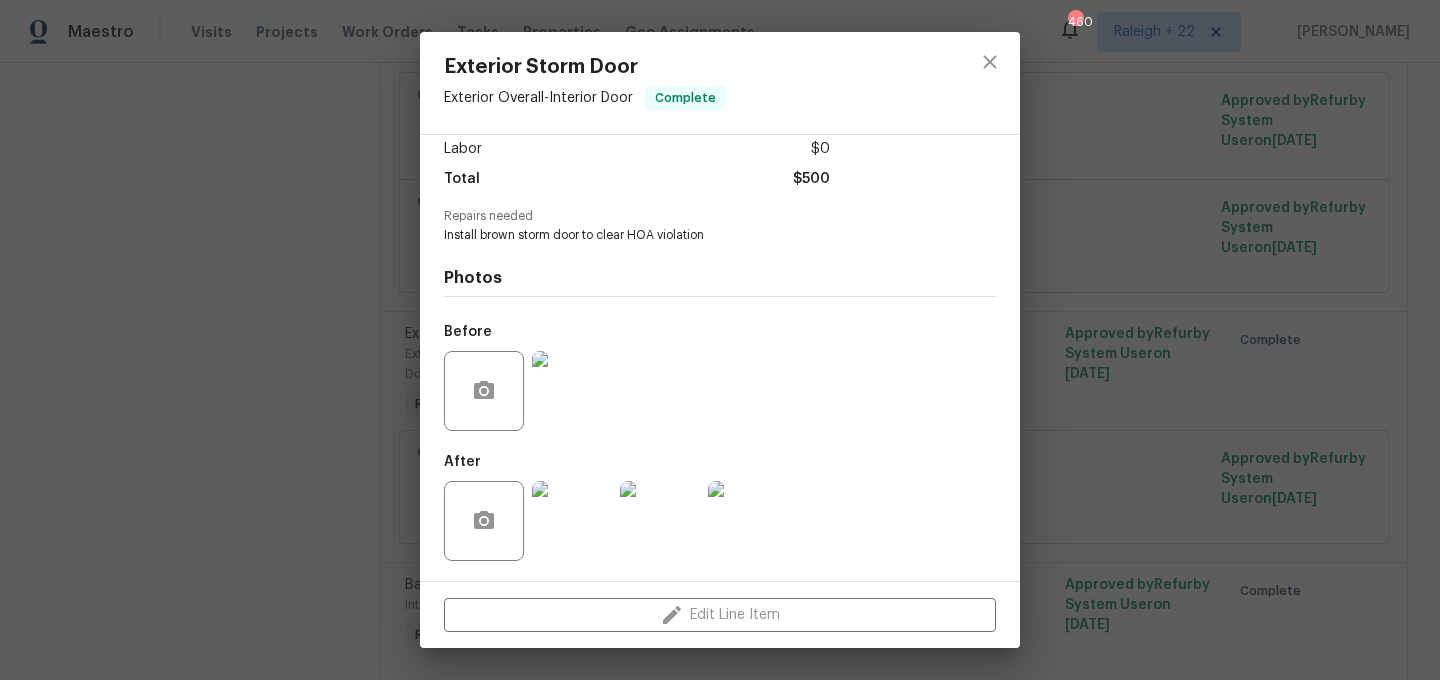 click at bounding box center (572, 521) 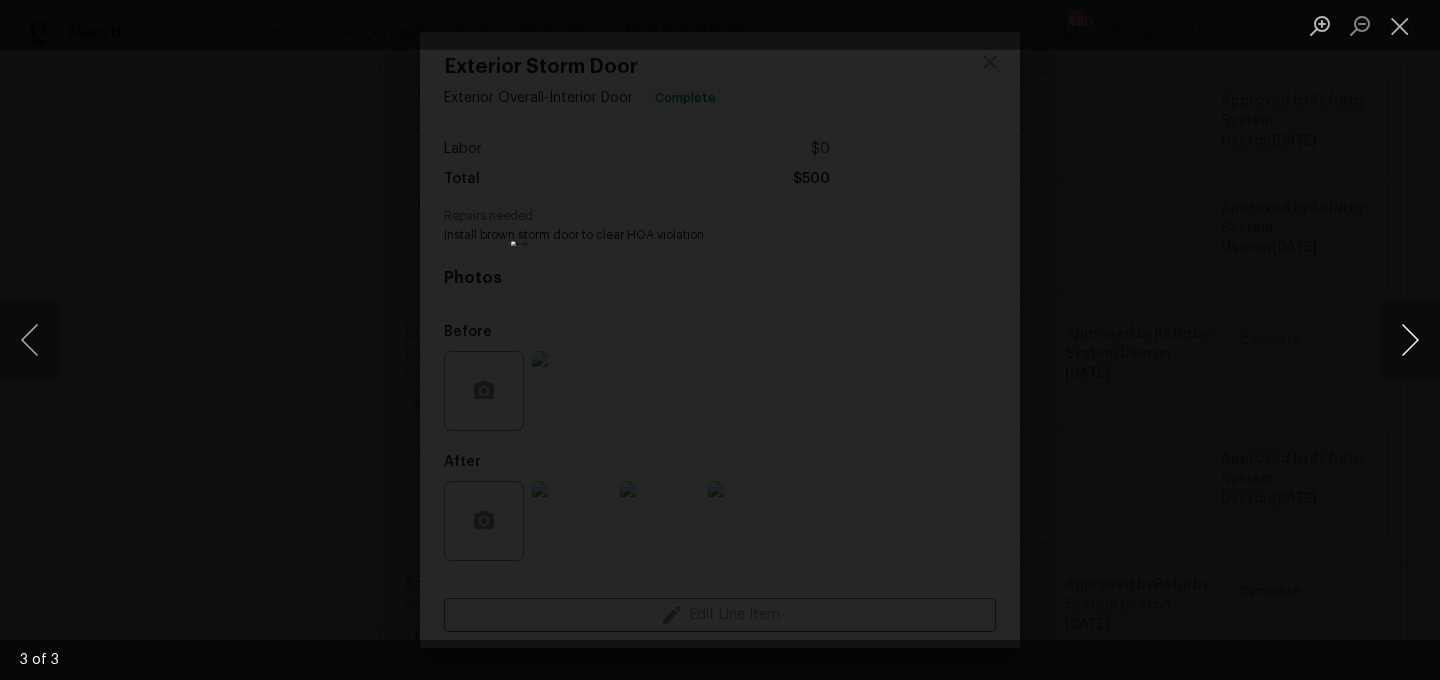 click at bounding box center (1410, 340) 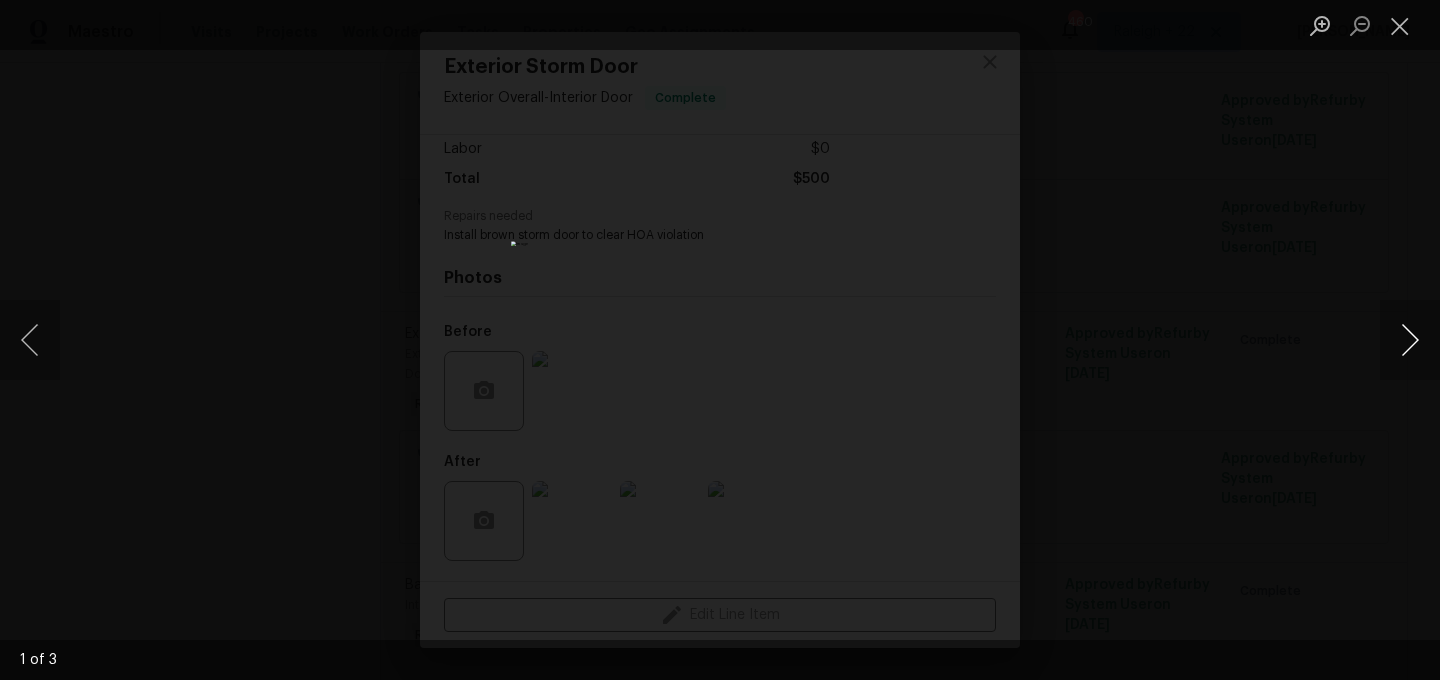 click at bounding box center (1410, 340) 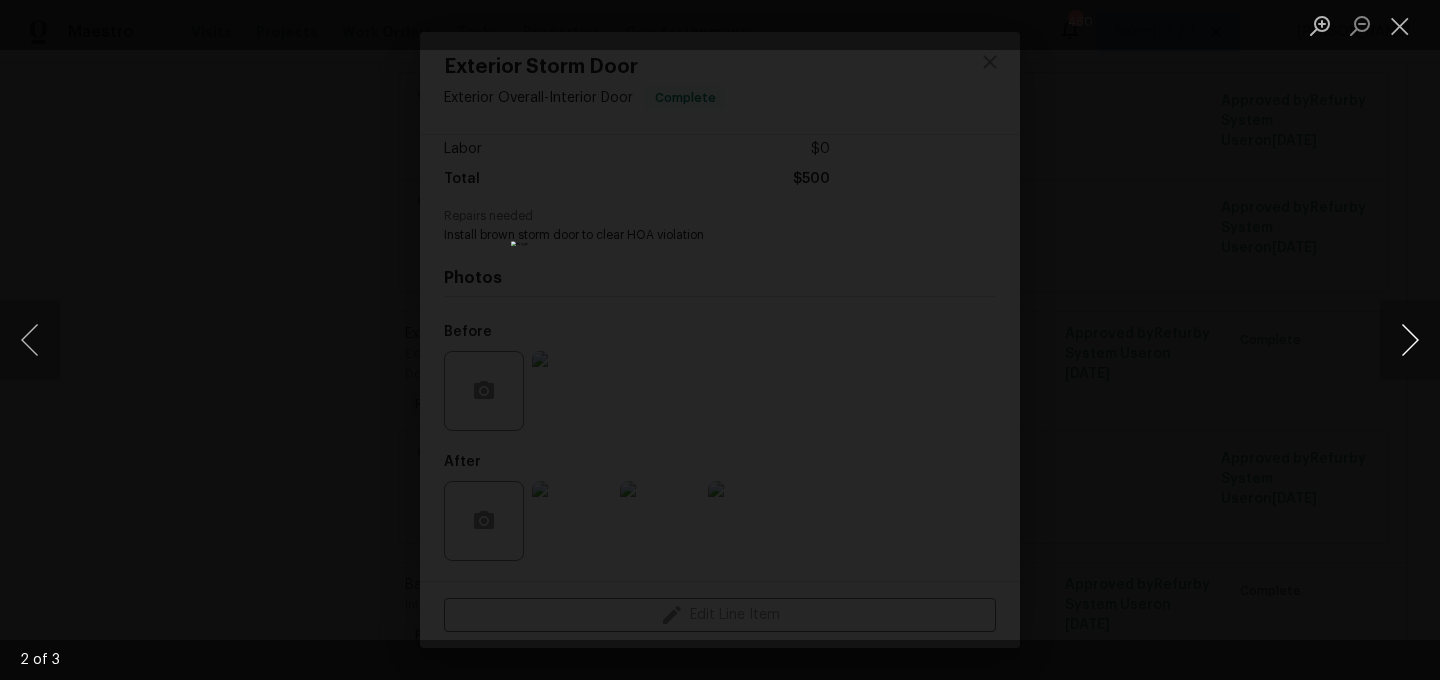click at bounding box center [1410, 340] 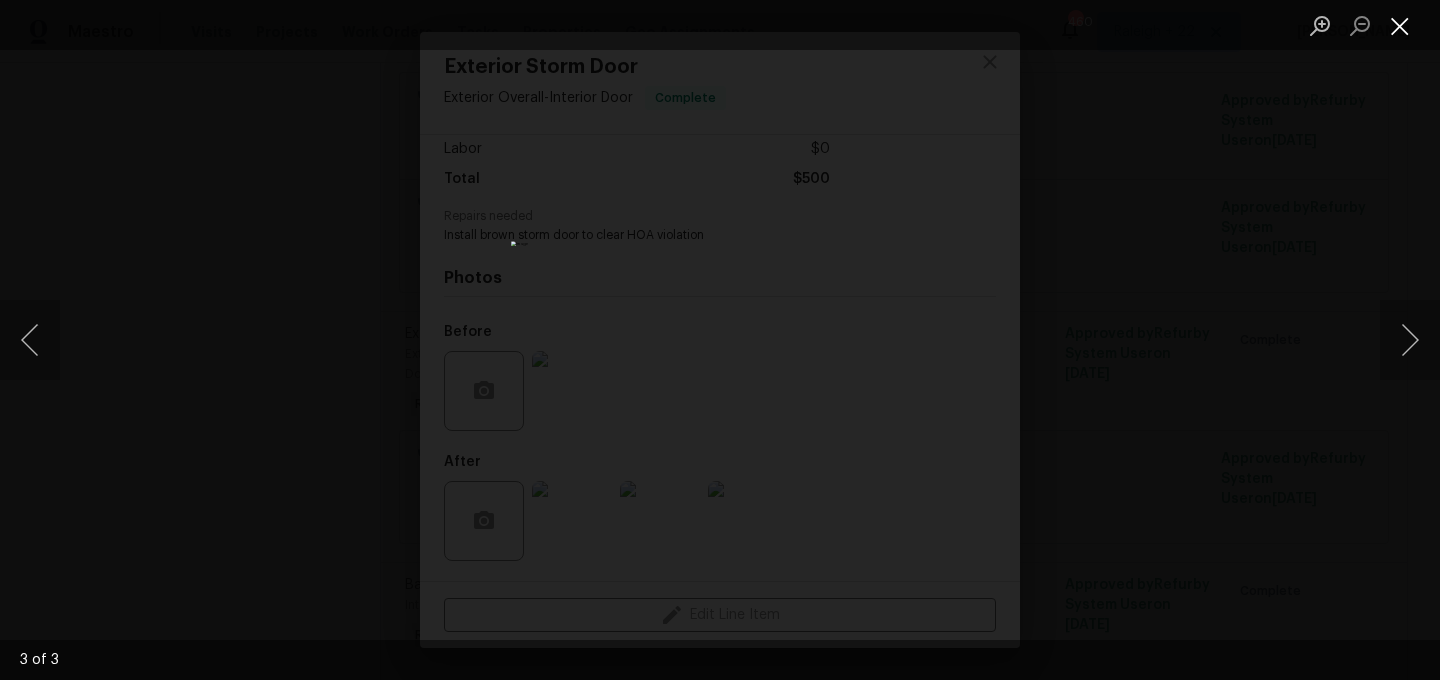 click at bounding box center (1400, 25) 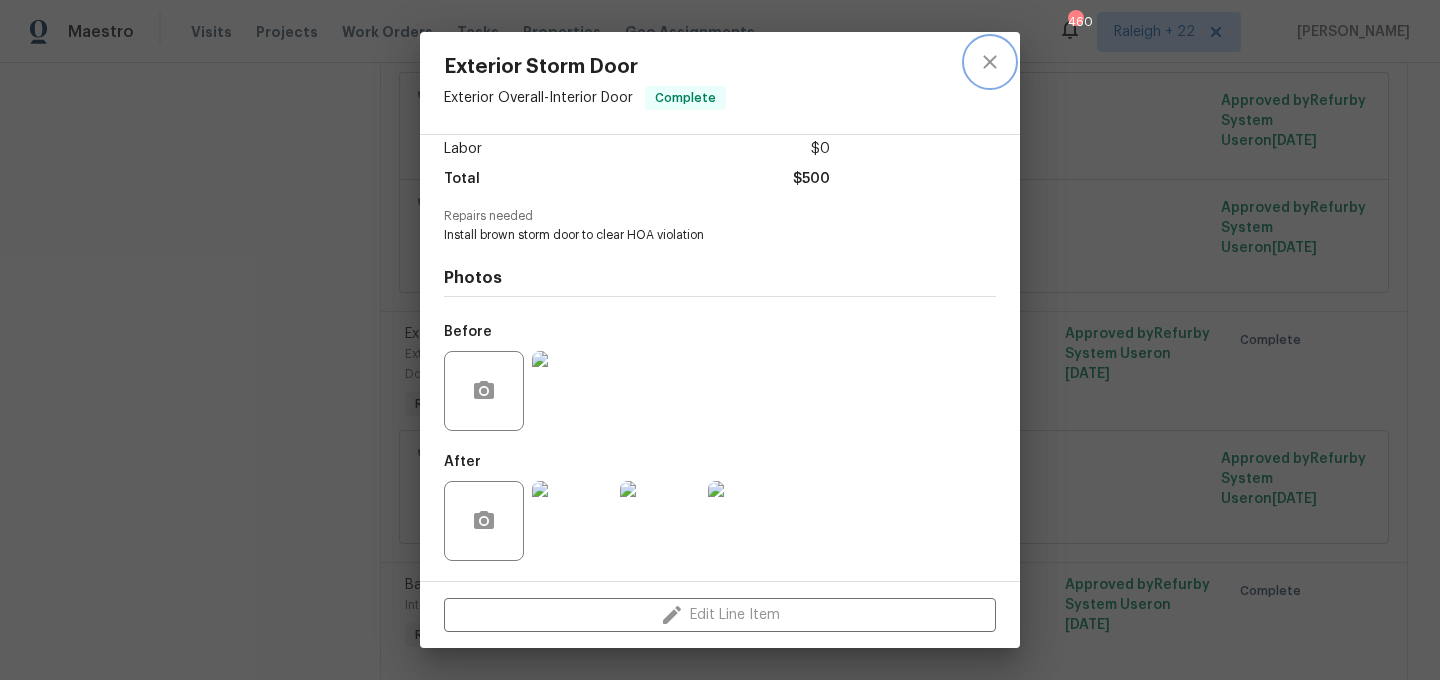 click 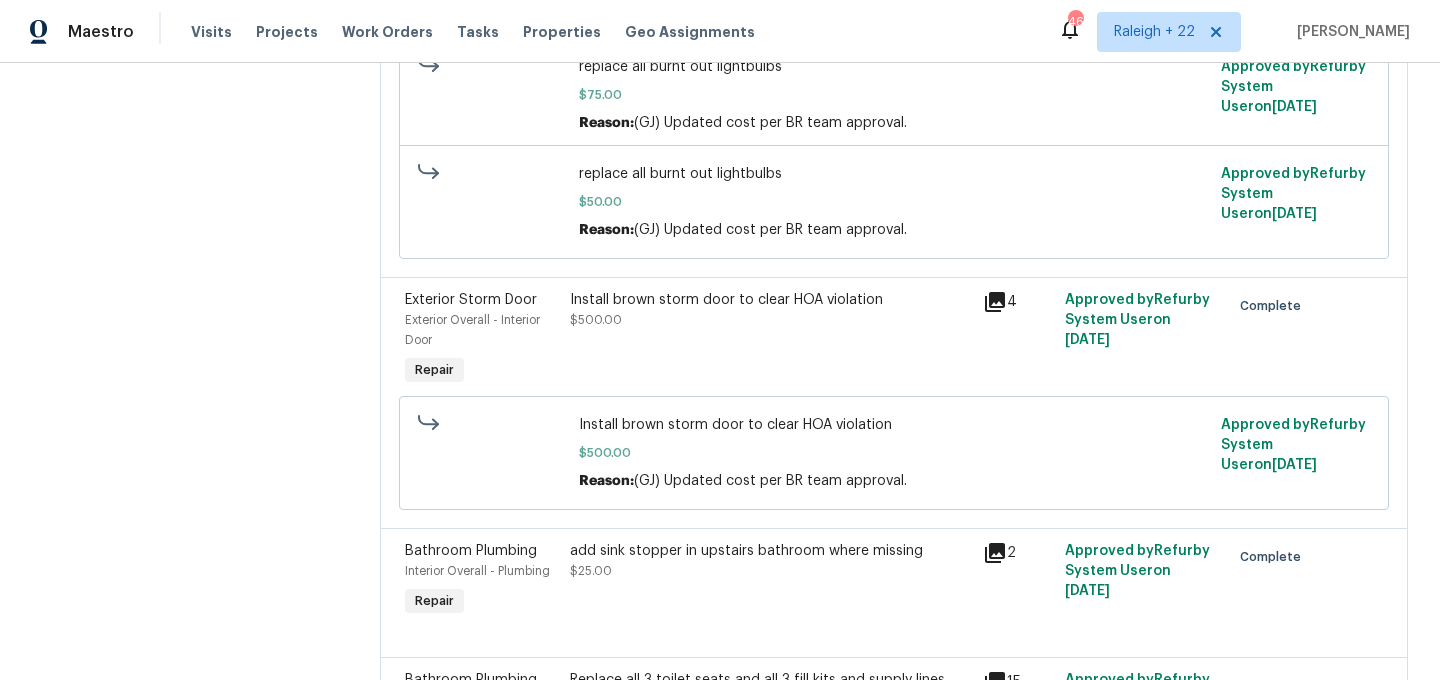 scroll, scrollTop: 460, scrollLeft: 0, axis: vertical 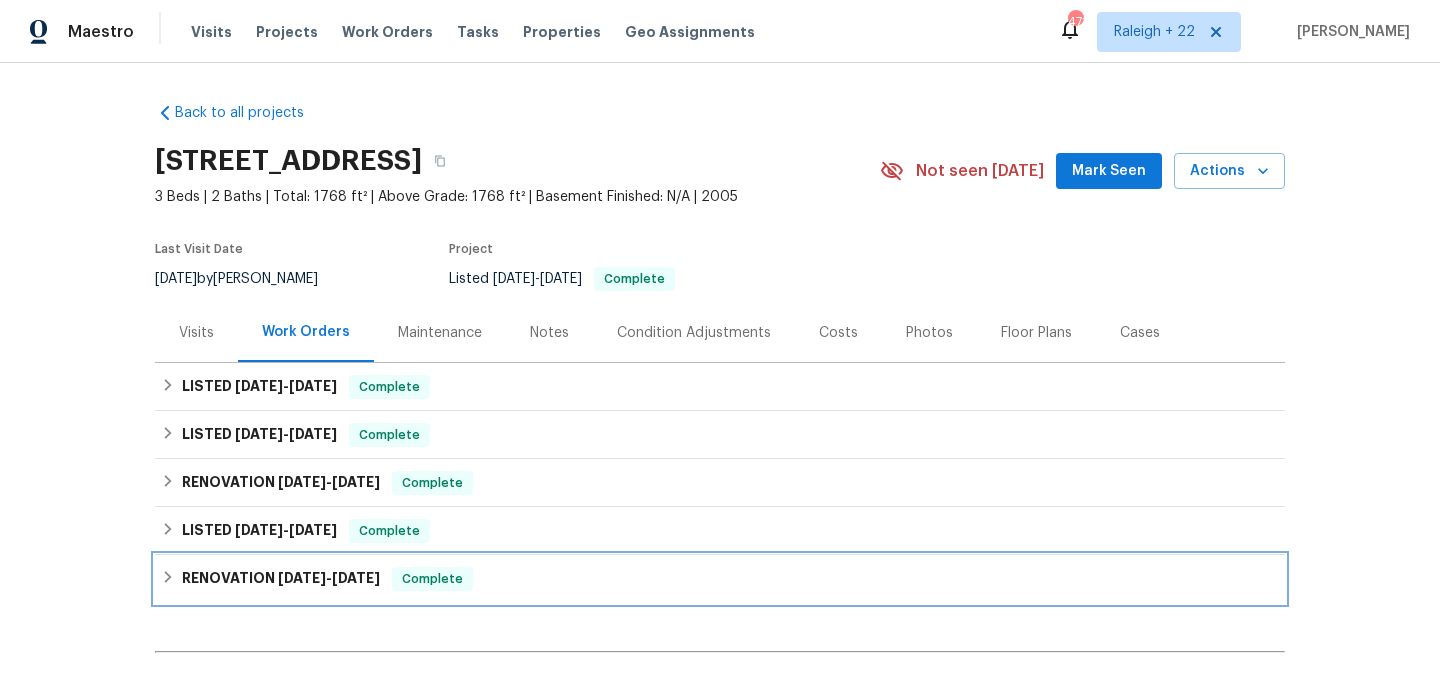 click on "RENOVATION   [DATE]  -  [DATE]" at bounding box center [281, 579] 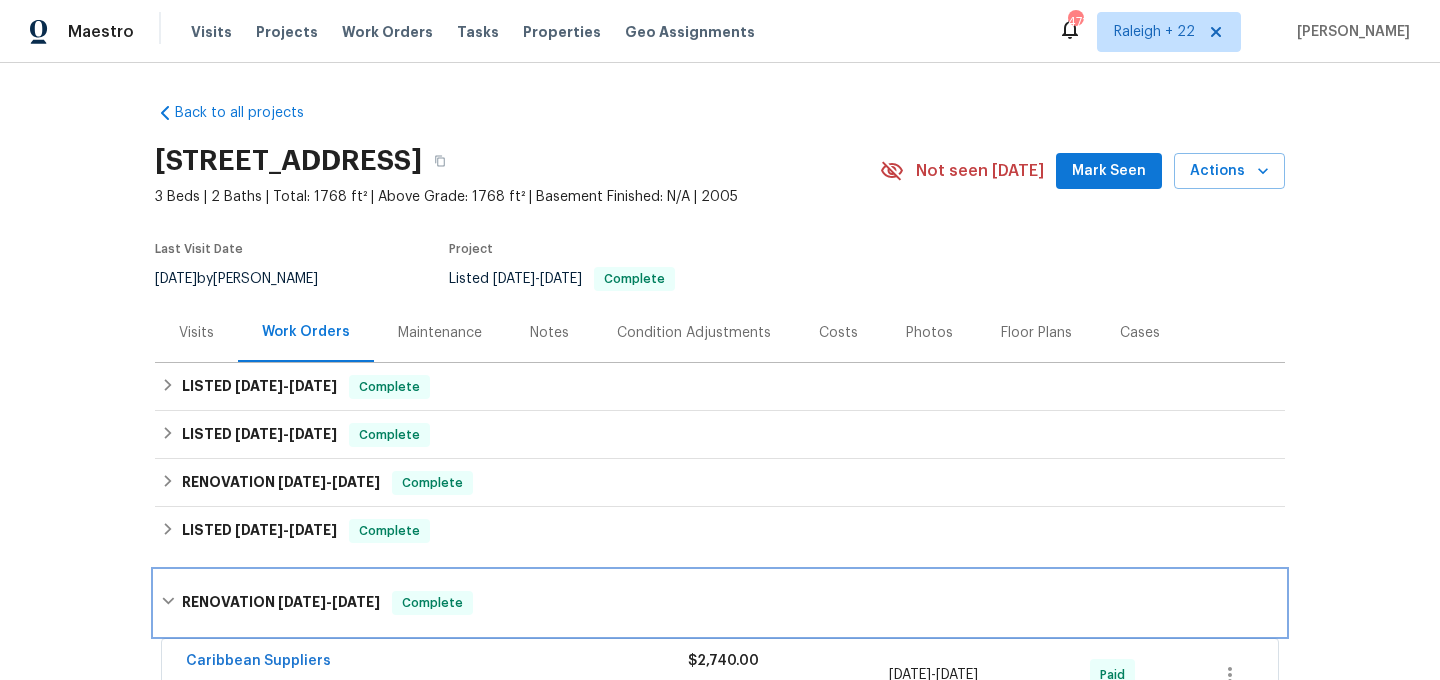 scroll, scrollTop: 636, scrollLeft: 0, axis: vertical 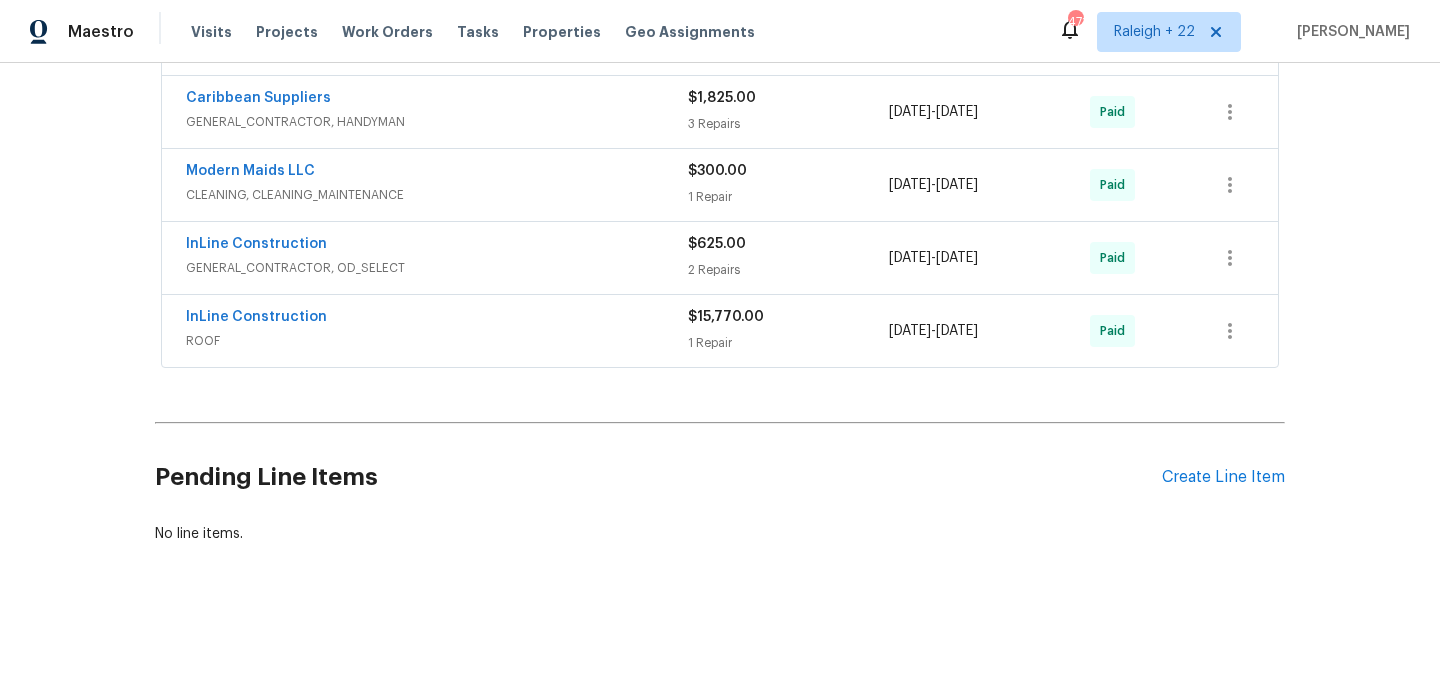 click on "ROOF" at bounding box center [437, 341] 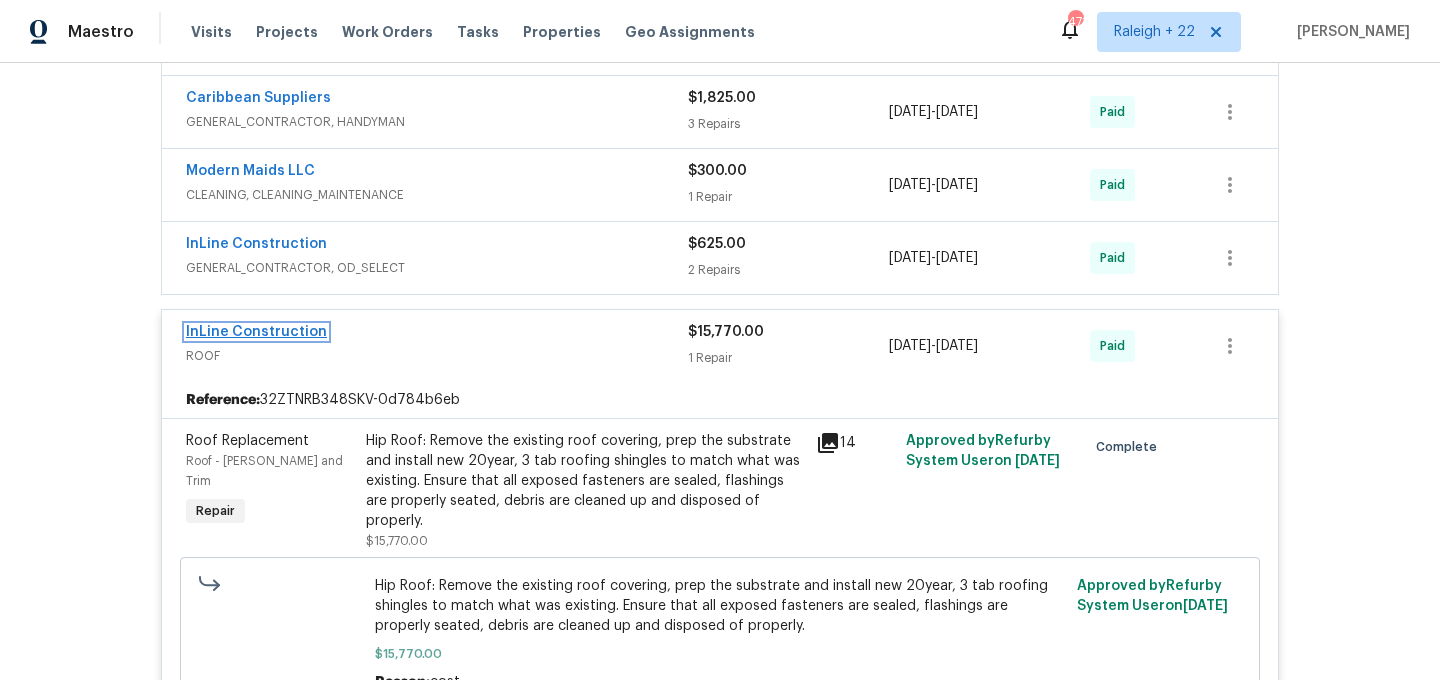 click on "InLine Construction" at bounding box center (256, 332) 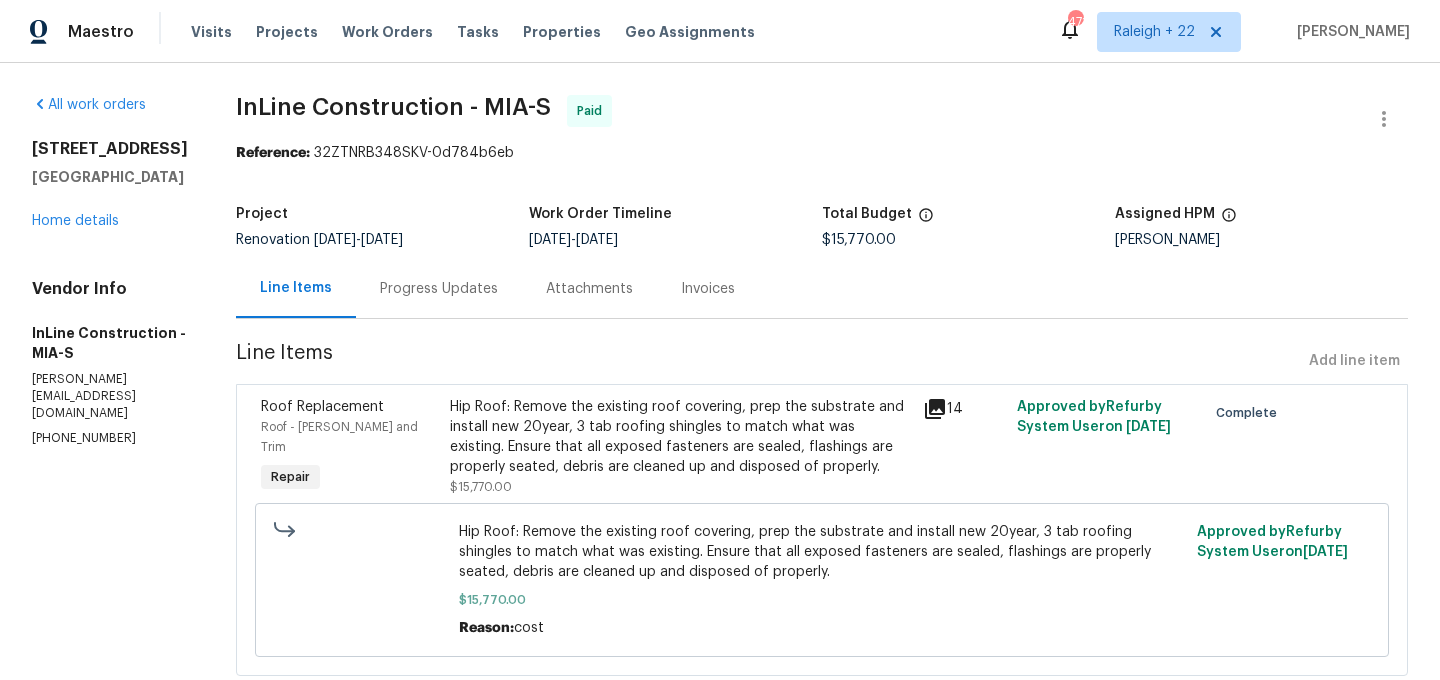 scroll, scrollTop: 53, scrollLeft: 0, axis: vertical 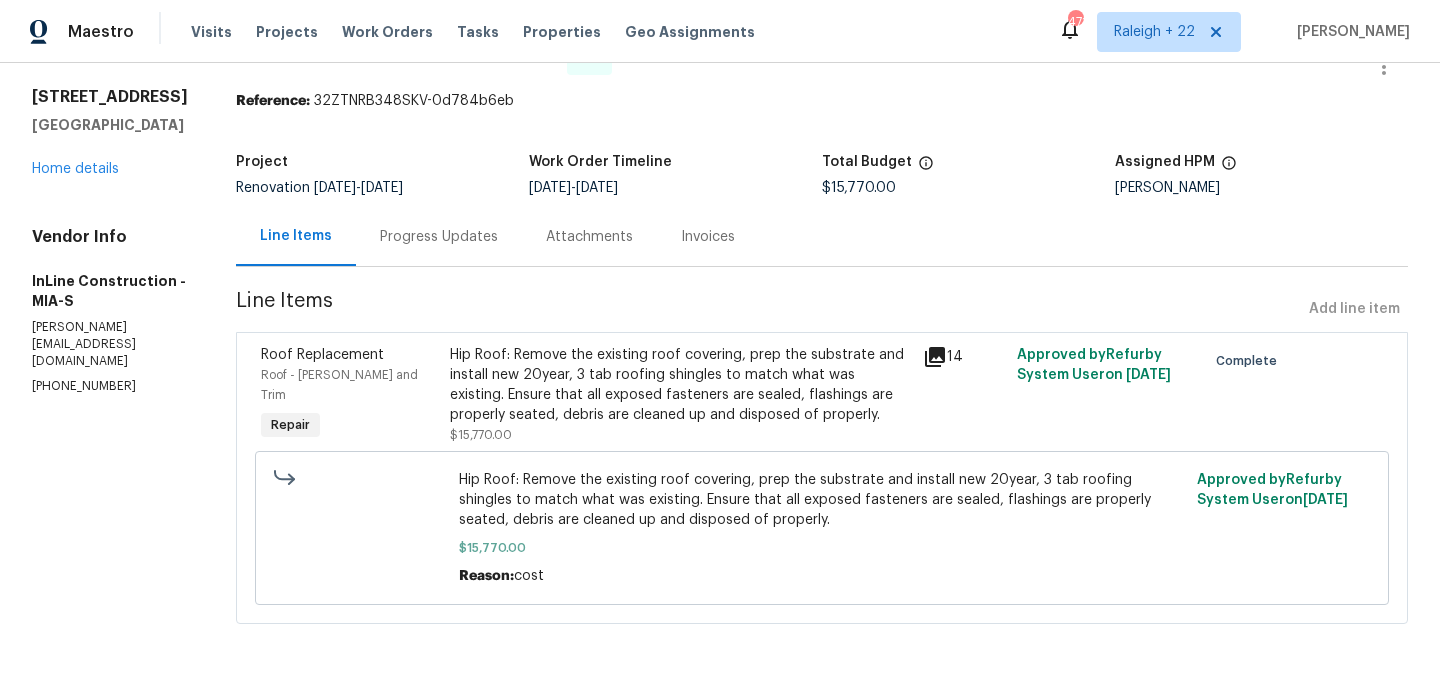 click on "Hip Roof: Remove the existing roof covering, prep the substrate and install new 20year, 3 tab roofing shingles to match what was existing. Ensure that all exposed fasteners are sealed, flashings are properly seated, debris are cleaned up and disposed of properly." at bounding box center (680, 385) 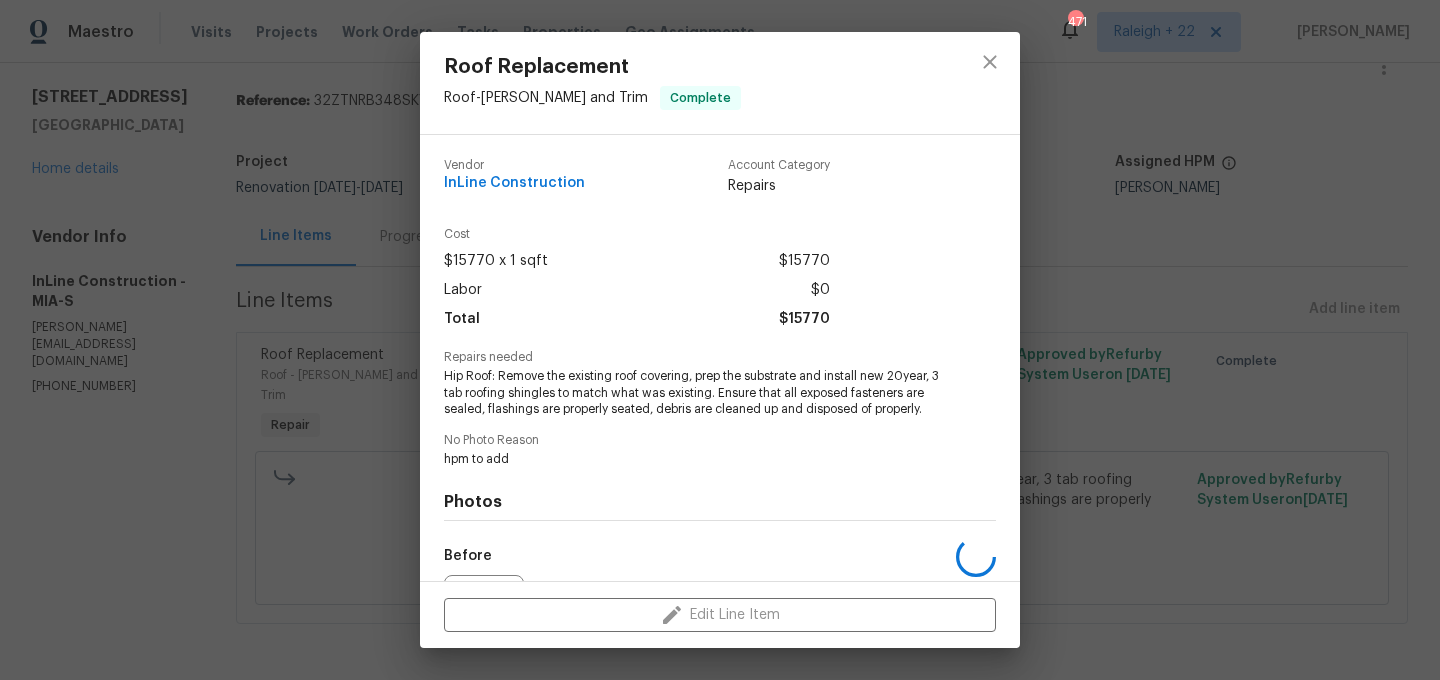 scroll, scrollTop: 224, scrollLeft: 0, axis: vertical 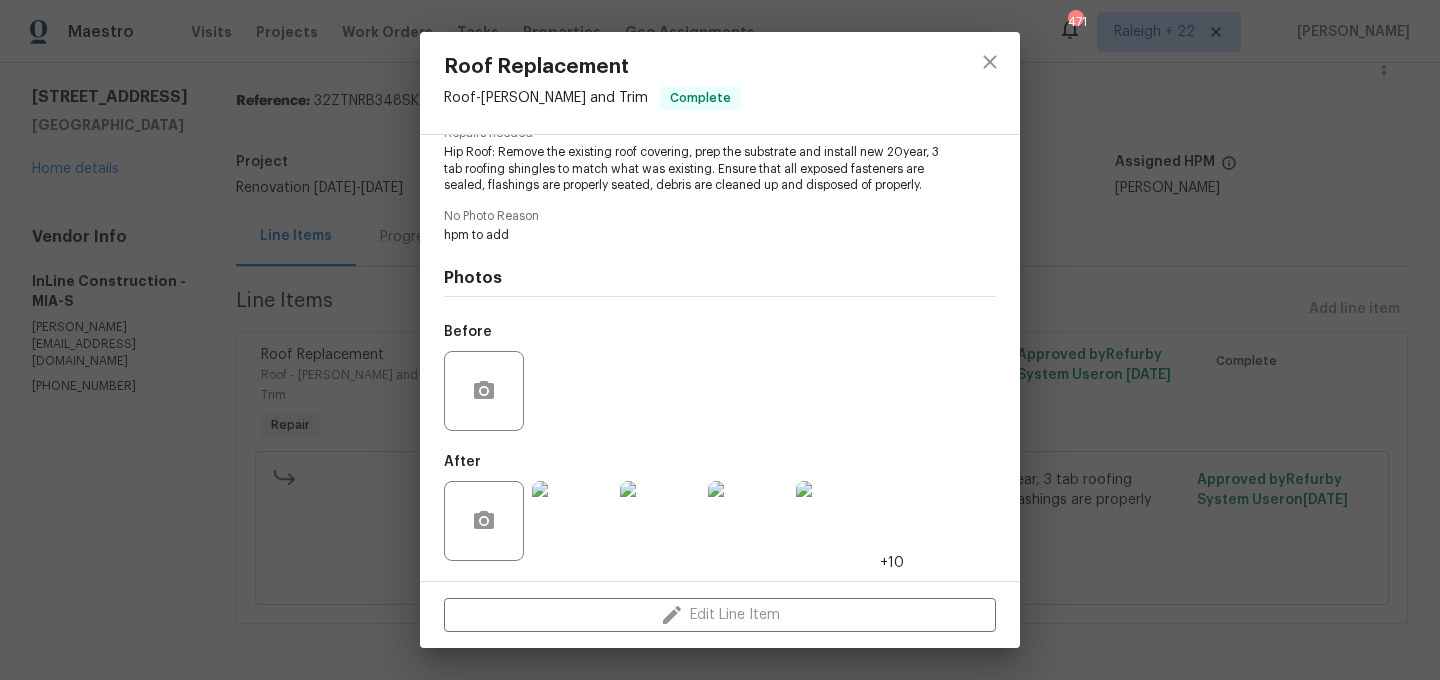 click at bounding box center [572, 521] 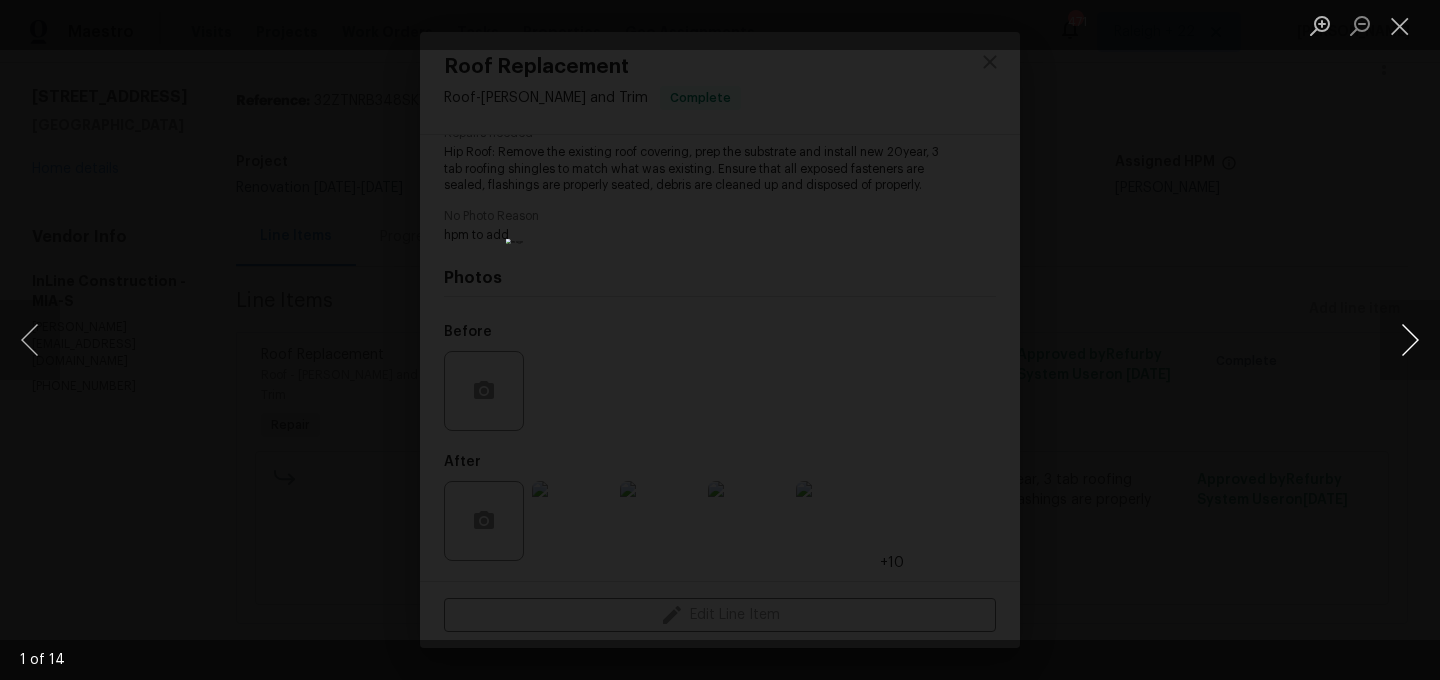 click at bounding box center (1410, 340) 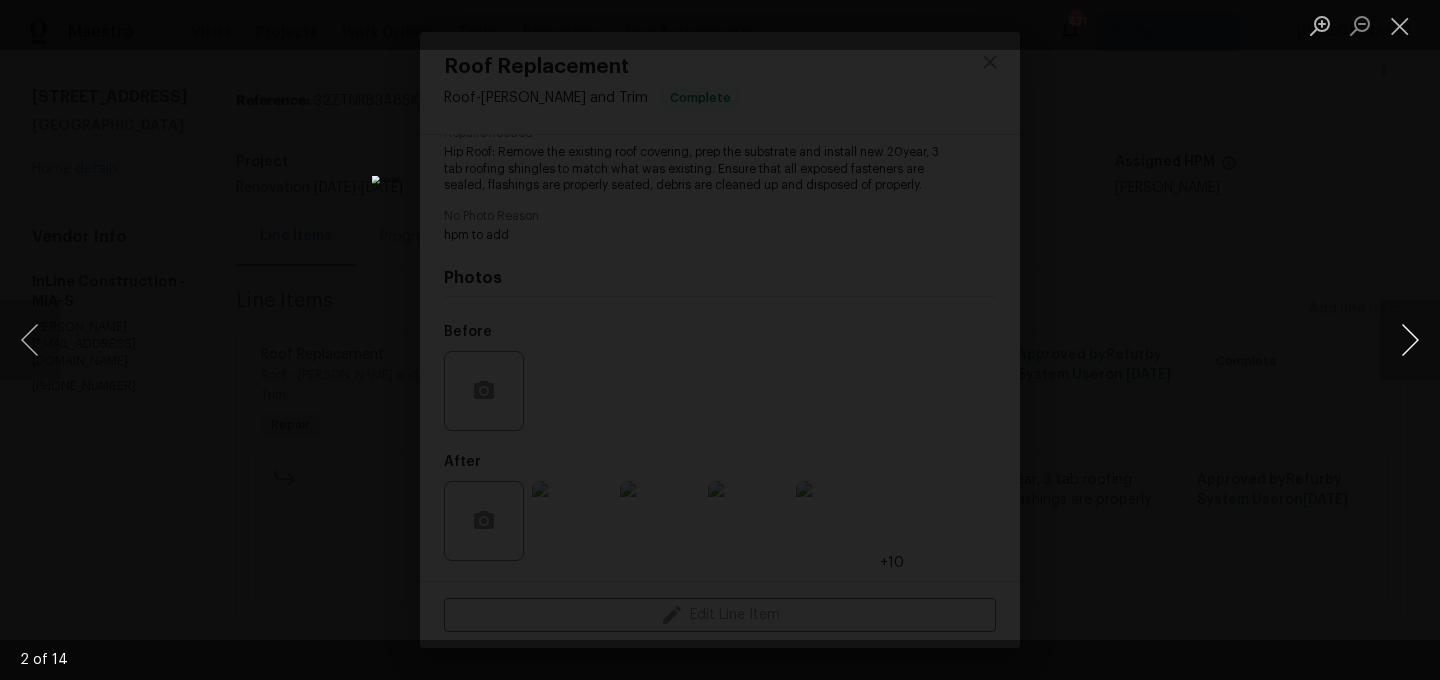 click at bounding box center (1410, 340) 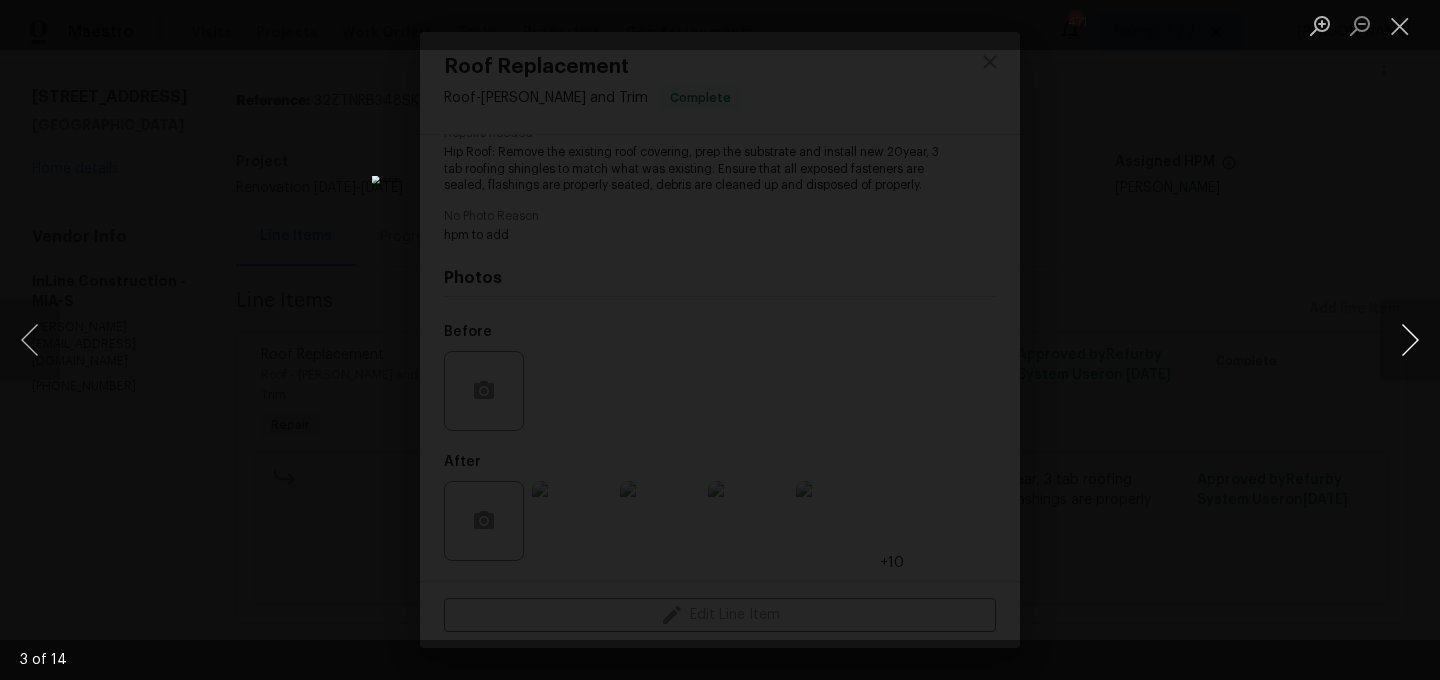 click at bounding box center [1410, 340] 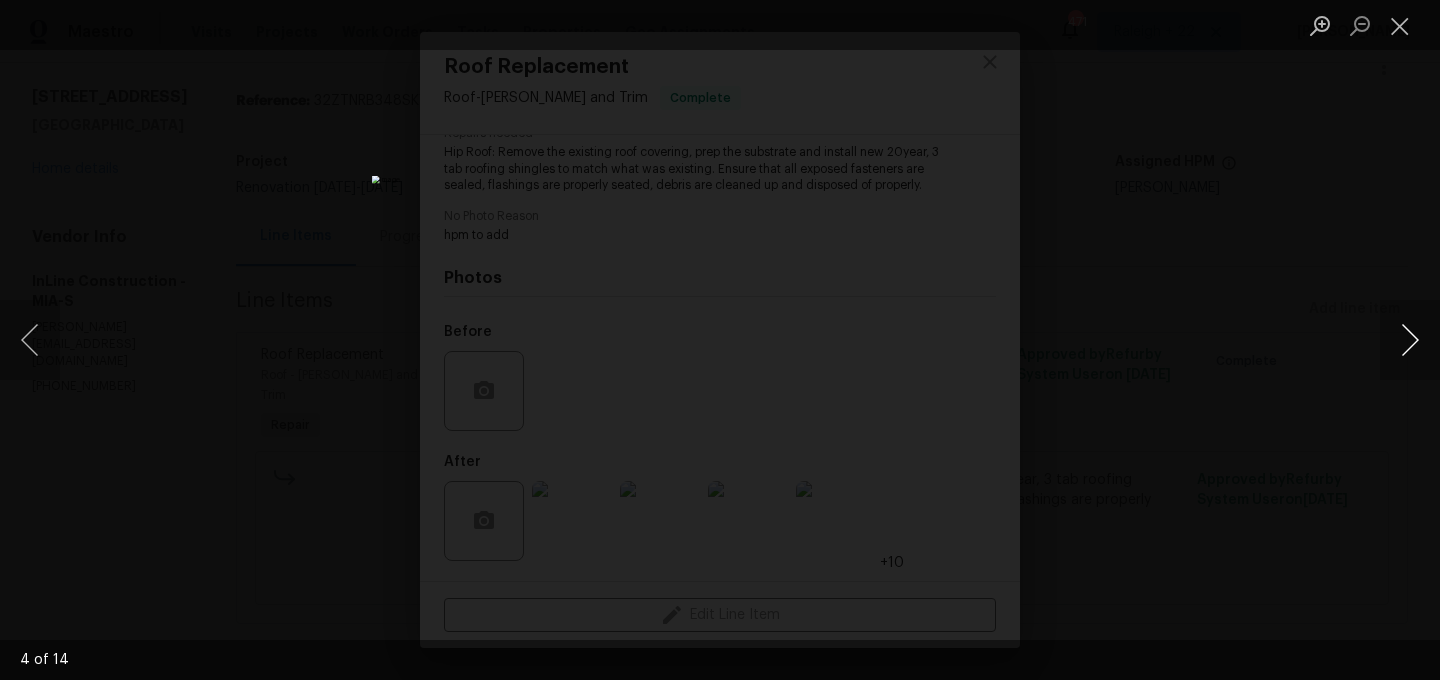 click at bounding box center [1410, 340] 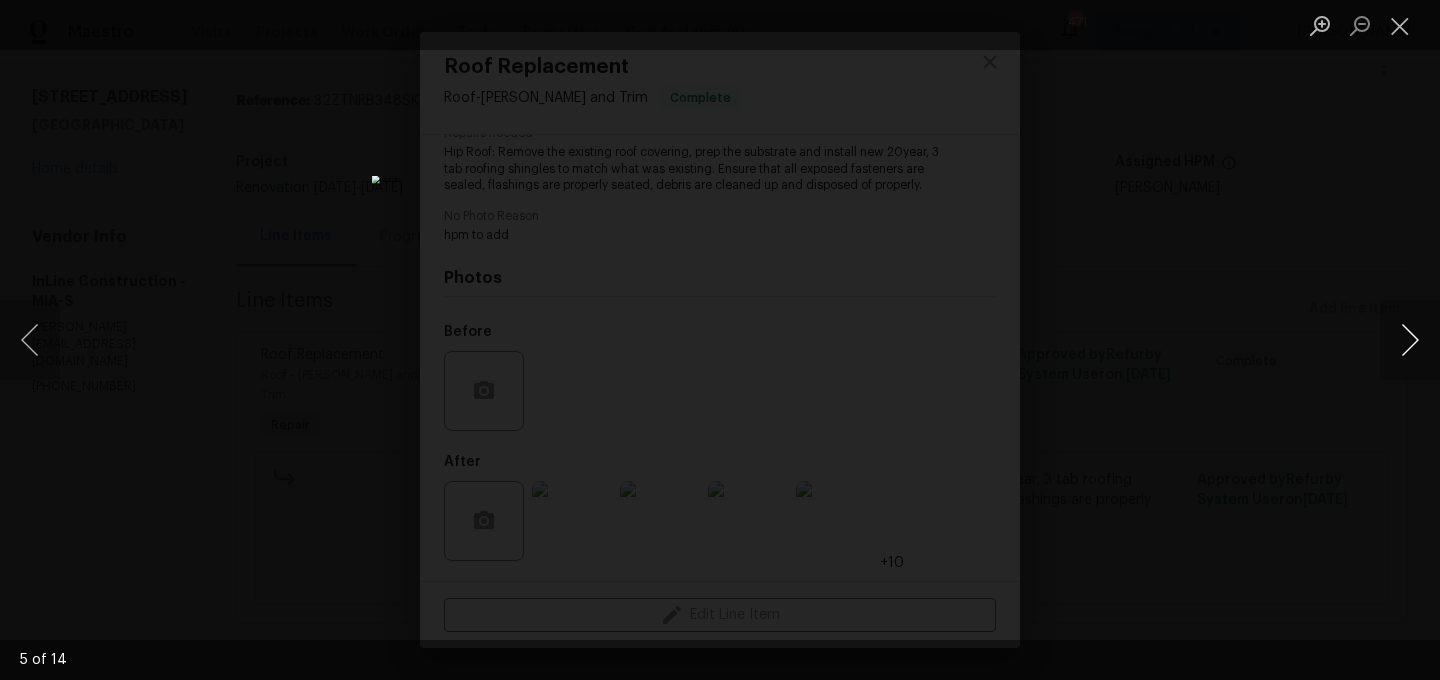 click at bounding box center [1410, 340] 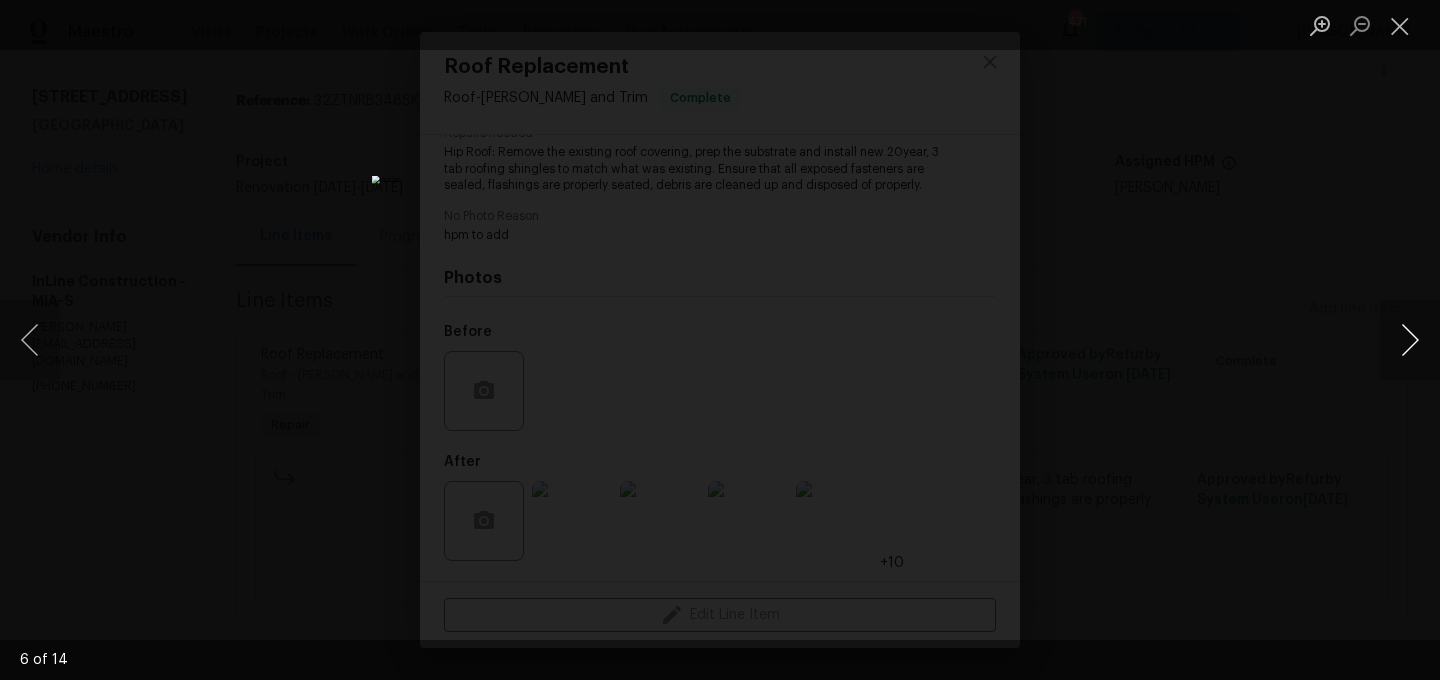 click at bounding box center (1410, 340) 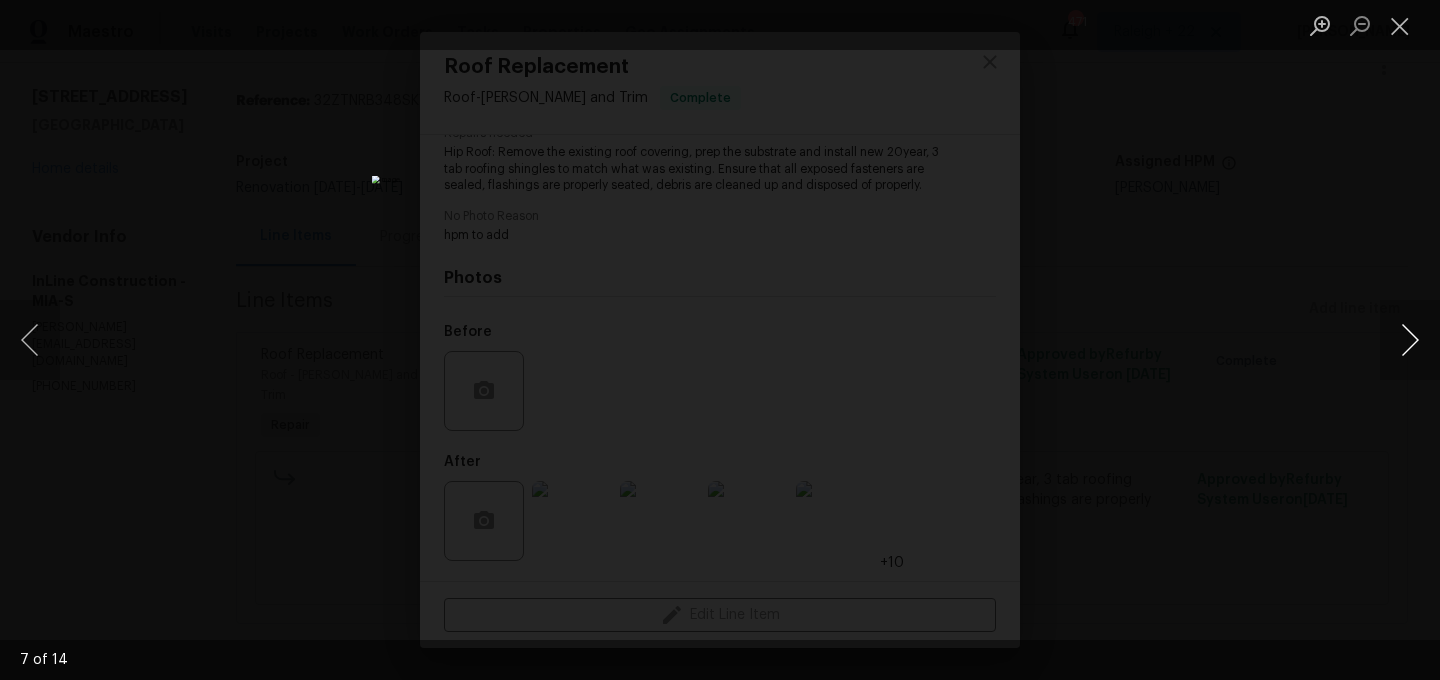 click at bounding box center (1410, 340) 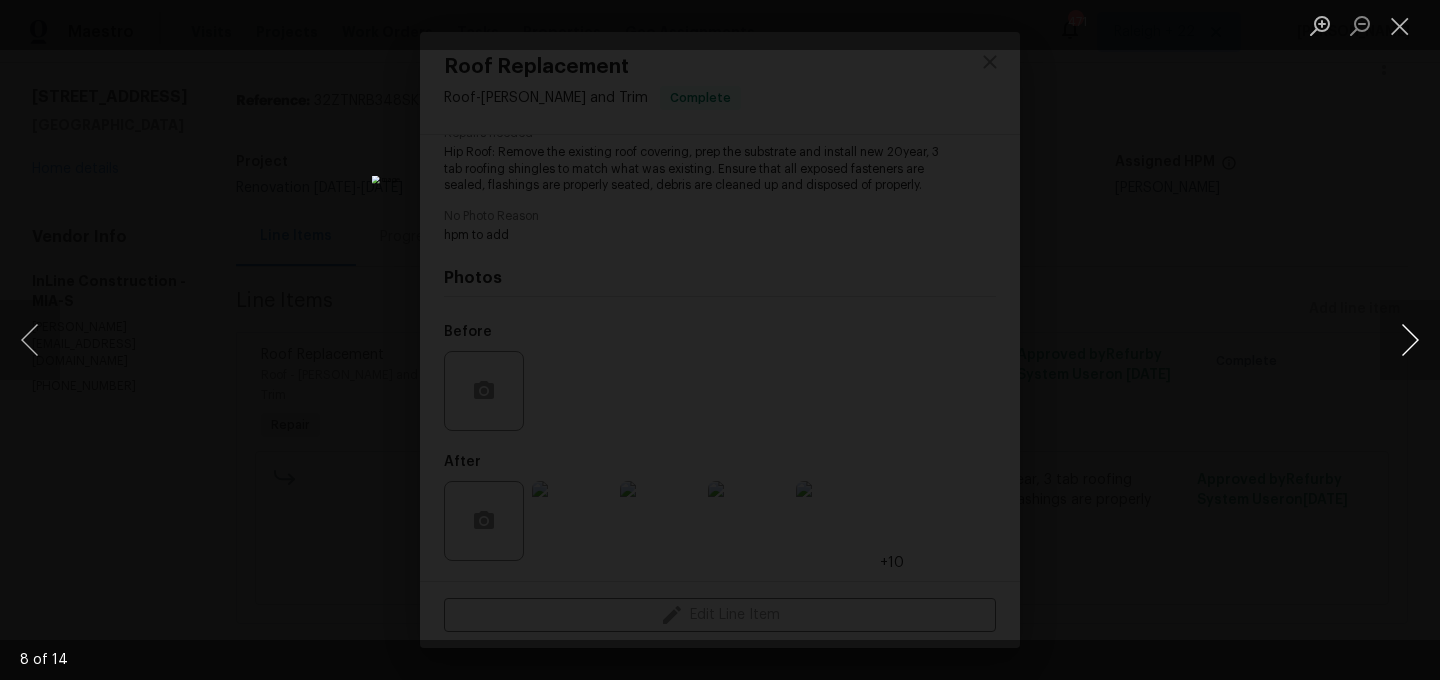 click at bounding box center (1410, 340) 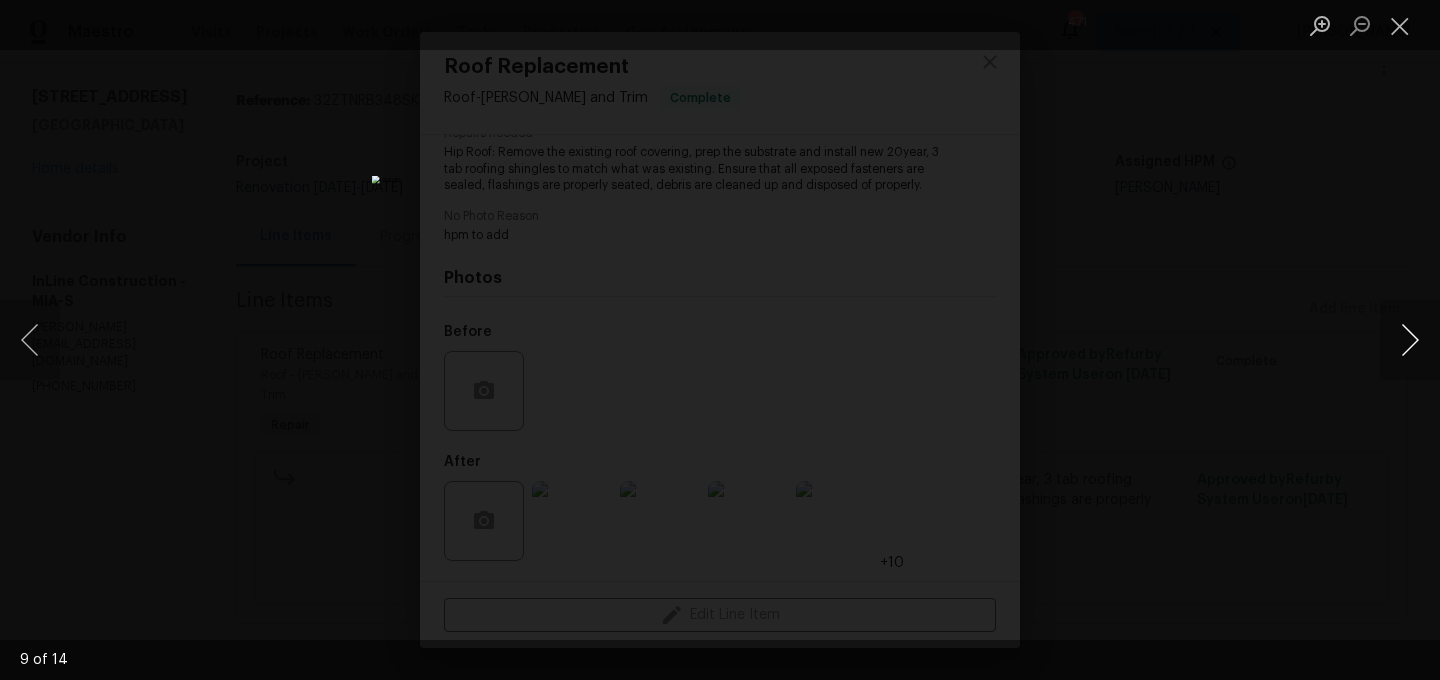 click at bounding box center [1410, 340] 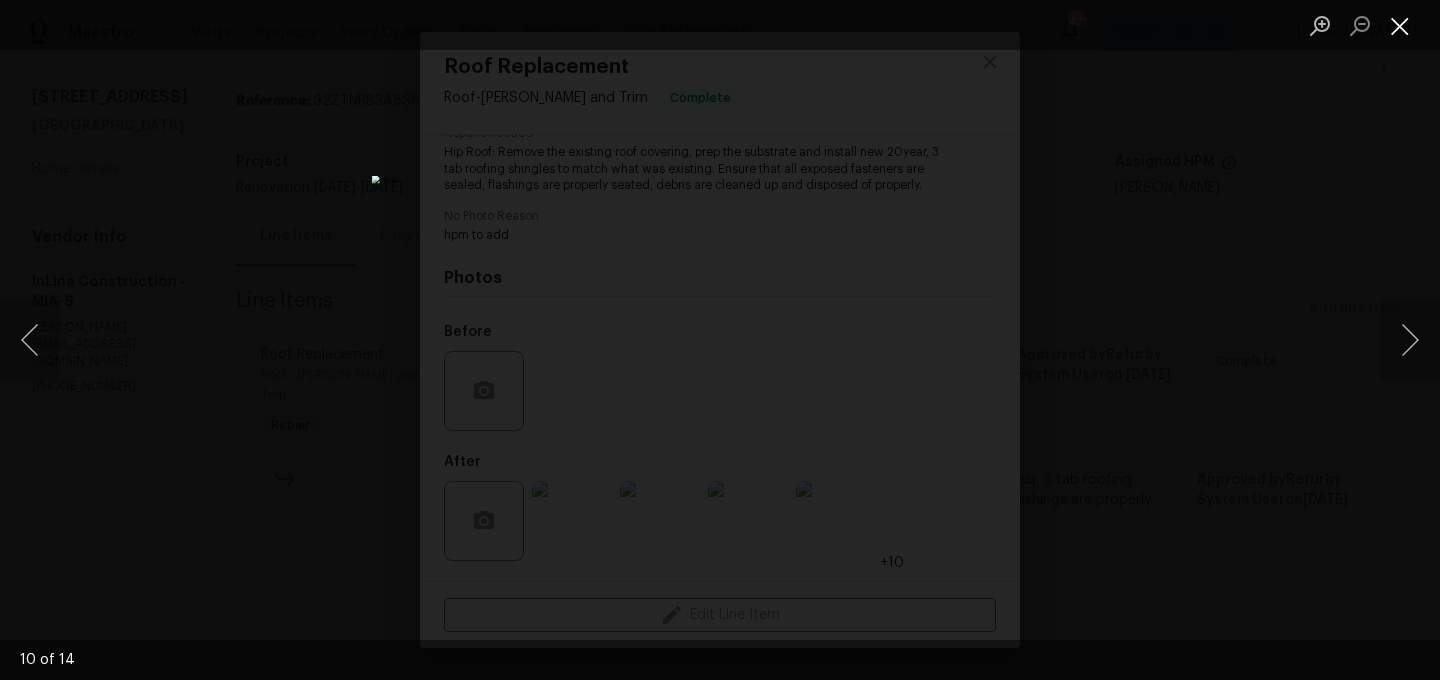 click at bounding box center [1400, 25] 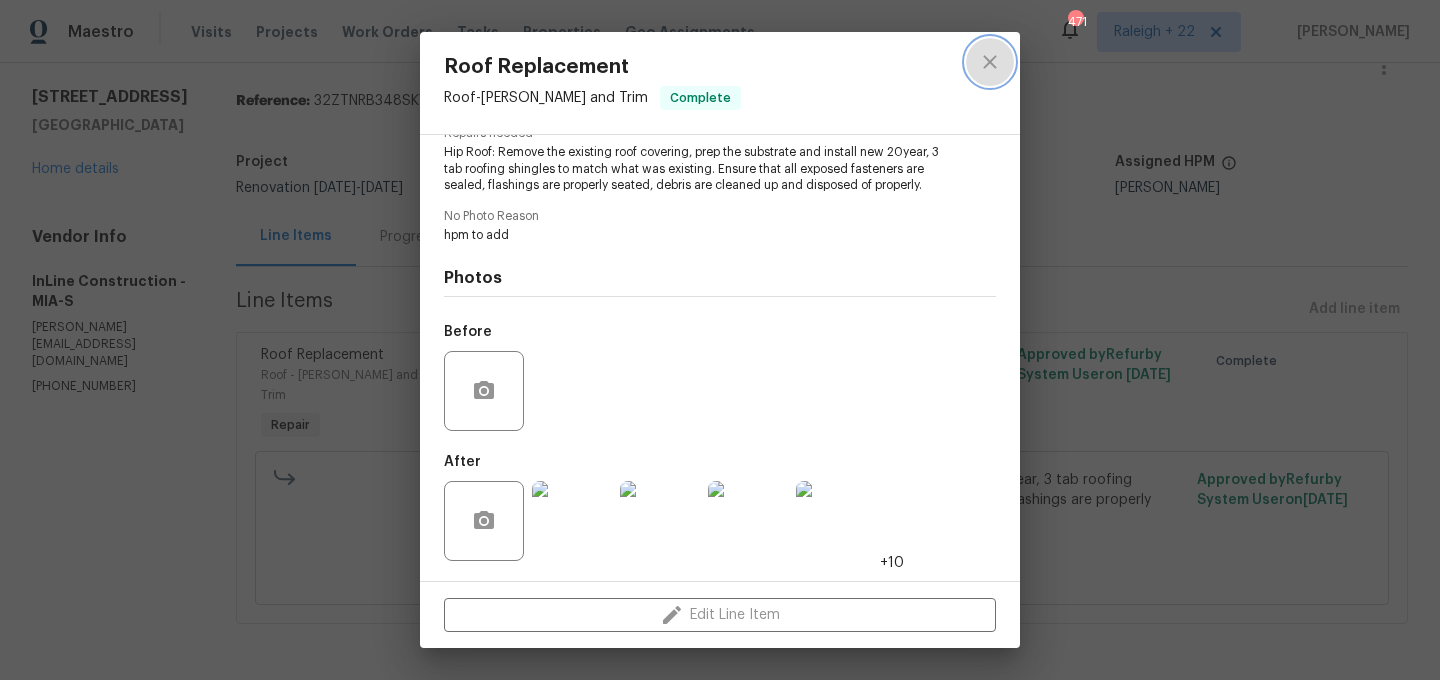 click 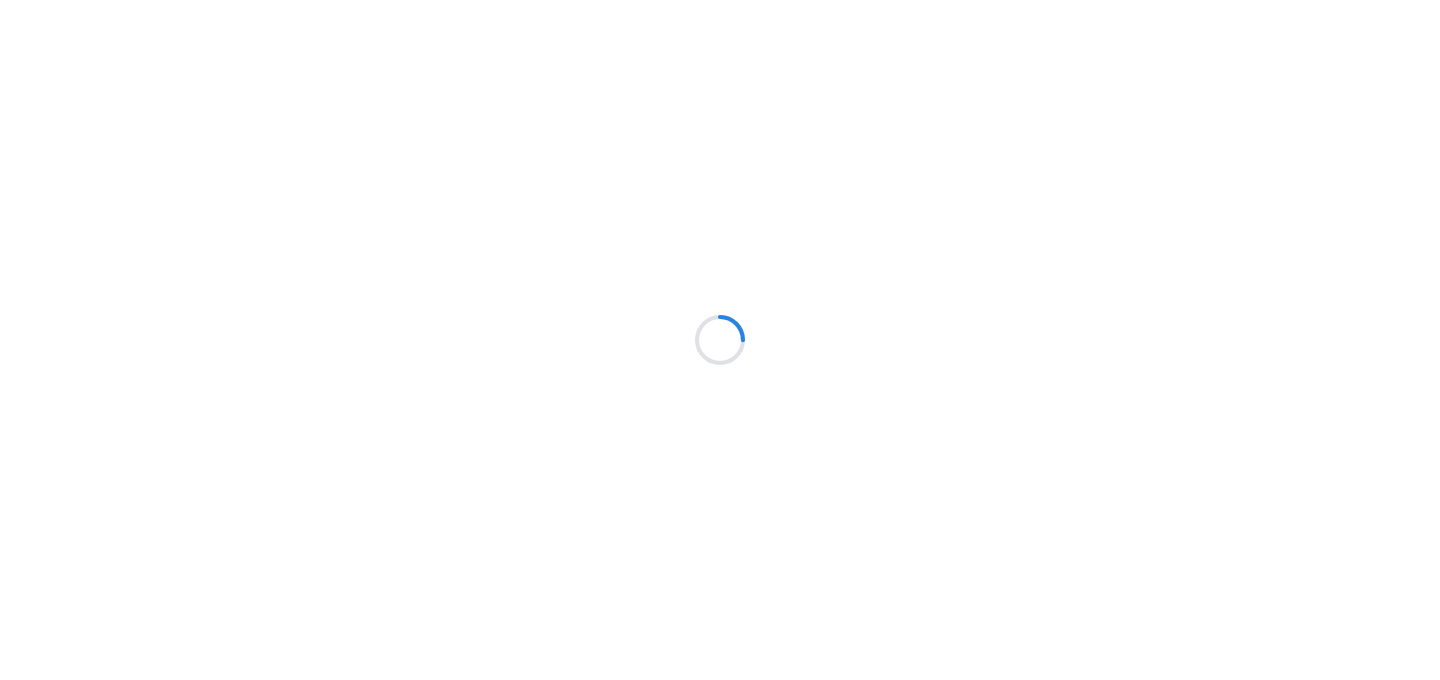 scroll, scrollTop: 0, scrollLeft: 0, axis: both 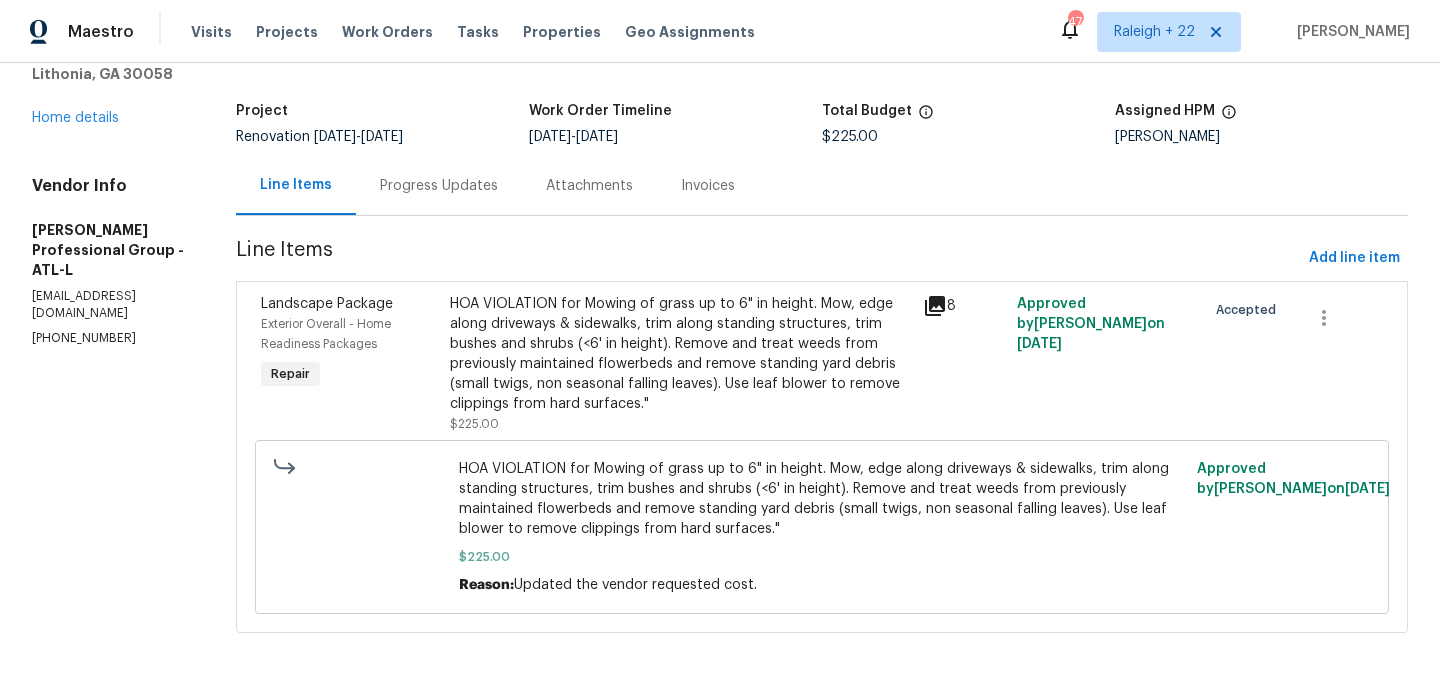 click on "HOA VIOLATION for Mowing of grass up to 6" in height. Mow, edge along driveways & sidewalks, trim along standing structures, trim bushes and shrubs (<6' in height). Remove and treat weeds from previously maintained flowerbeds and remove standing yard debris (small twigs, non seasonal falling leaves).  Use leaf blower to remove clippings from hard surfaces."" at bounding box center [680, 354] 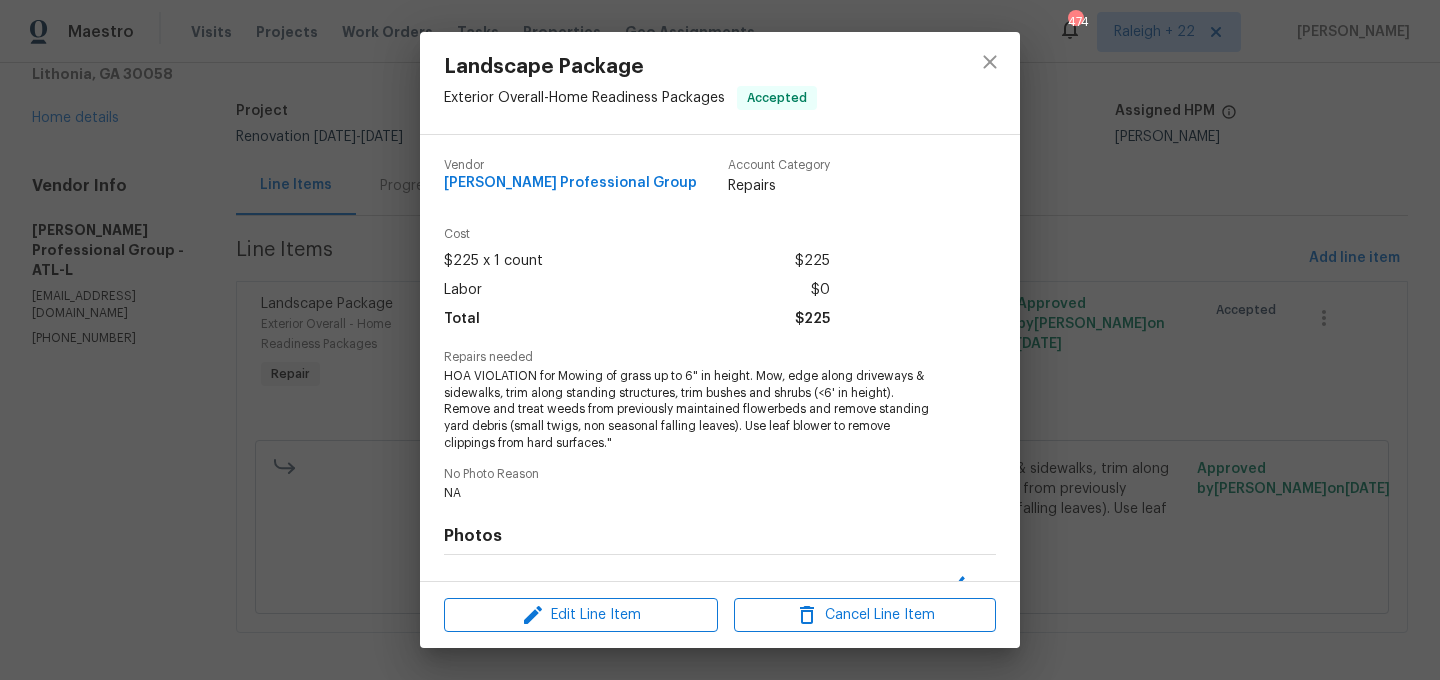 scroll, scrollTop: 257, scrollLeft: 0, axis: vertical 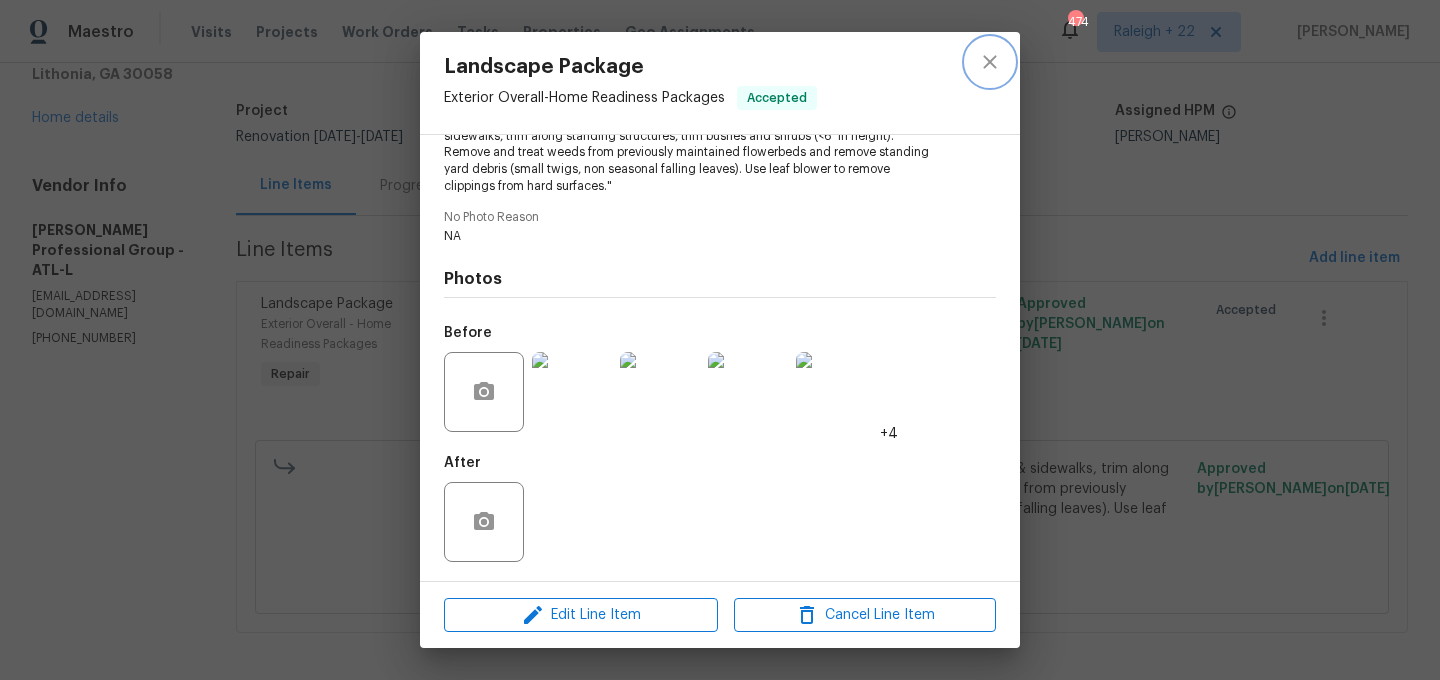 click at bounding box center [990, 62] 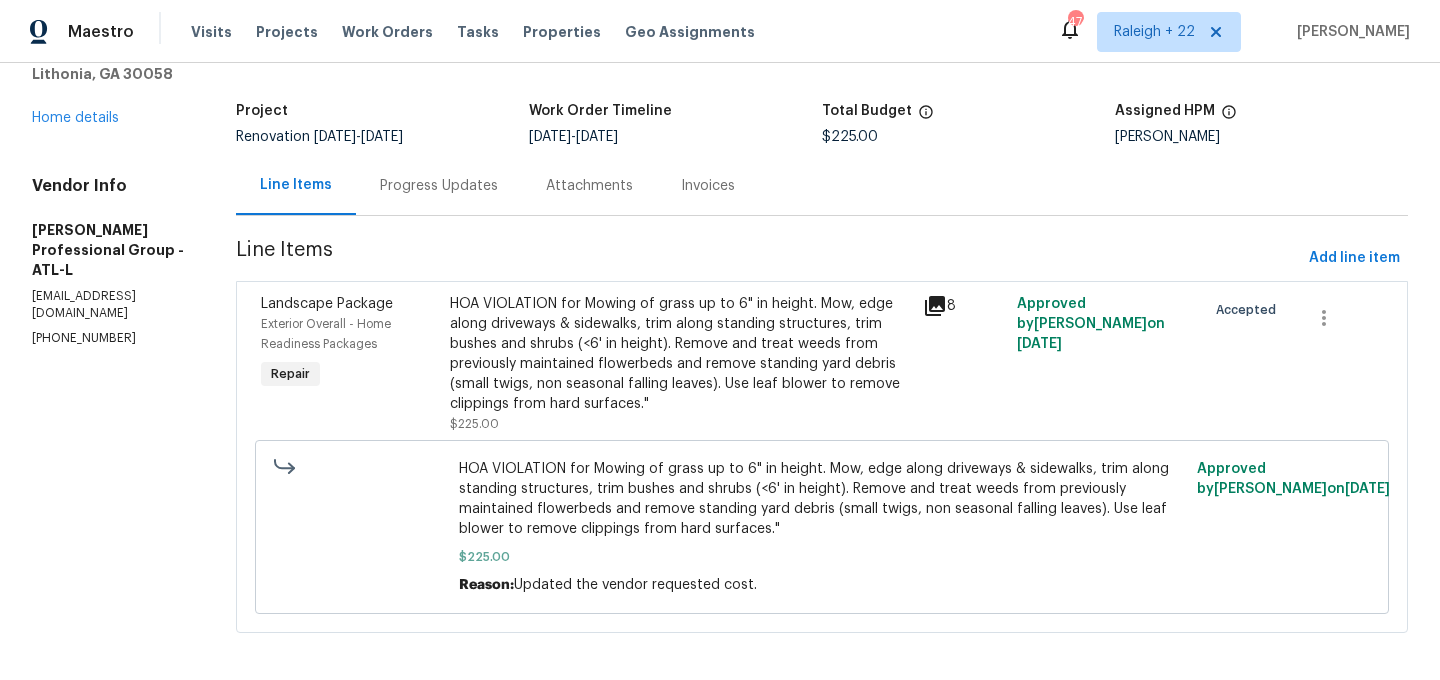 click on "Progress Updates" at bounding box center (439, 185) 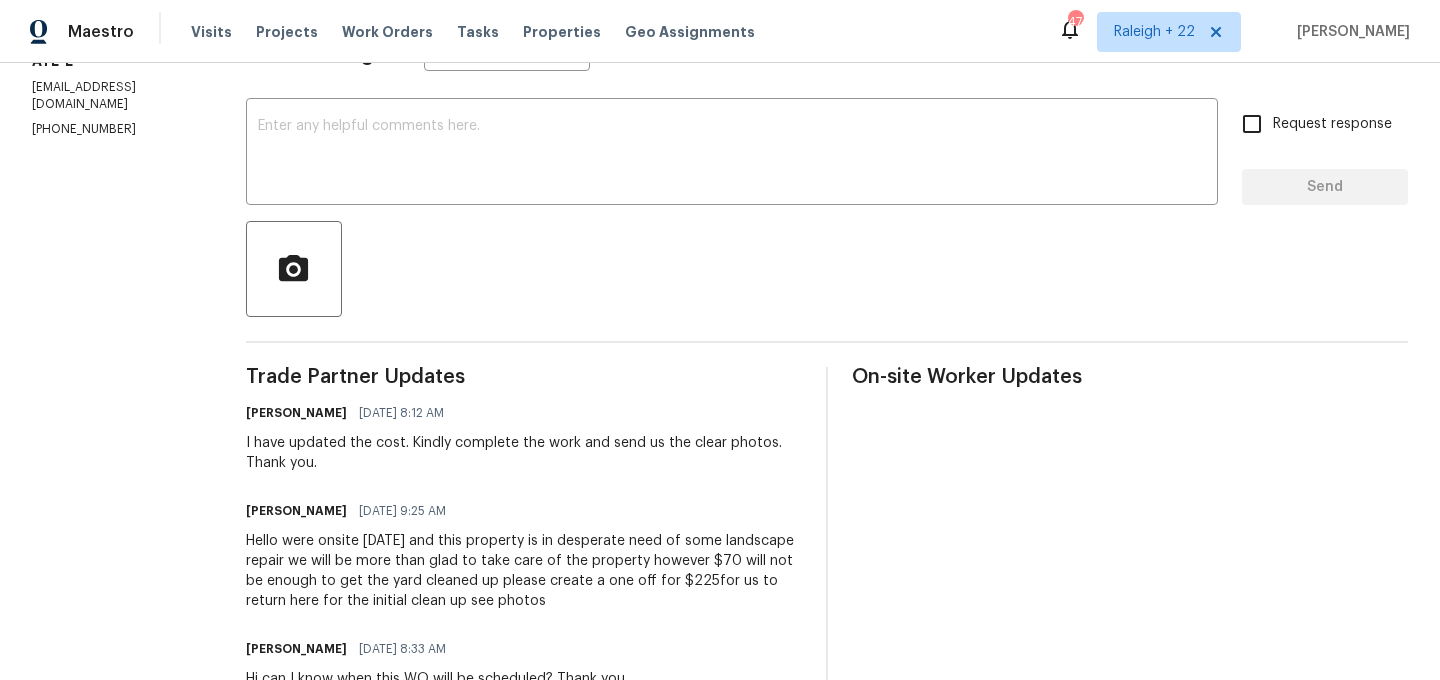 scroll, scrollTop: 313, scrollLeft: 0, axis: vertical 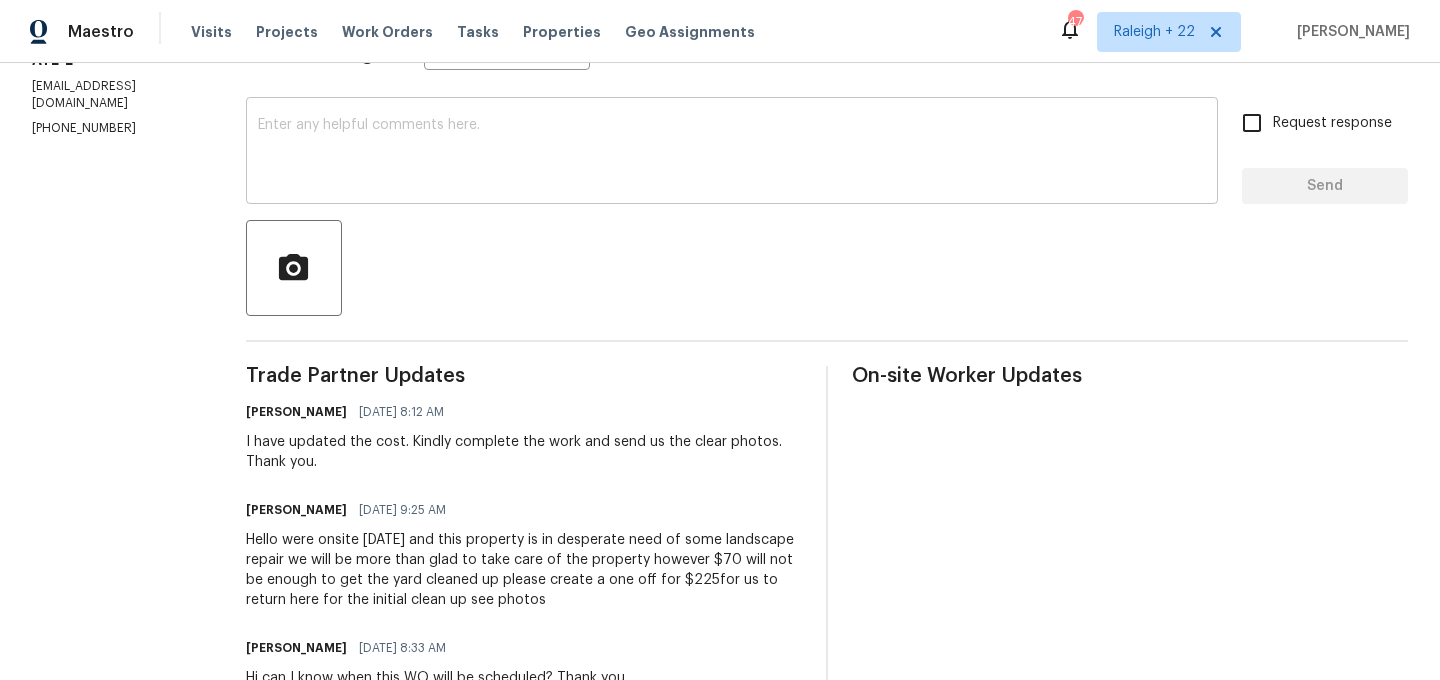 click at bounding box center (732, 153) 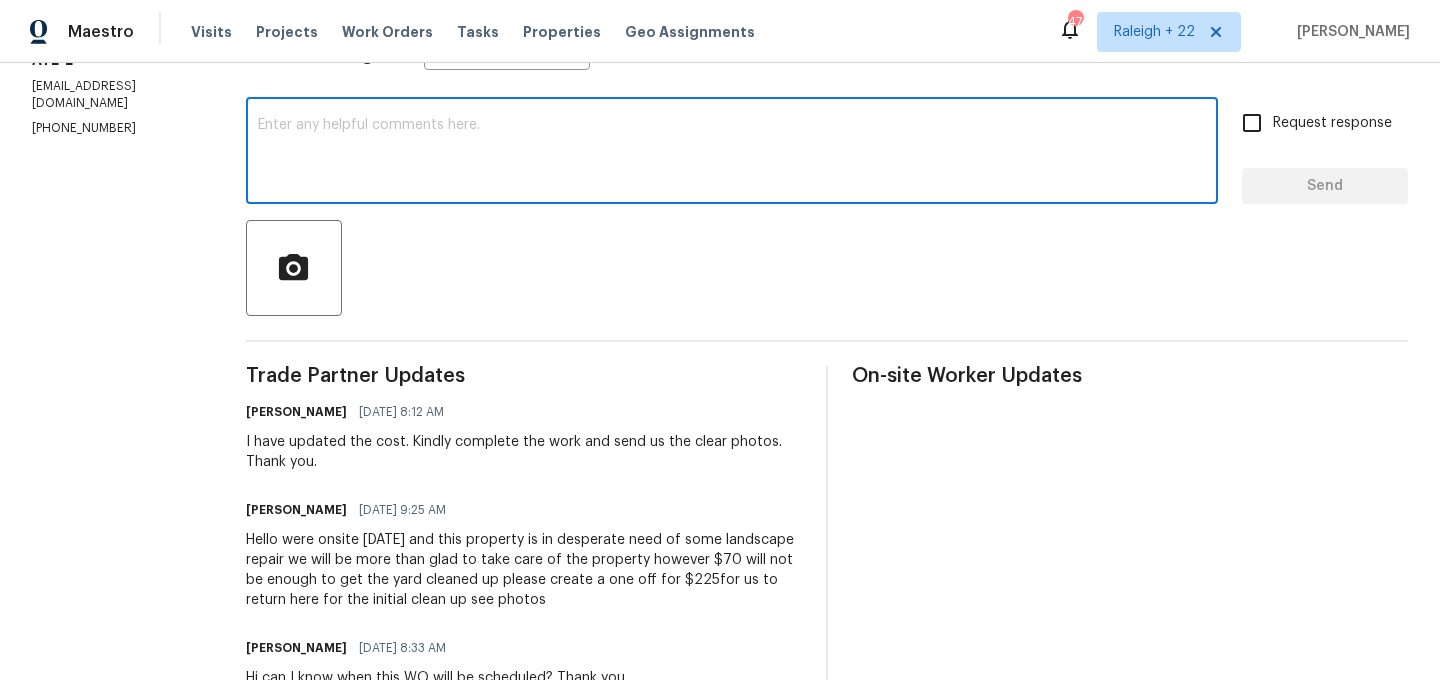 click at bounding box center (732, 153) 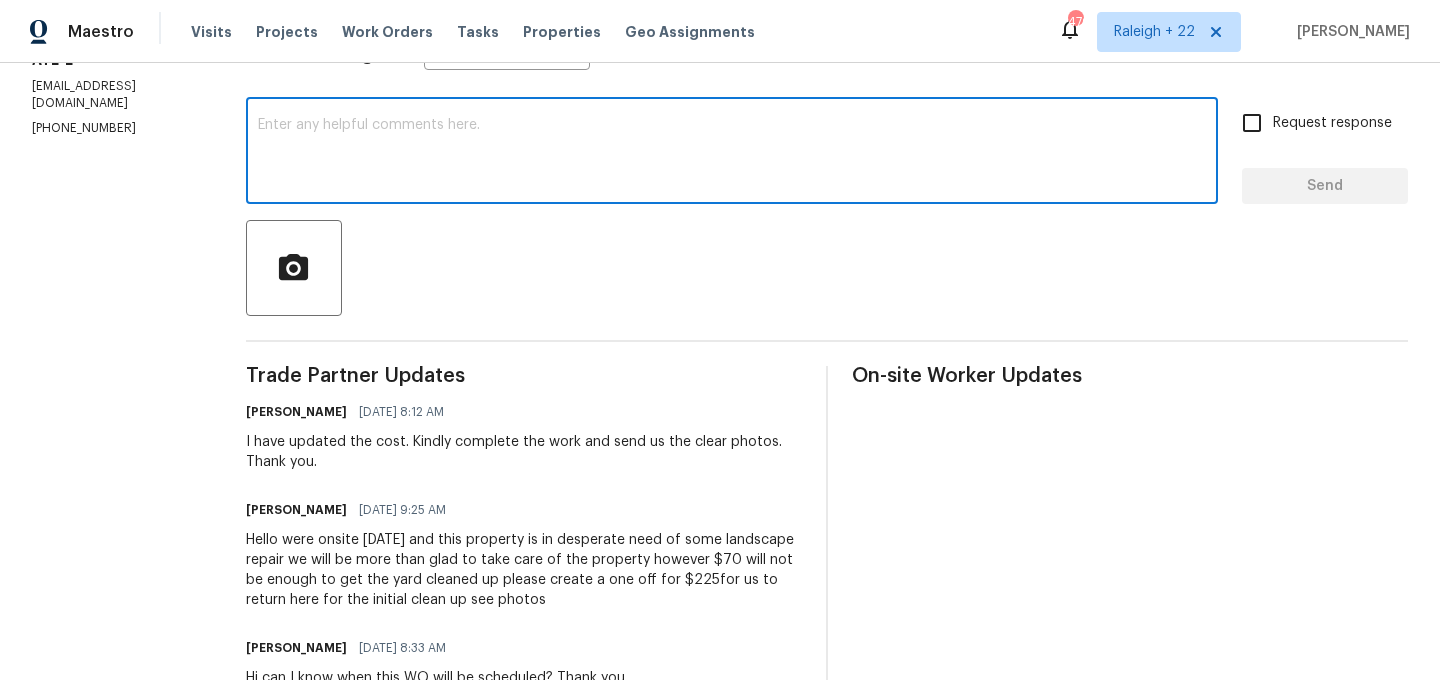 click at bounding box center (732, 153) 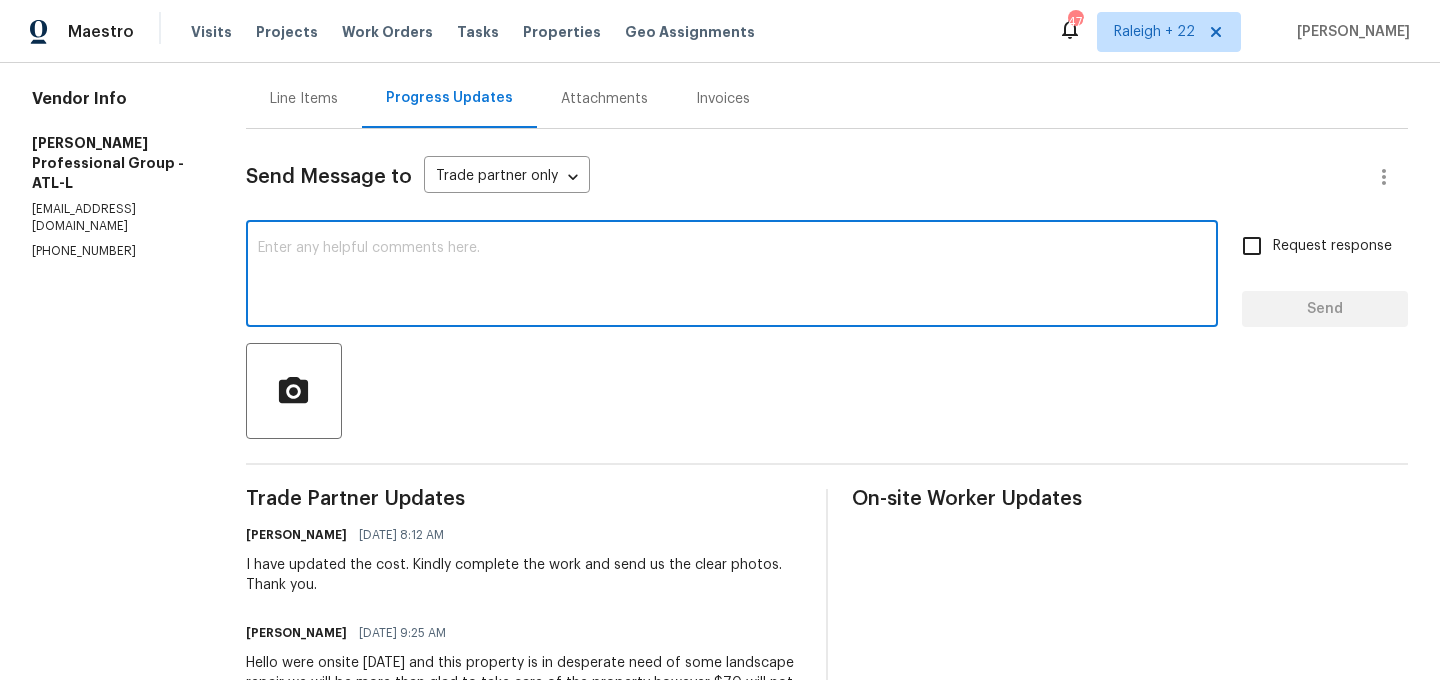 scroll, scrollTop: 209, scrollLeft: 0, axis: vertical 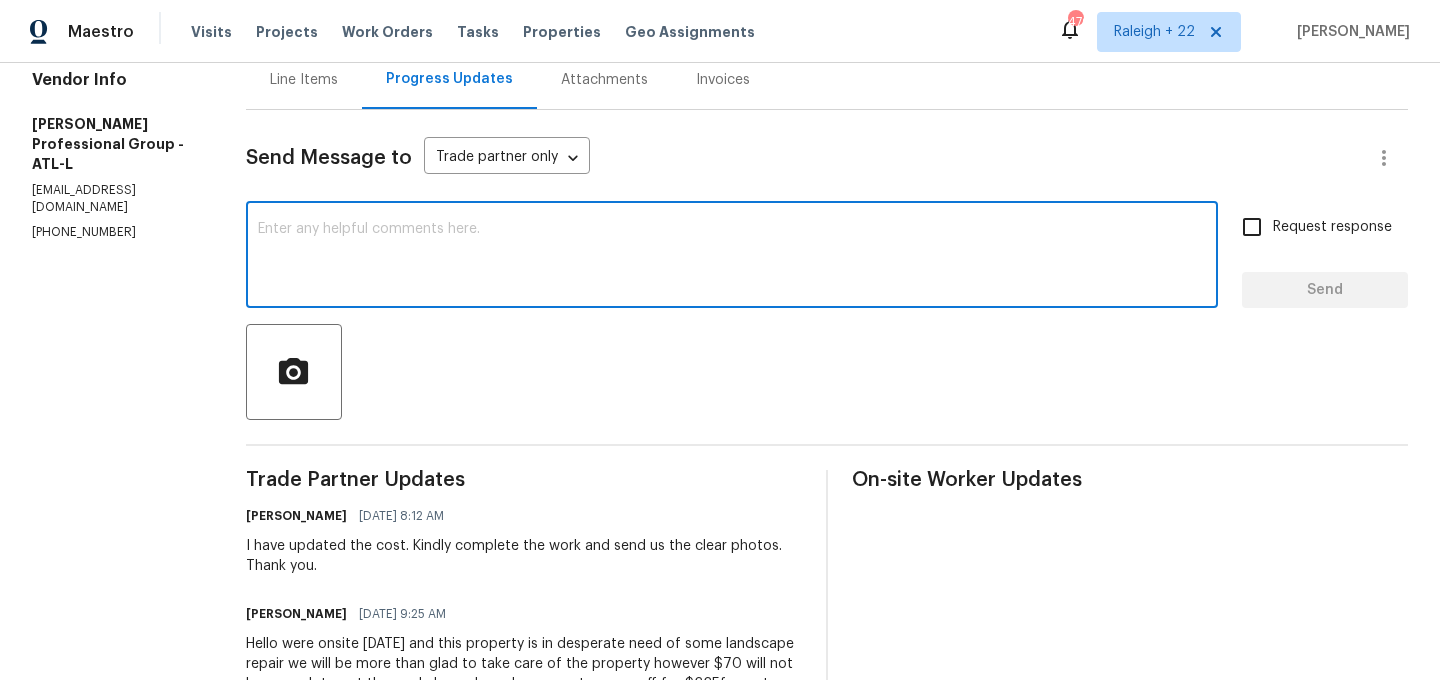 click at bounding box center (732, 257) 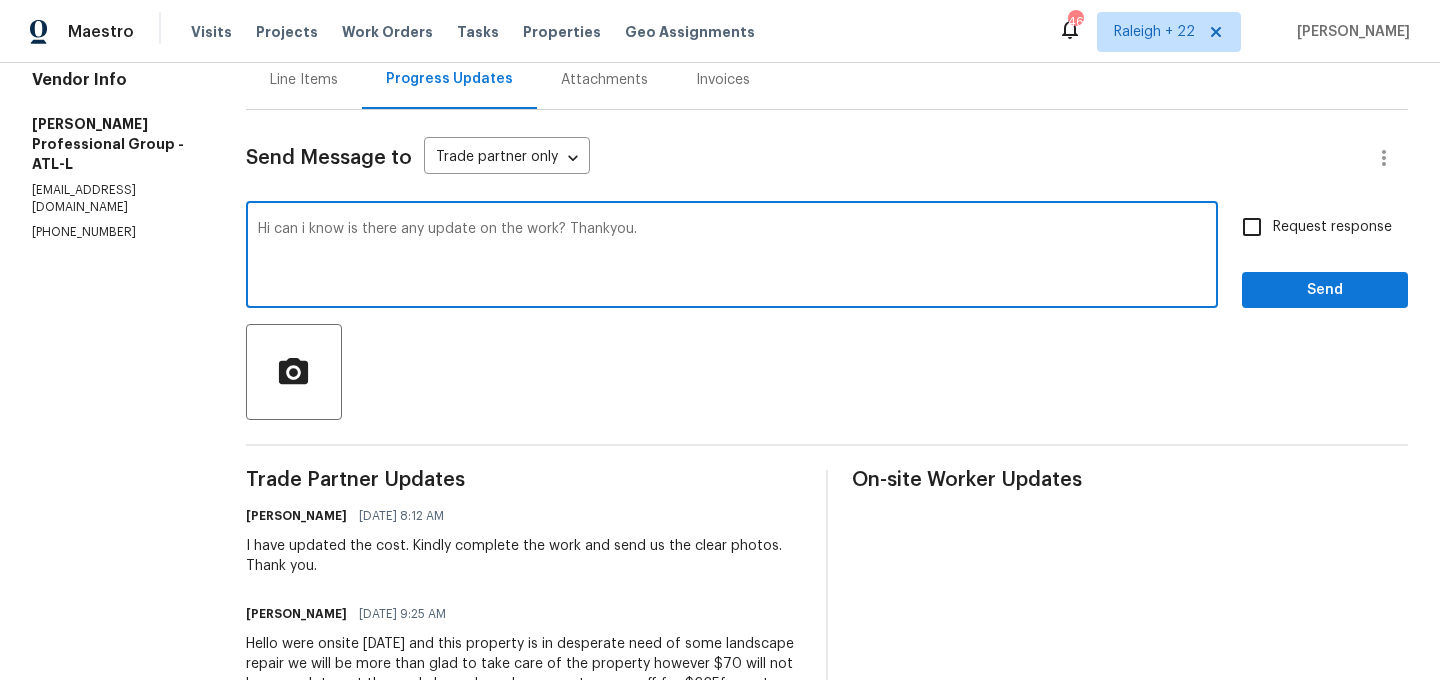 click on "Hi can i know is there any update on the work? Thankyou." at bounding box center (732, 257) 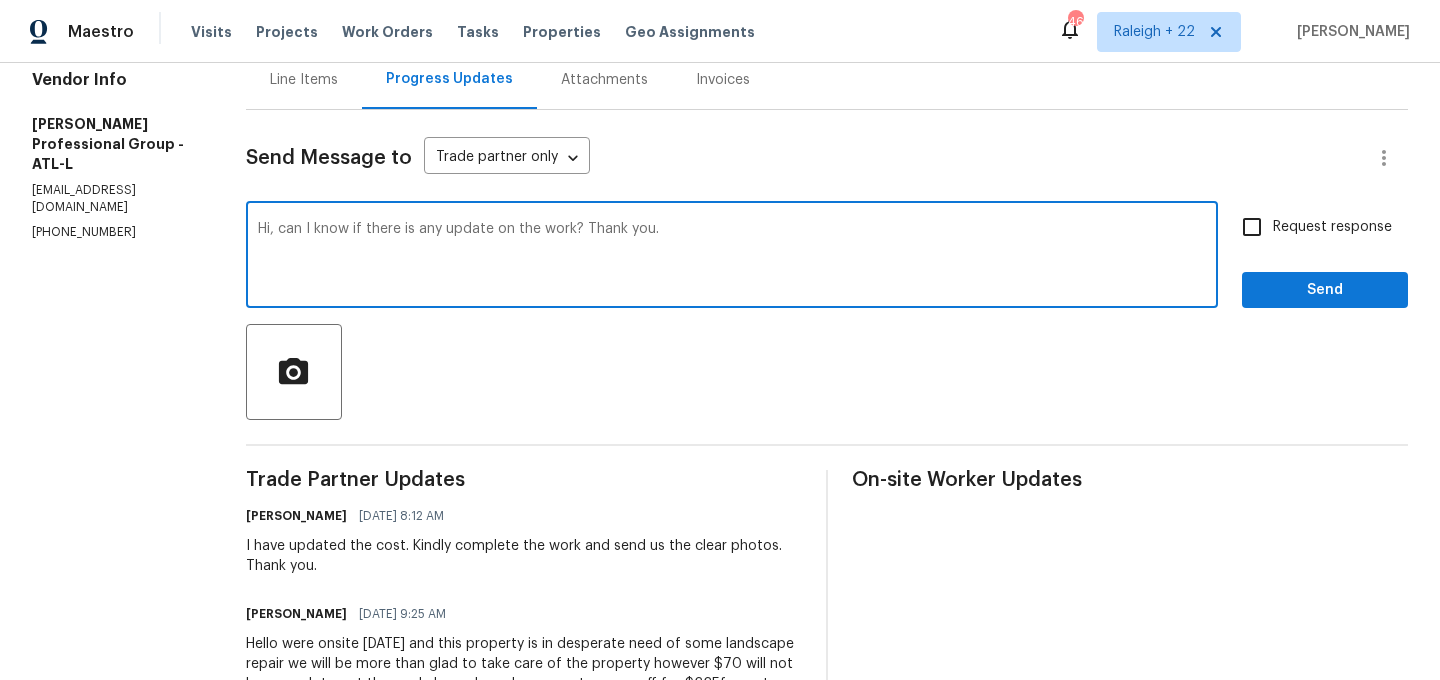 type on "Hi, can I know if there is any update on the work? Thank you." 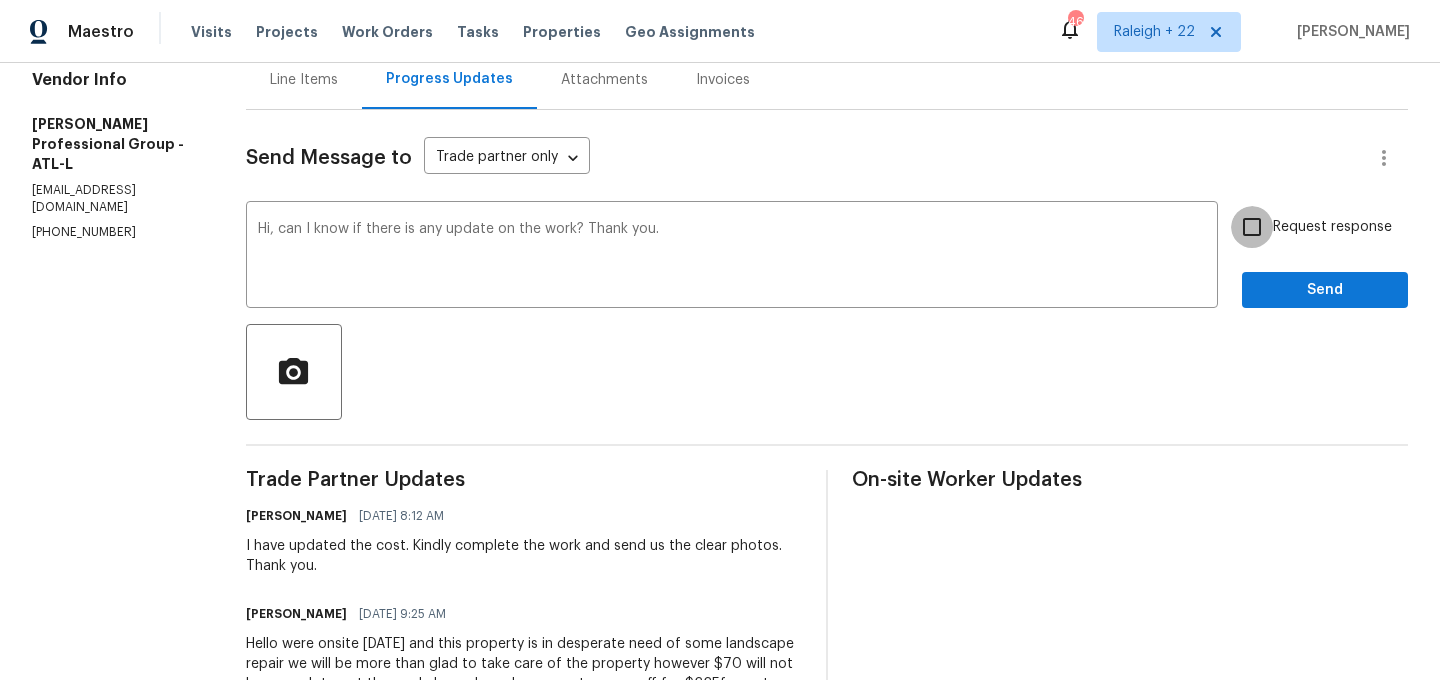 click on "Request response" at bounding box center (1252, 227) 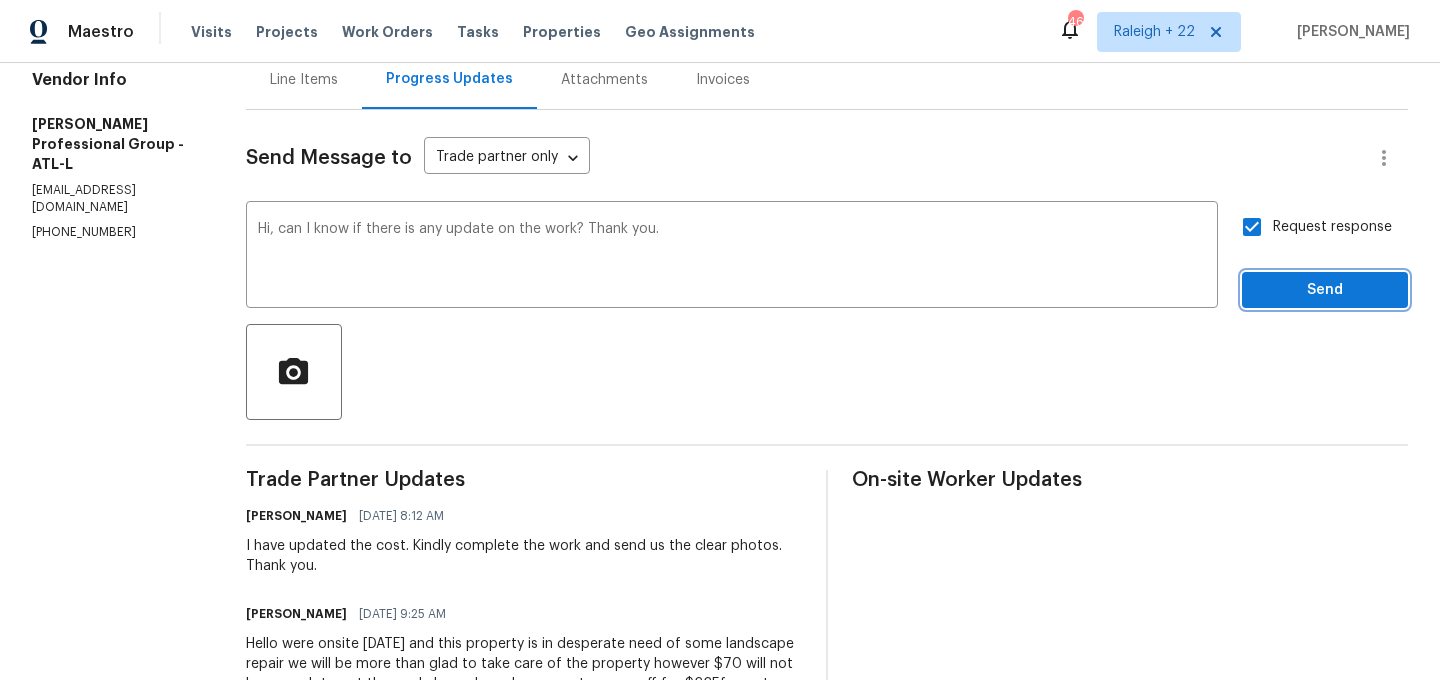 click on "Send" at bounding box center (1325, 290) 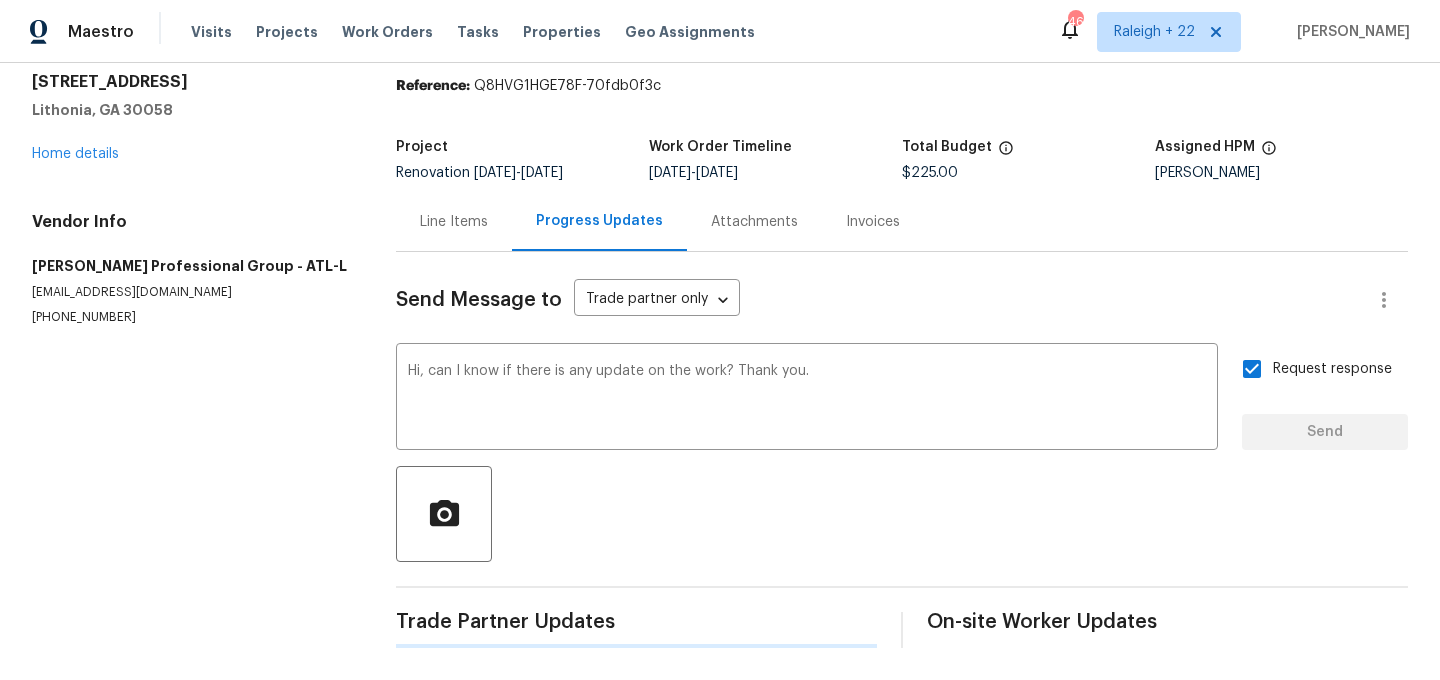 type 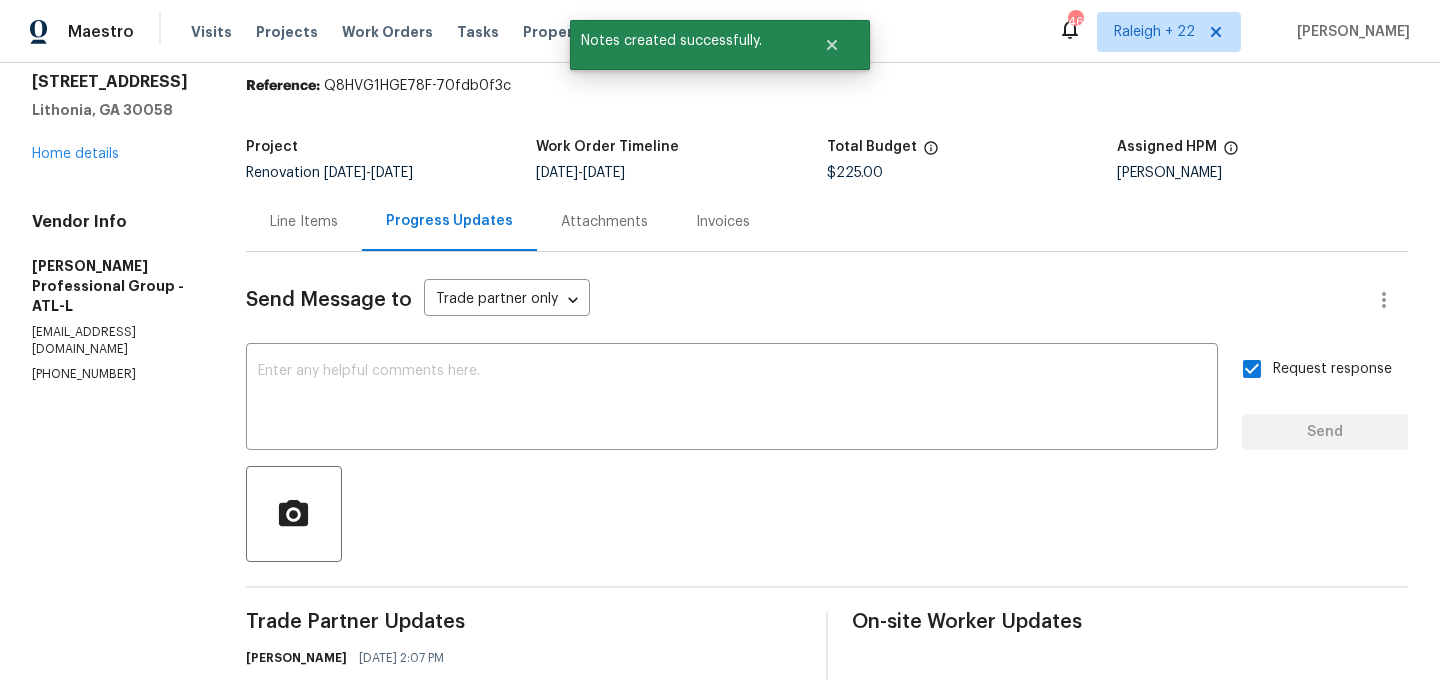 scroll, scrollTop: 209, scrollLeft: 0, axis: vertical 